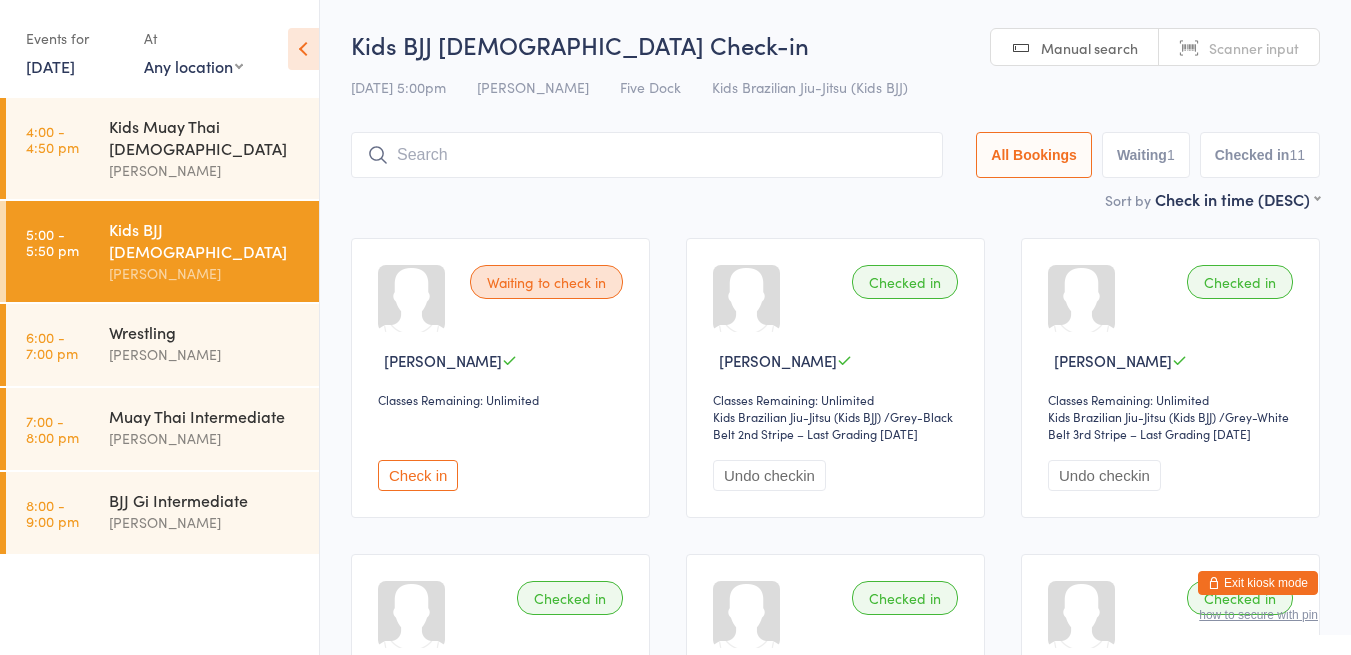 scroll, scrollTop: 132, scrollLeft: 0, axis: vertical 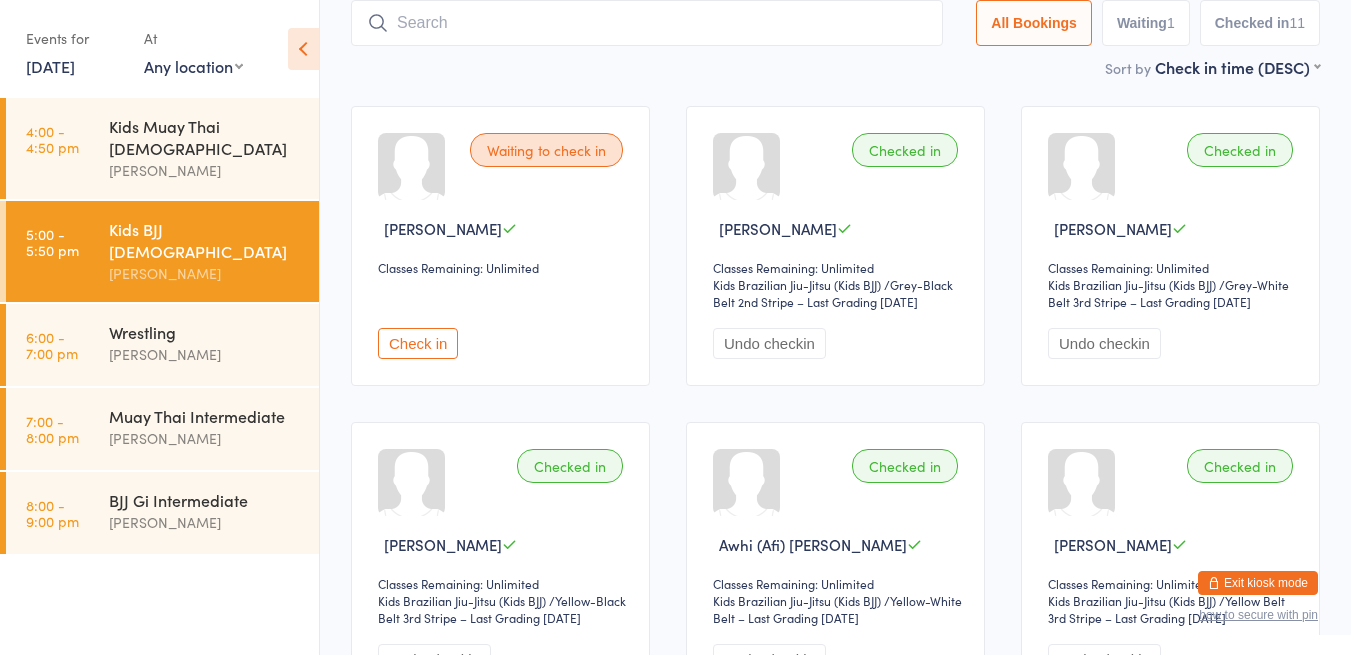 click on "[PERSON_NAME]" at bounding box center (205, 354) 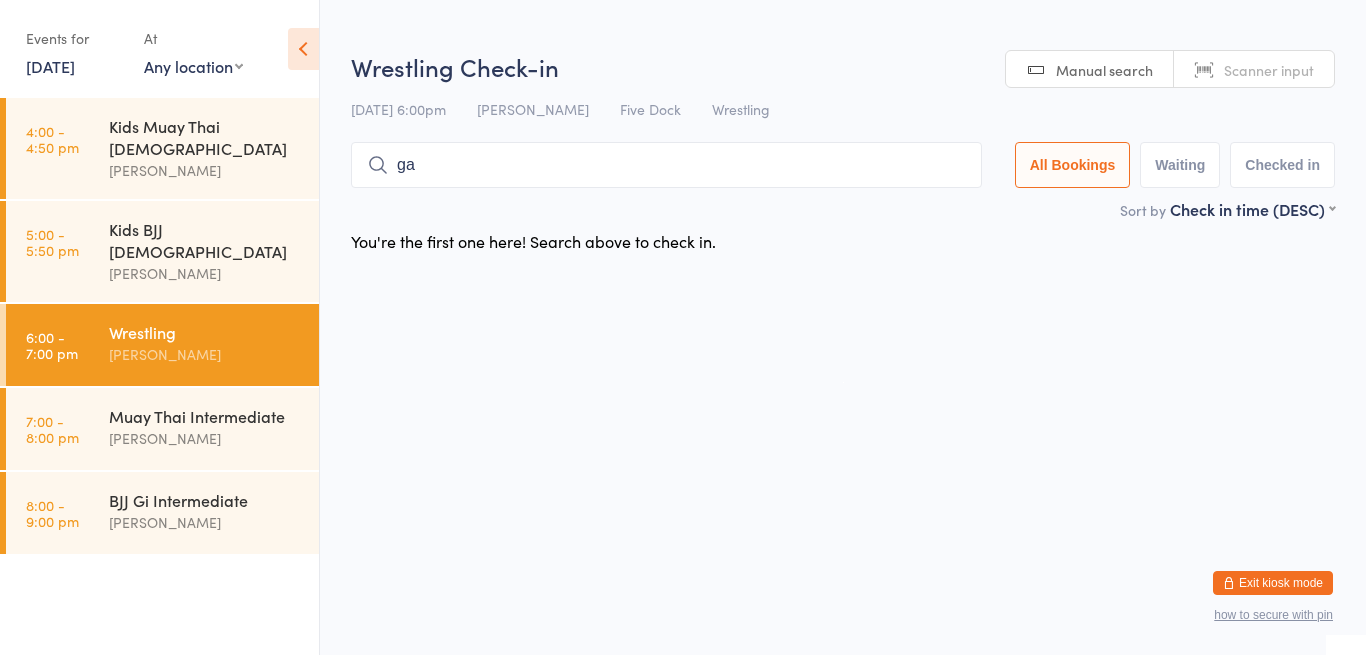type on "g" 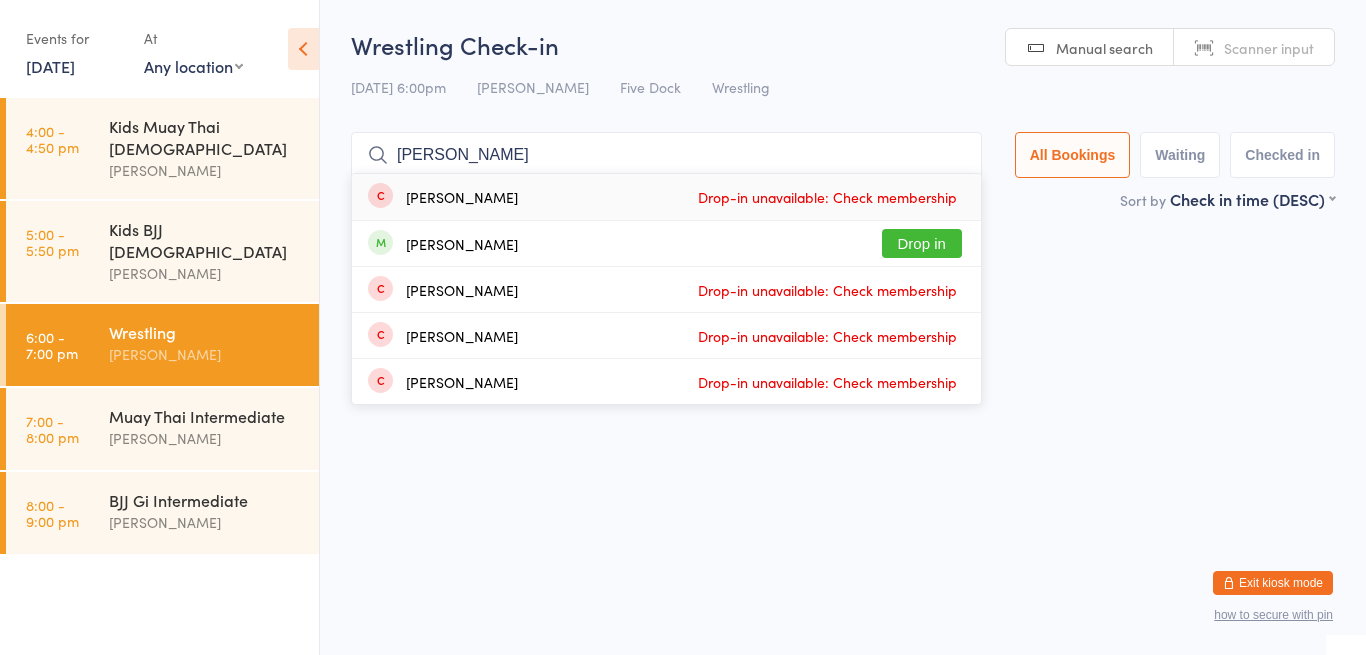 type on "[PERSON_NAME]" 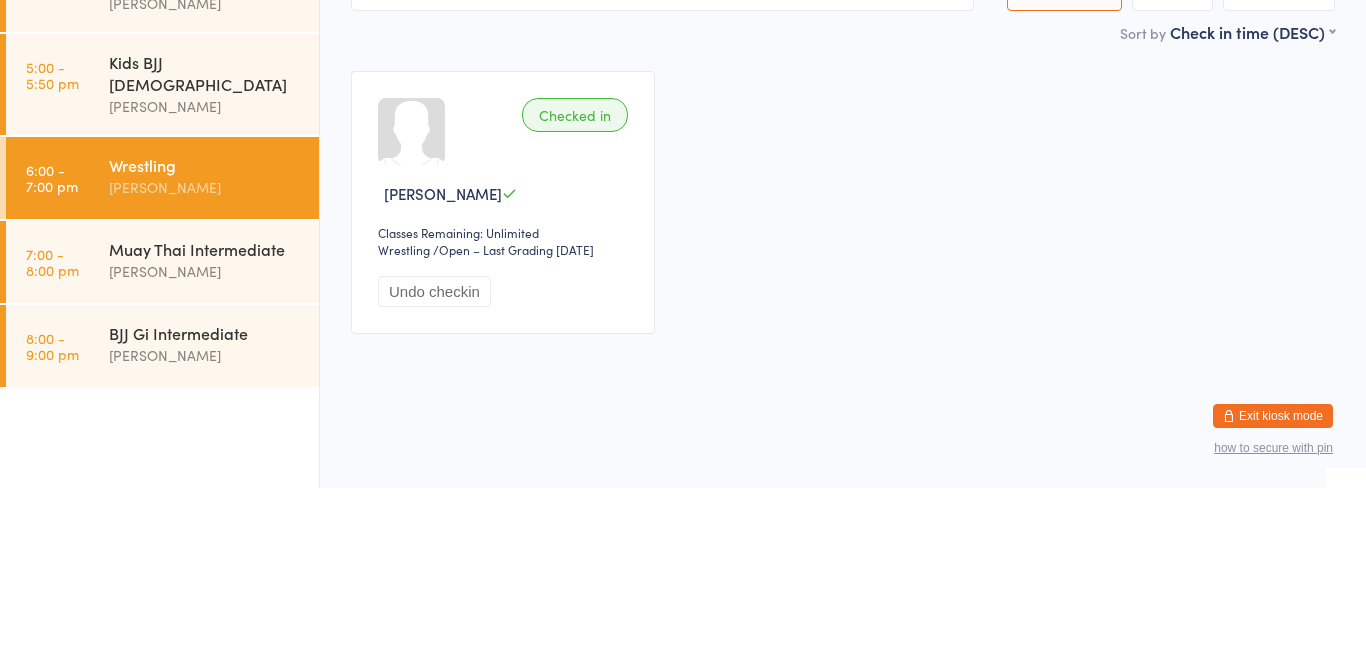 click on "[PERSON_NAME]" at bounding box center (205, 438) 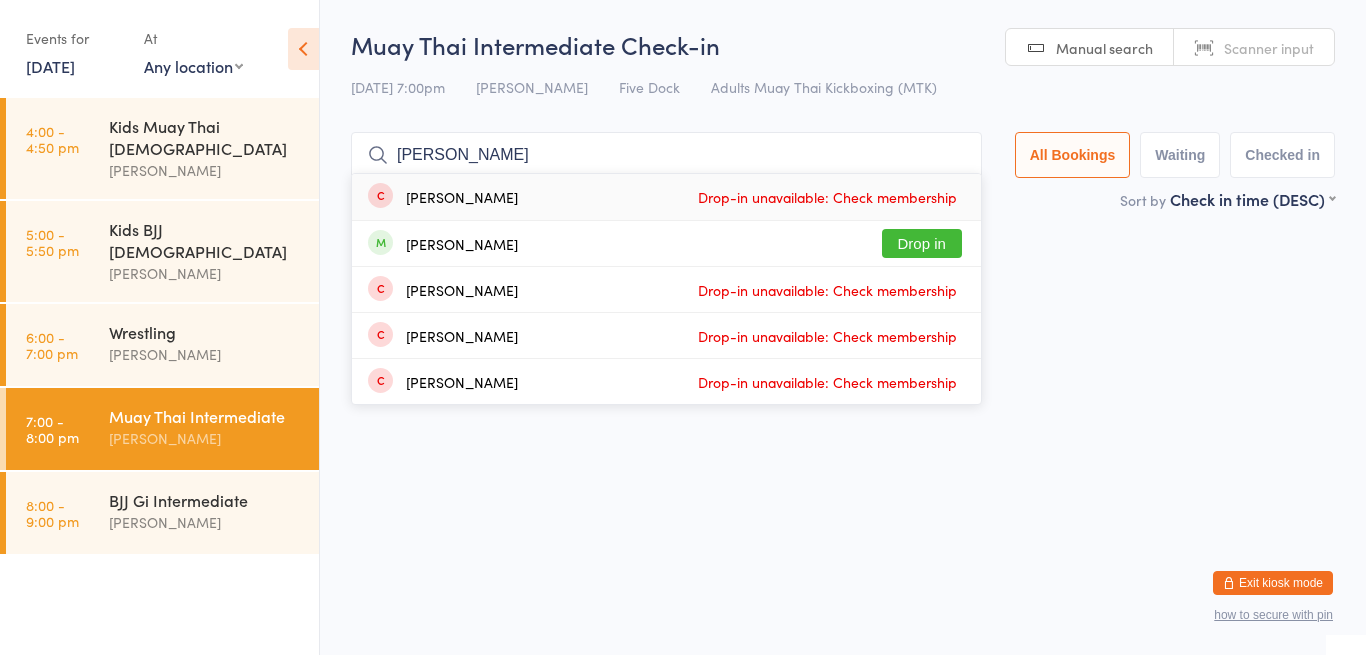 type on "[PERSON_NAME]" 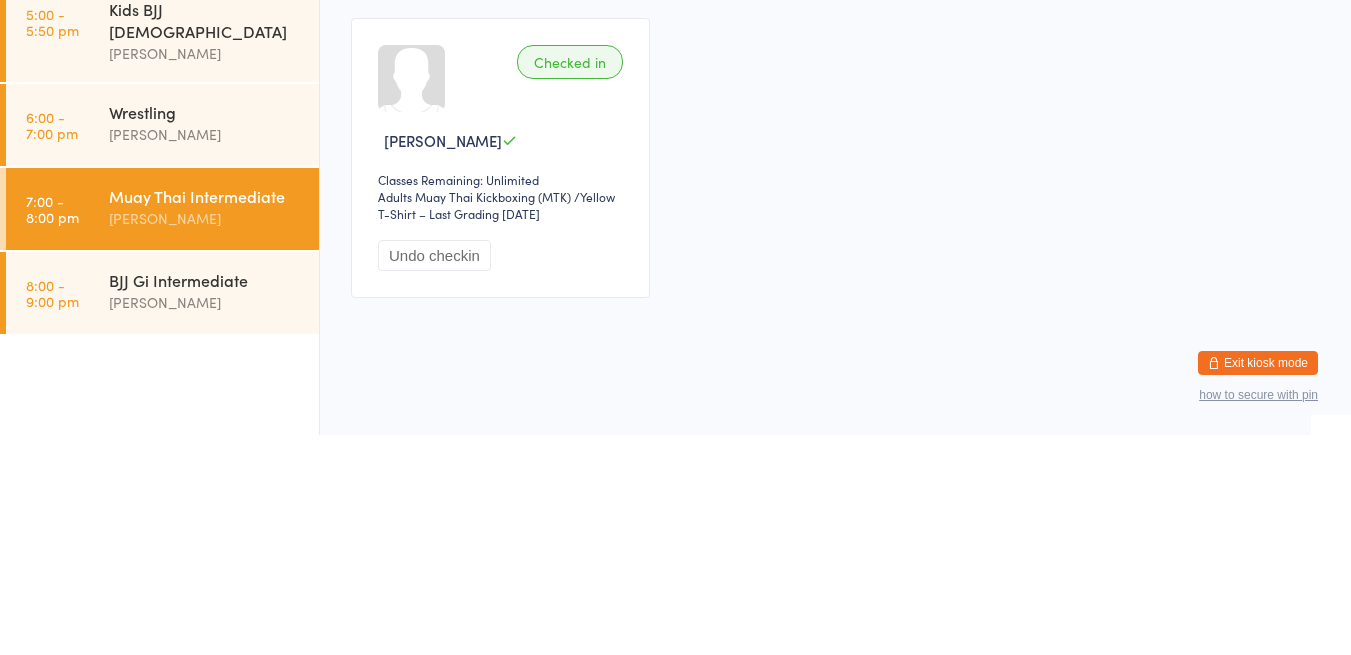 click on "[PERSON_NAME]" at bounding box center (205, 522) 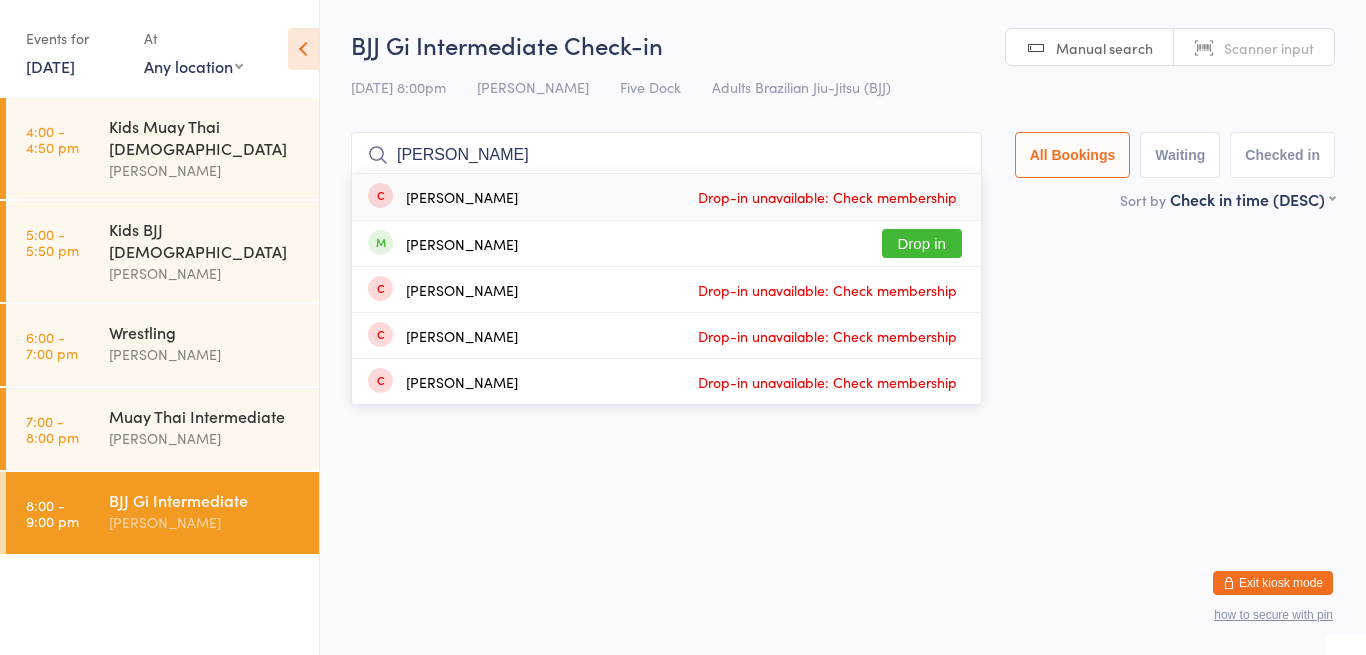 type on "[PERSON_NAME]" 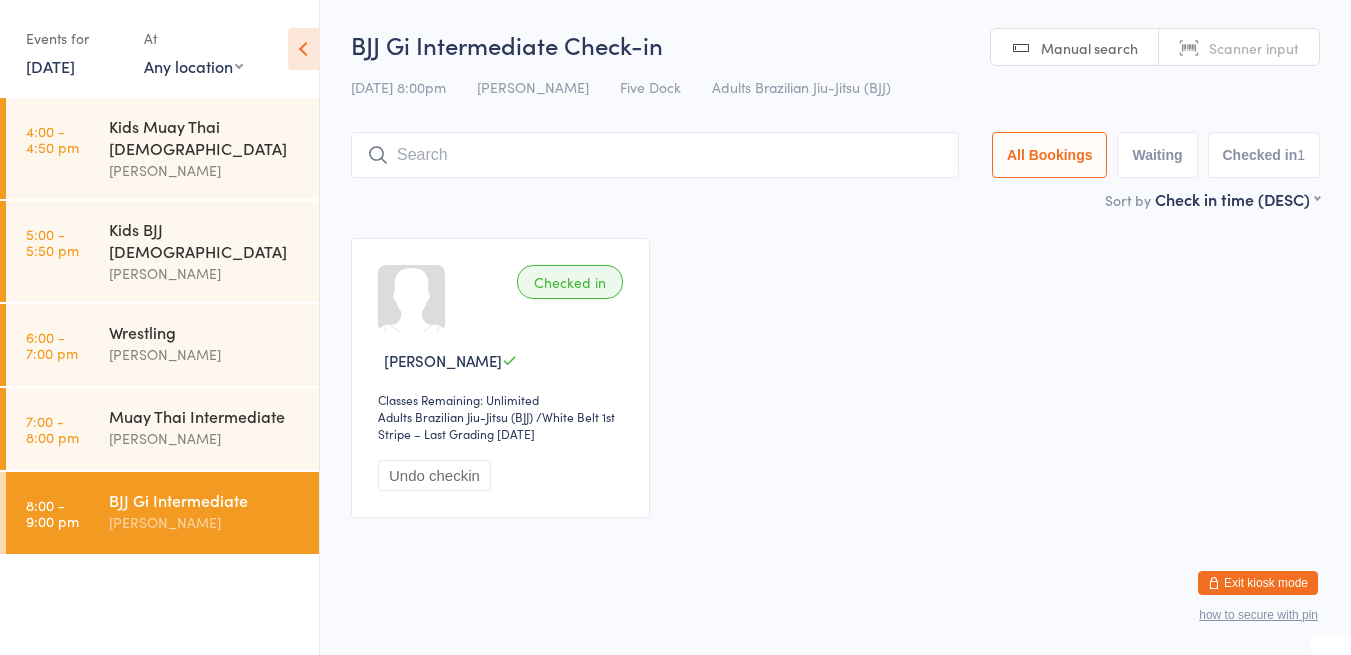 type on "o" 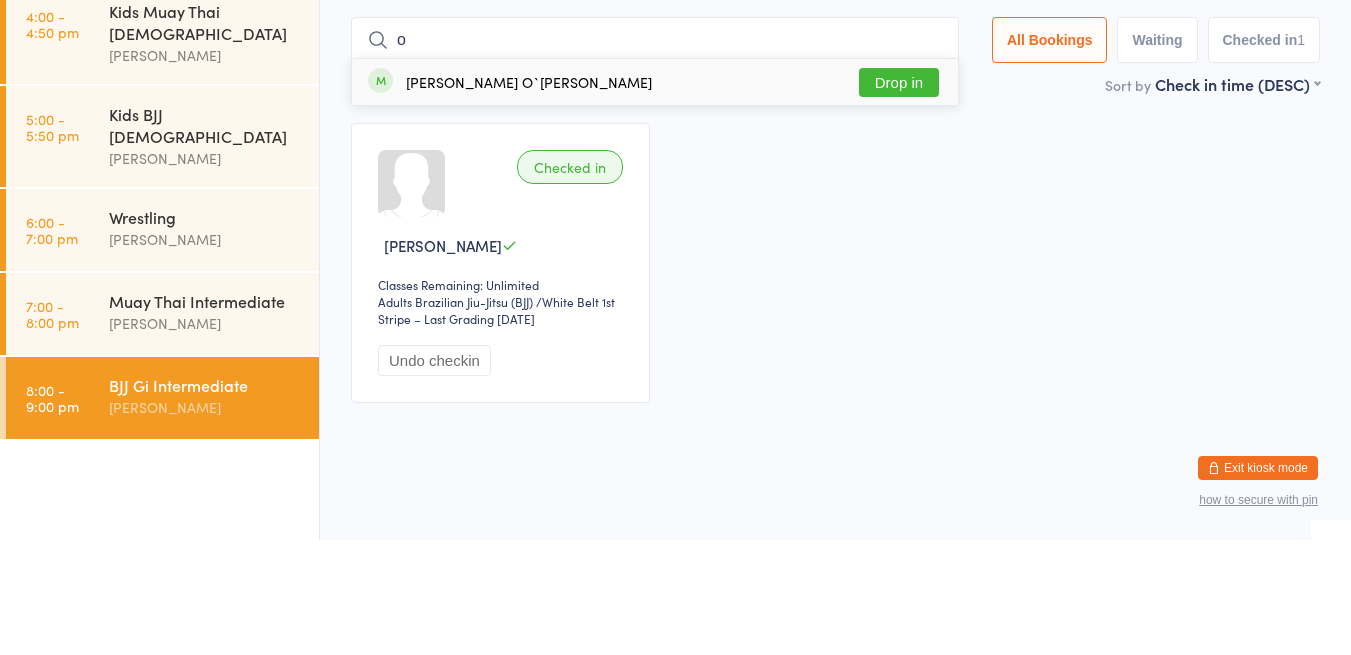 click on "Wrestling" at bounding box center [205, 332] 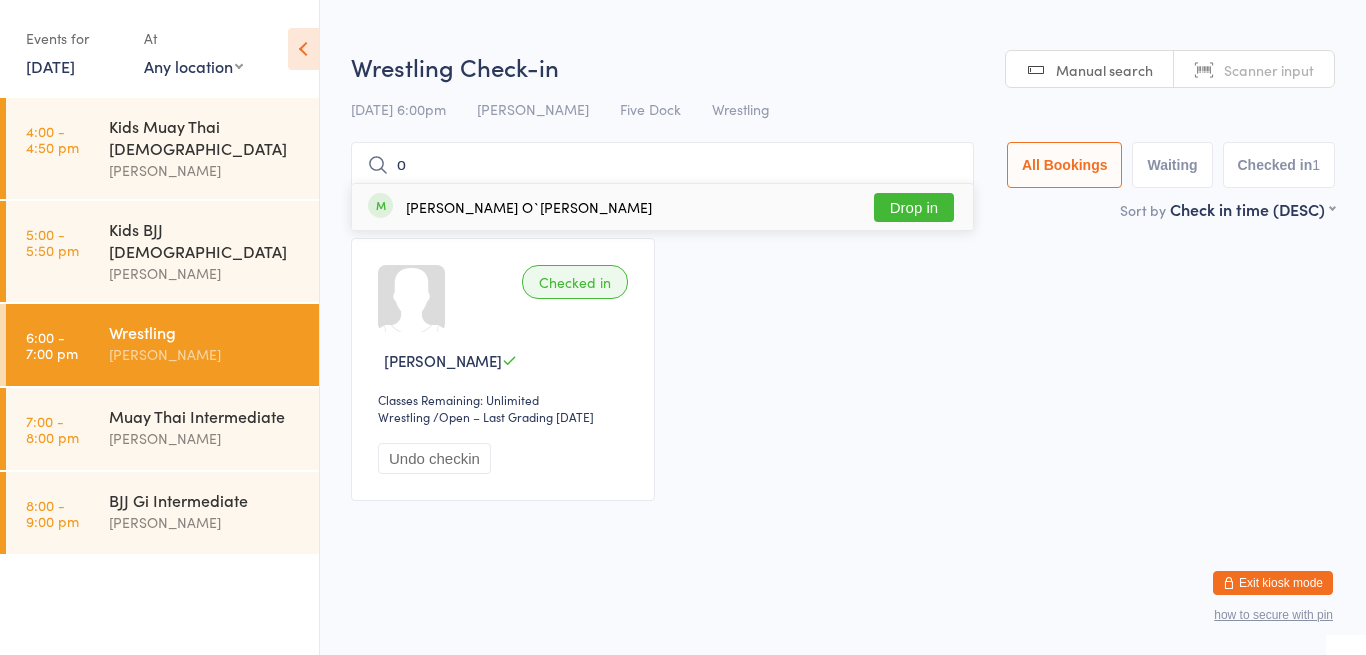 type on "oshae" 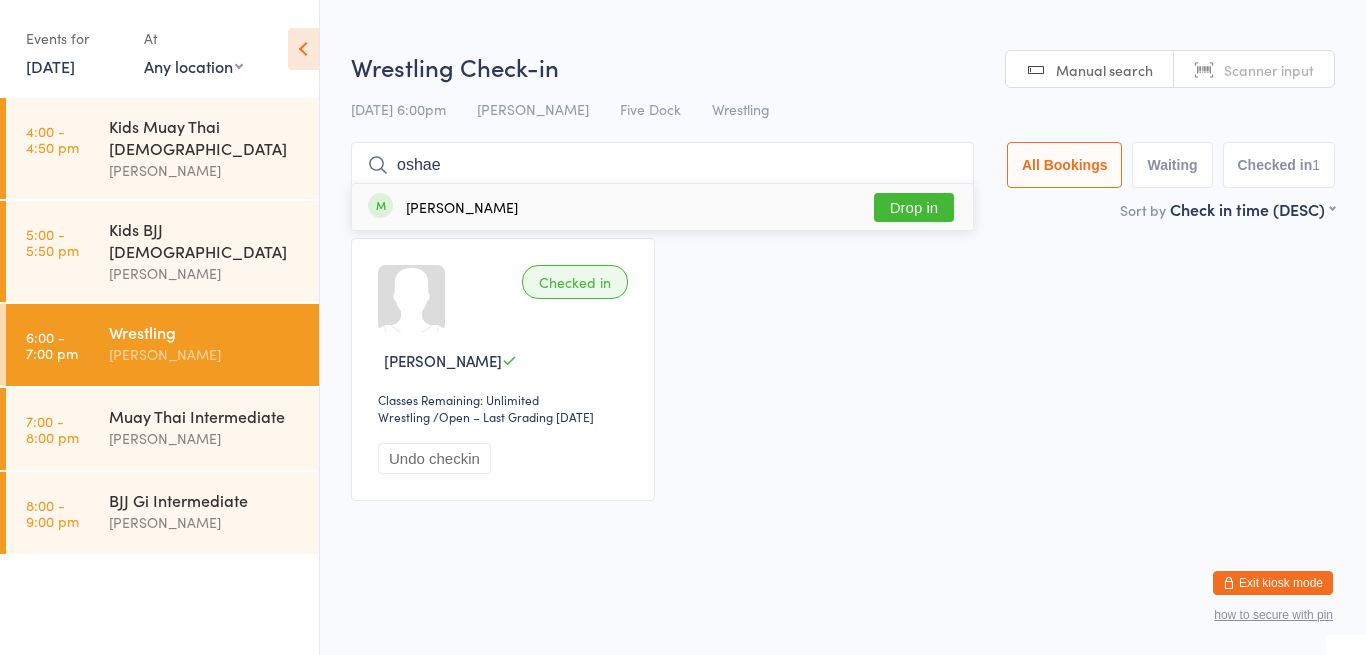 click on "Drop in" at bounding box center (914, 207) 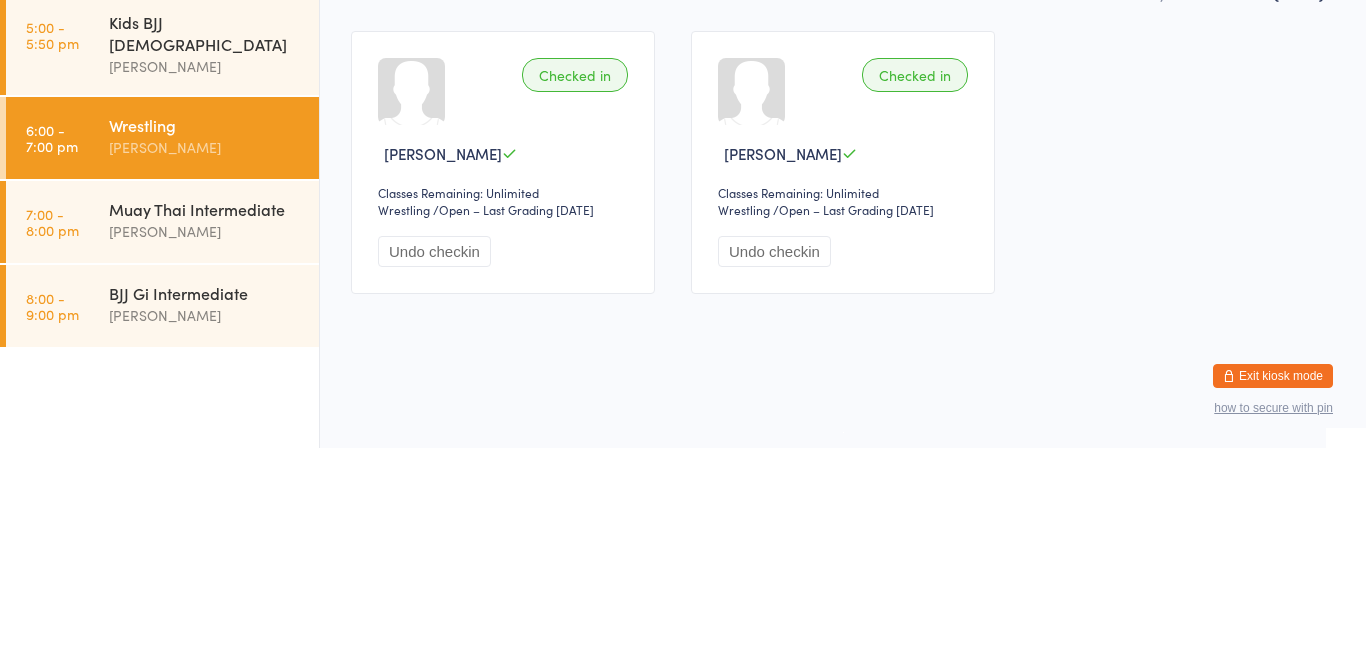 click on "Muay Thai Intermediate [PERSON_NAME]" at bounding box center (214, 427) 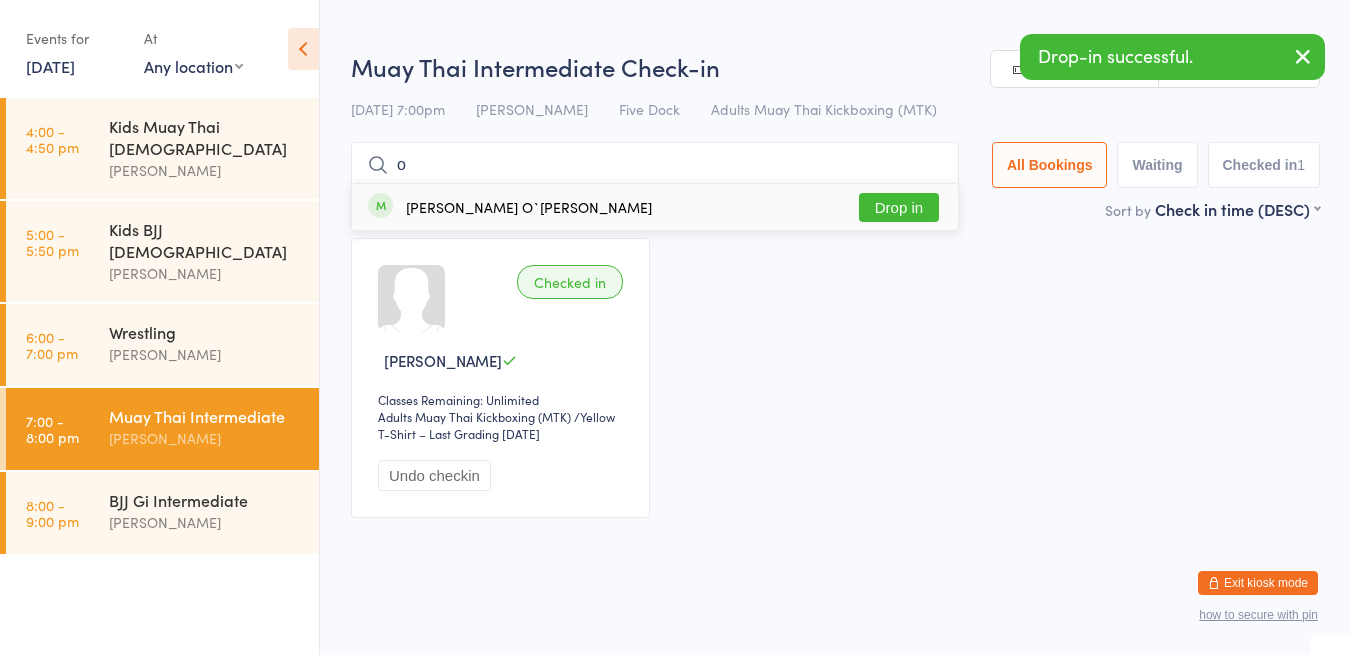 type on "oshae" 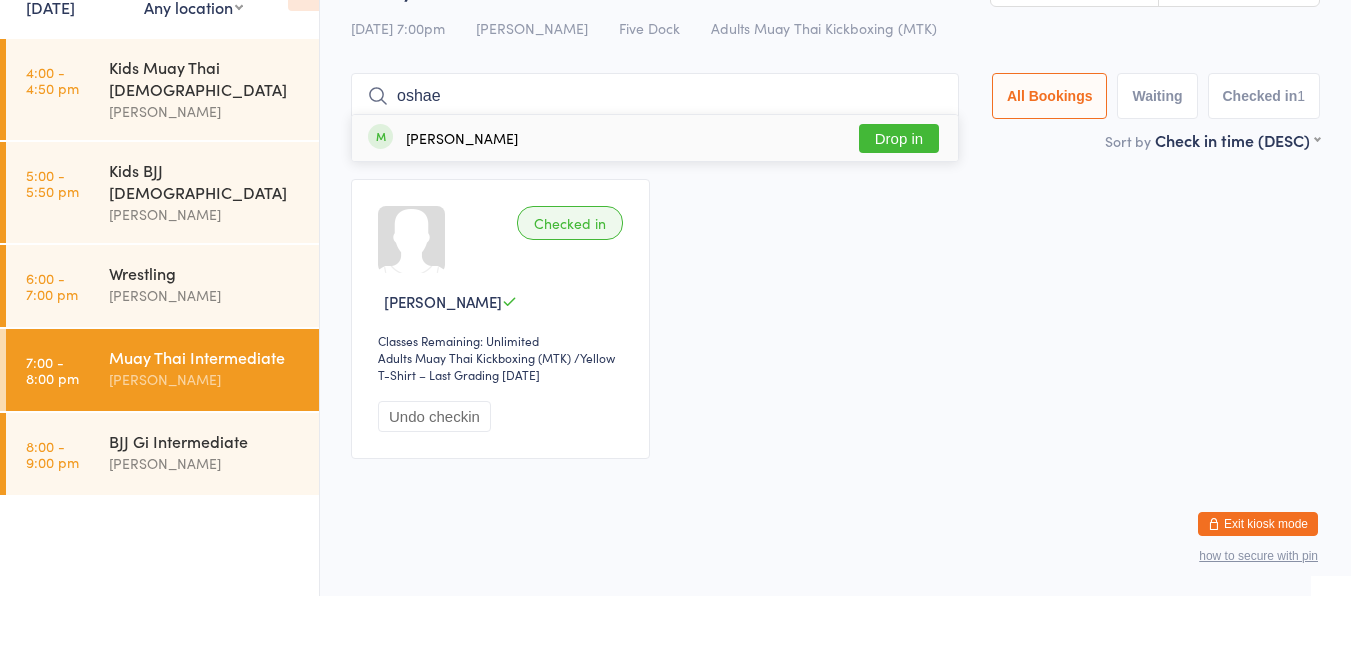 click on "Drop in" at bounding box center [899, 197] 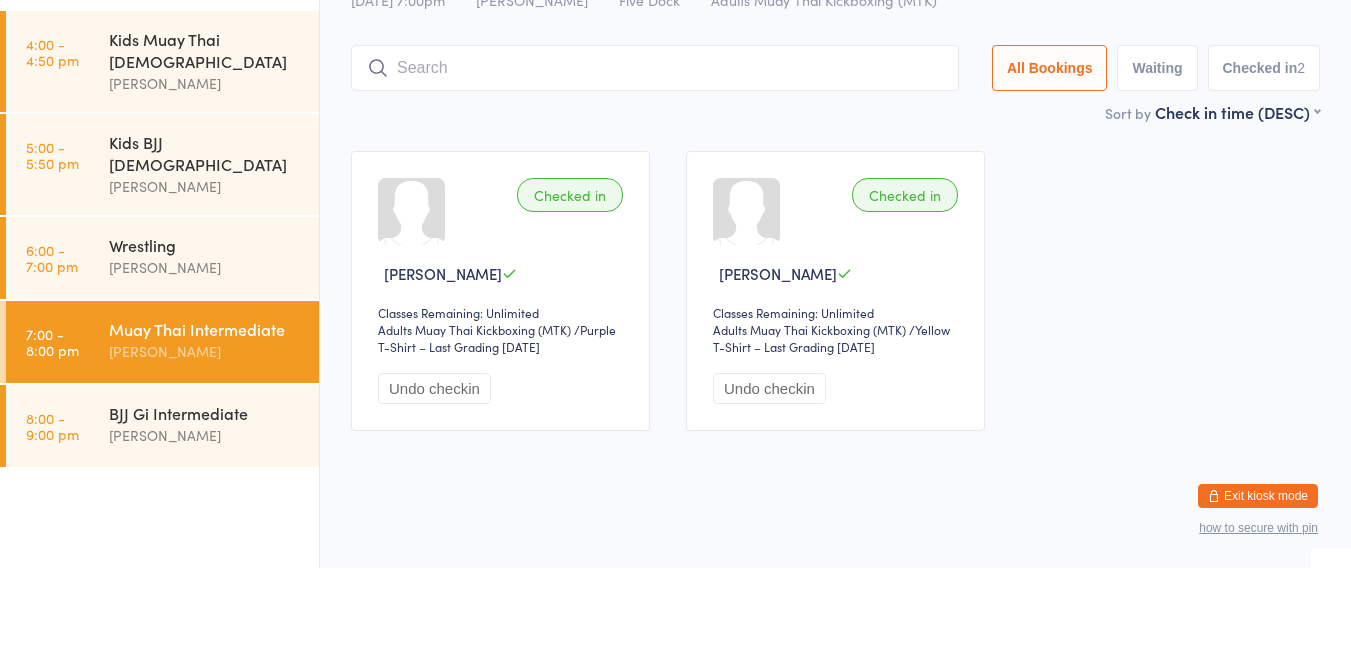 click on "[PERSON_NAME]" at bounding box center [205, 354] 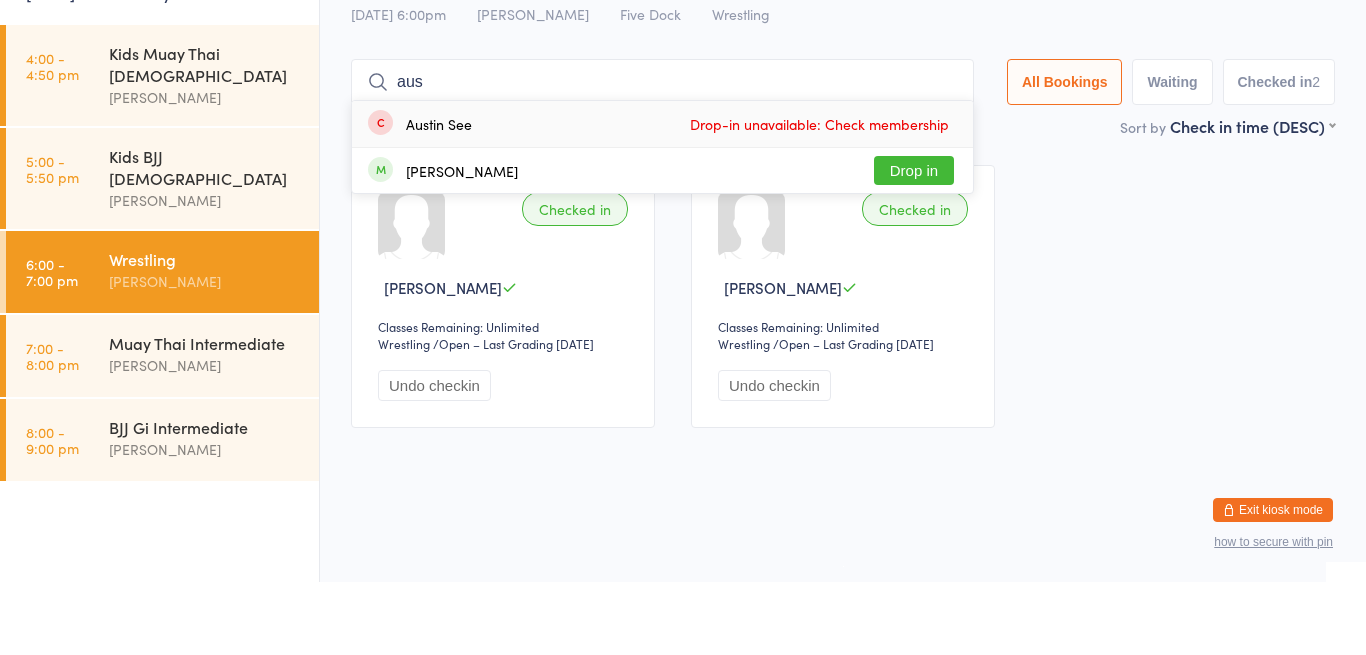 type on "aus" 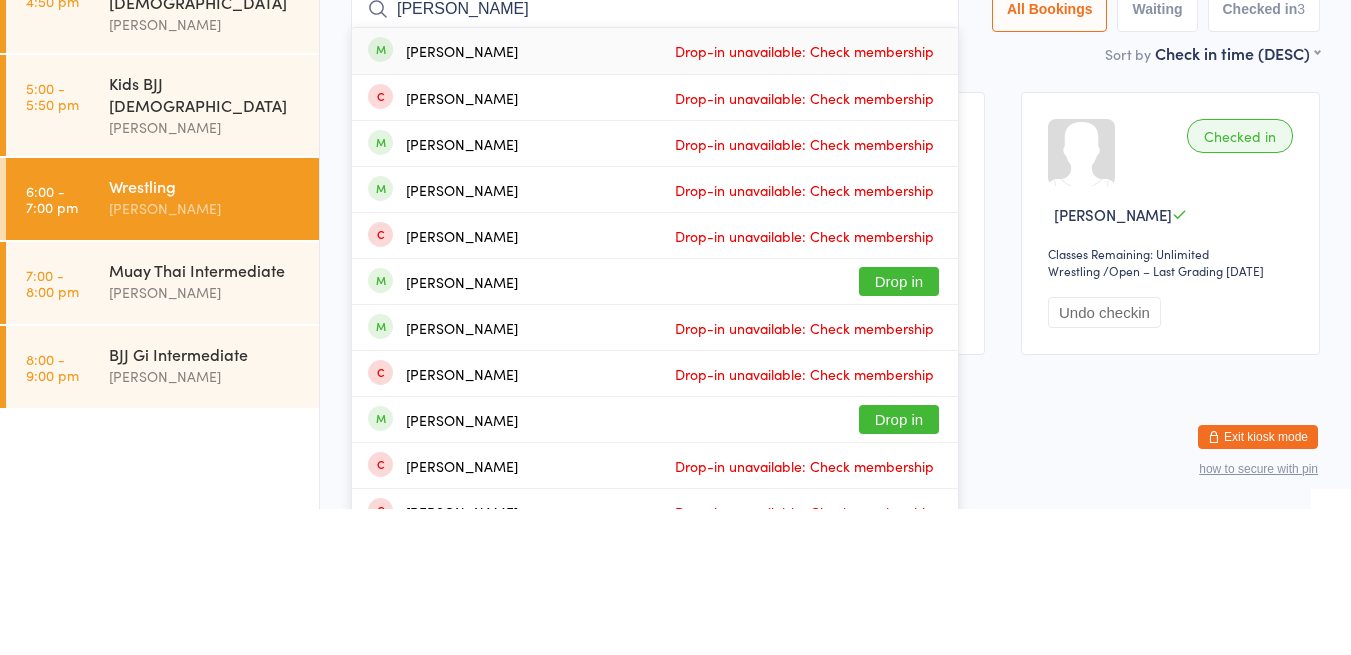 type on "[PERSON_NAME]" 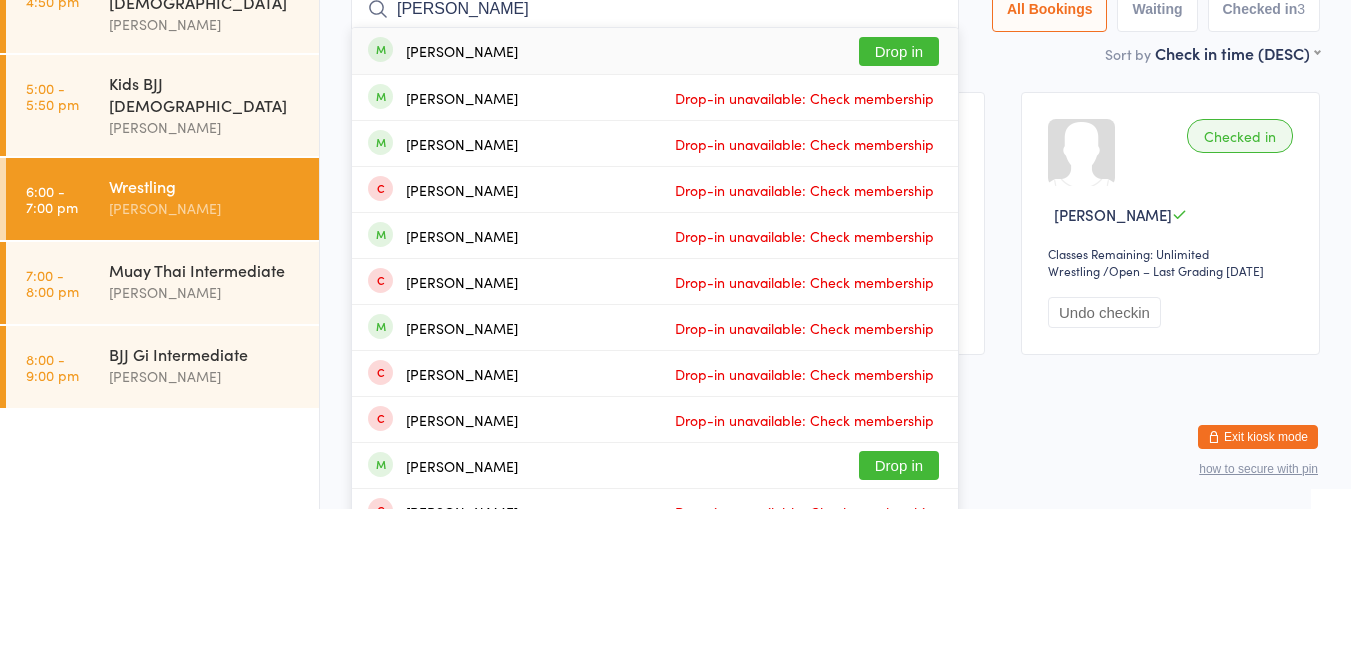 click on "Drop in" at bounding box center (899, 197) 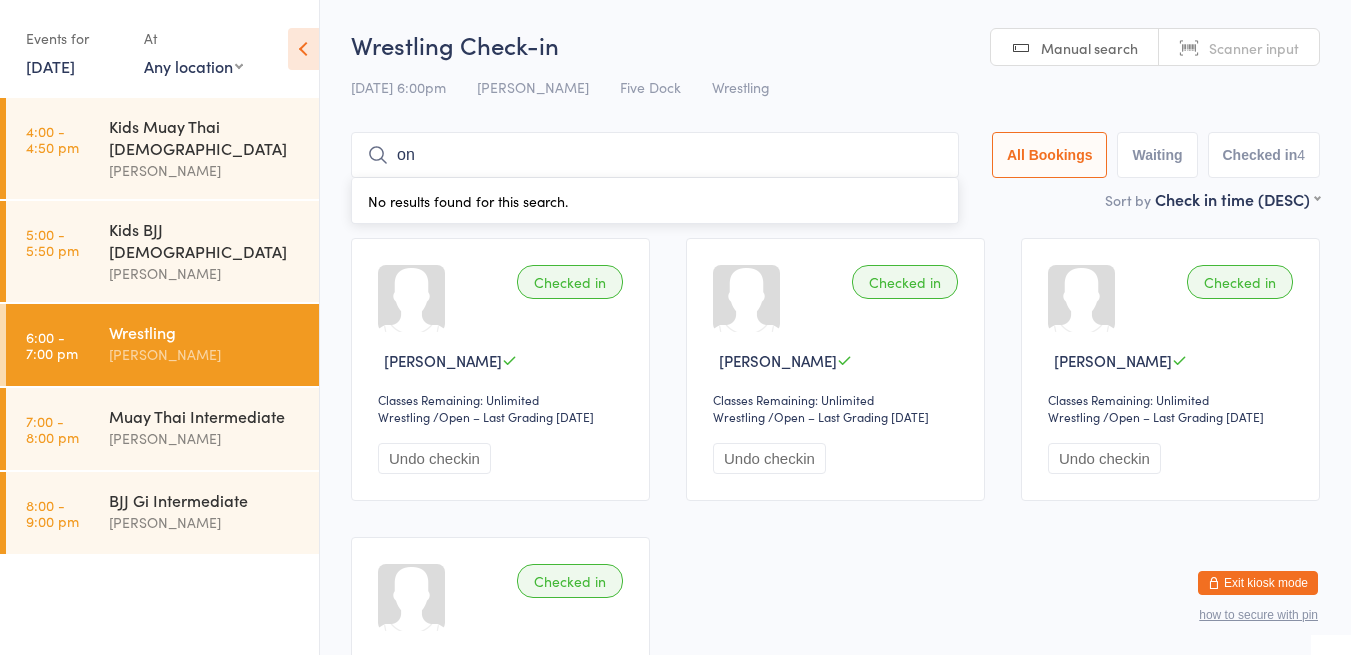 type on "o" 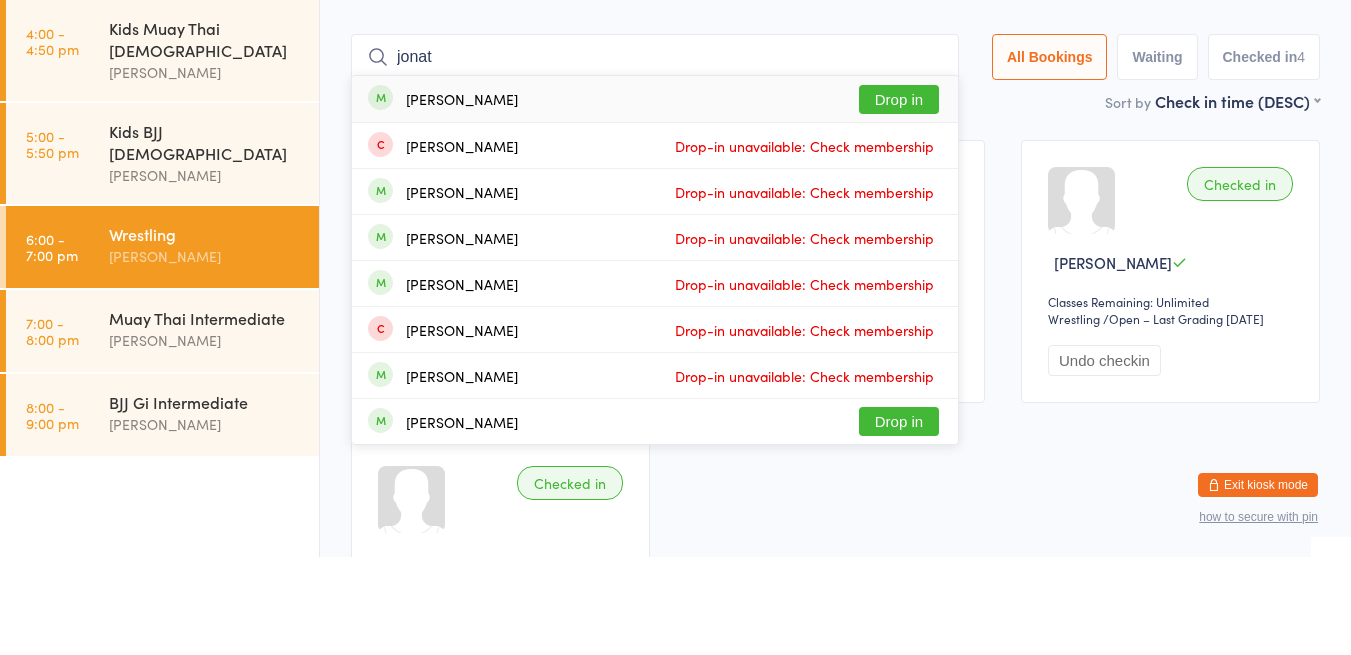 type on "jonat" 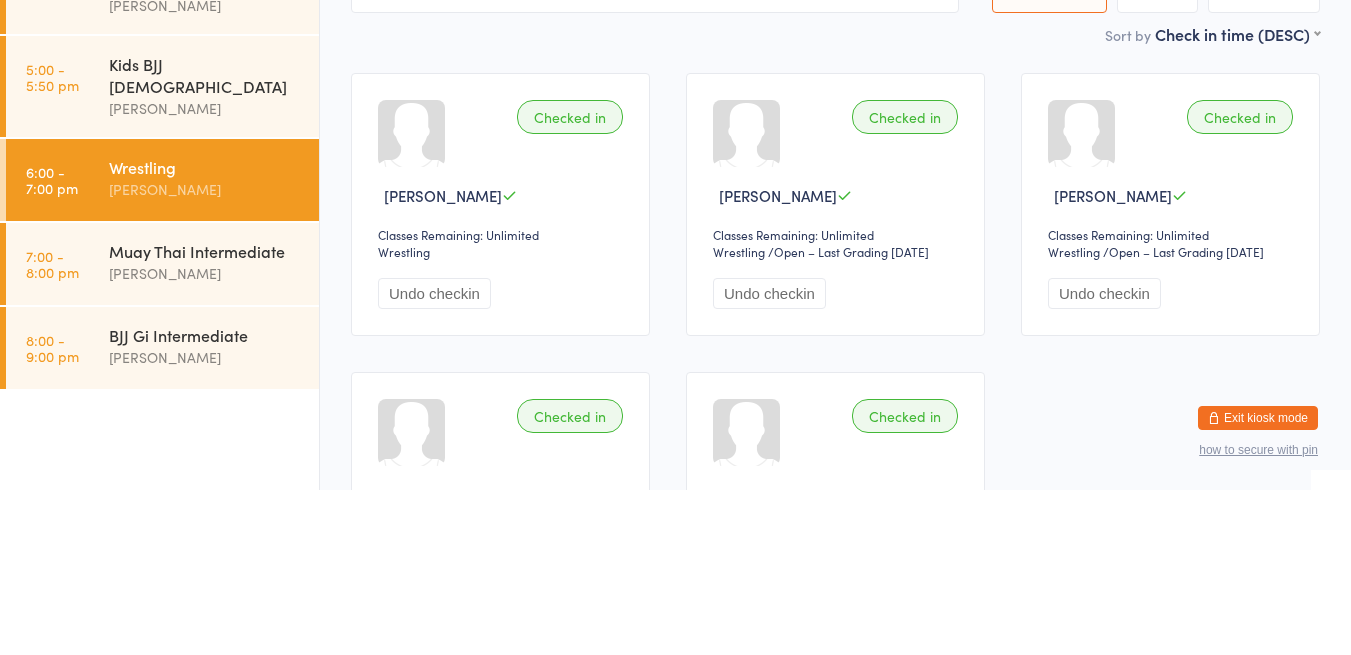 click on "Muay Thai Intermediate" at bounding box center [205, 416] 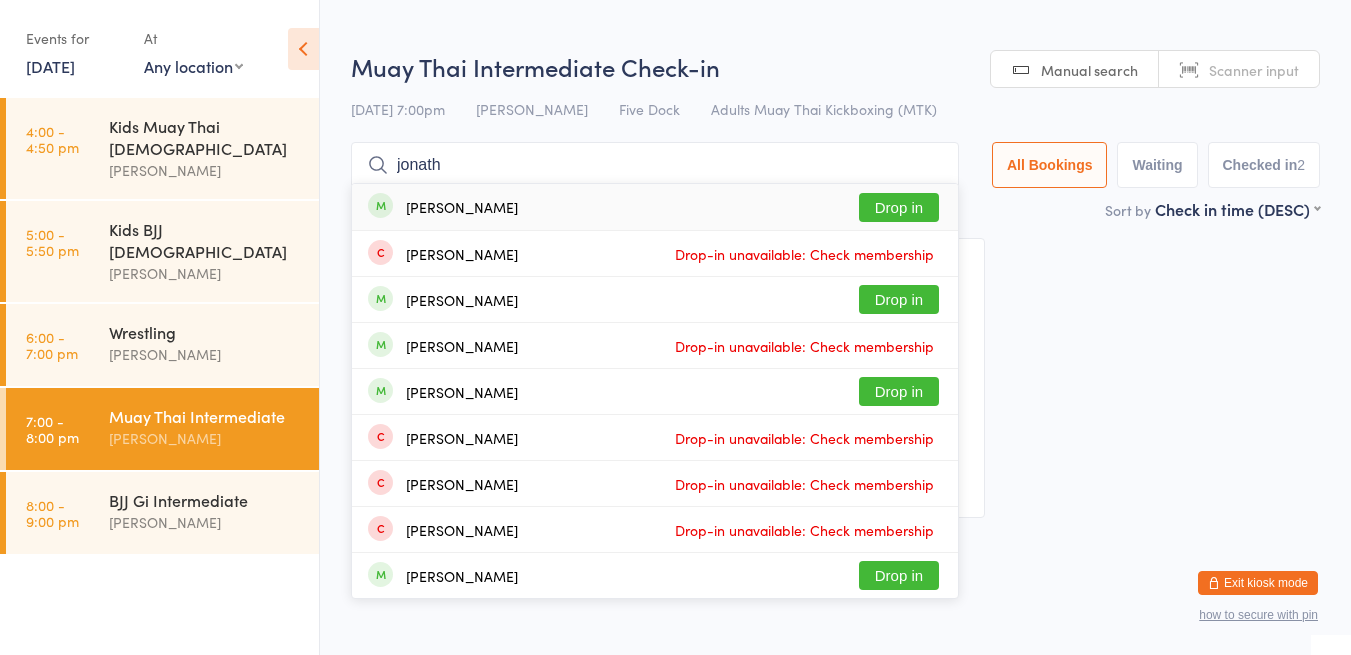 type on "jonath" 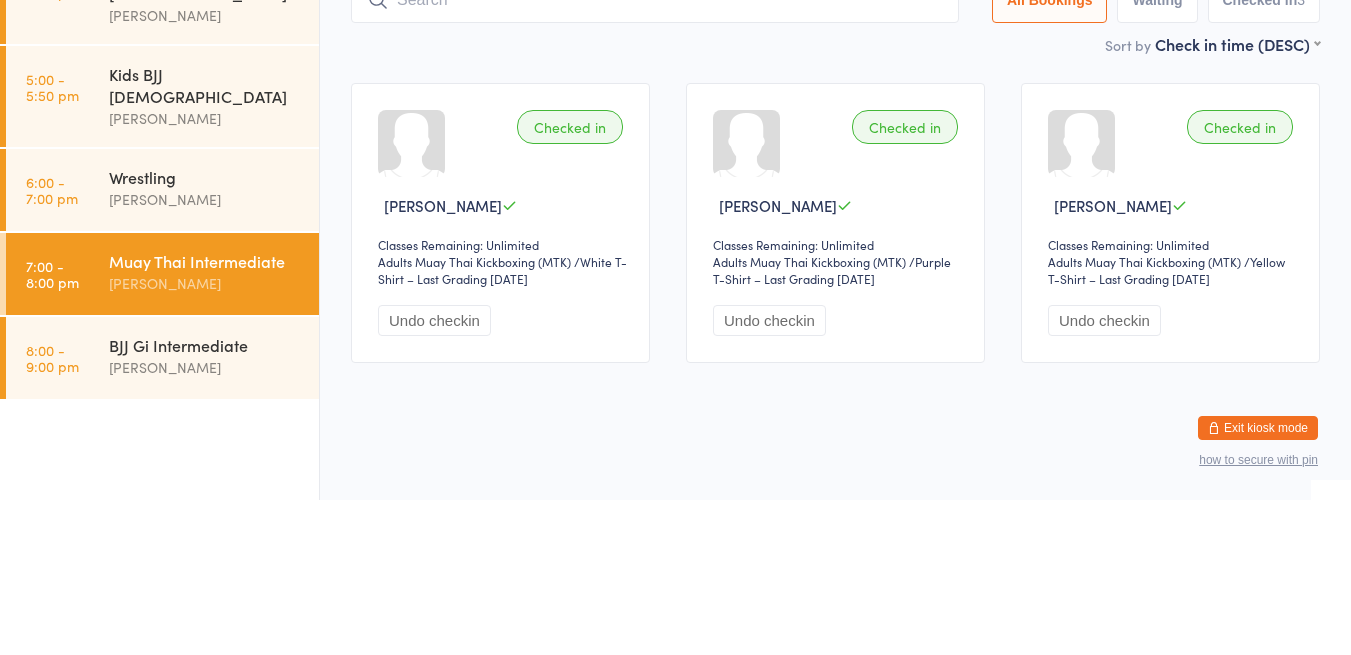 click on "Wrestling" at bounding box center [205, 332] 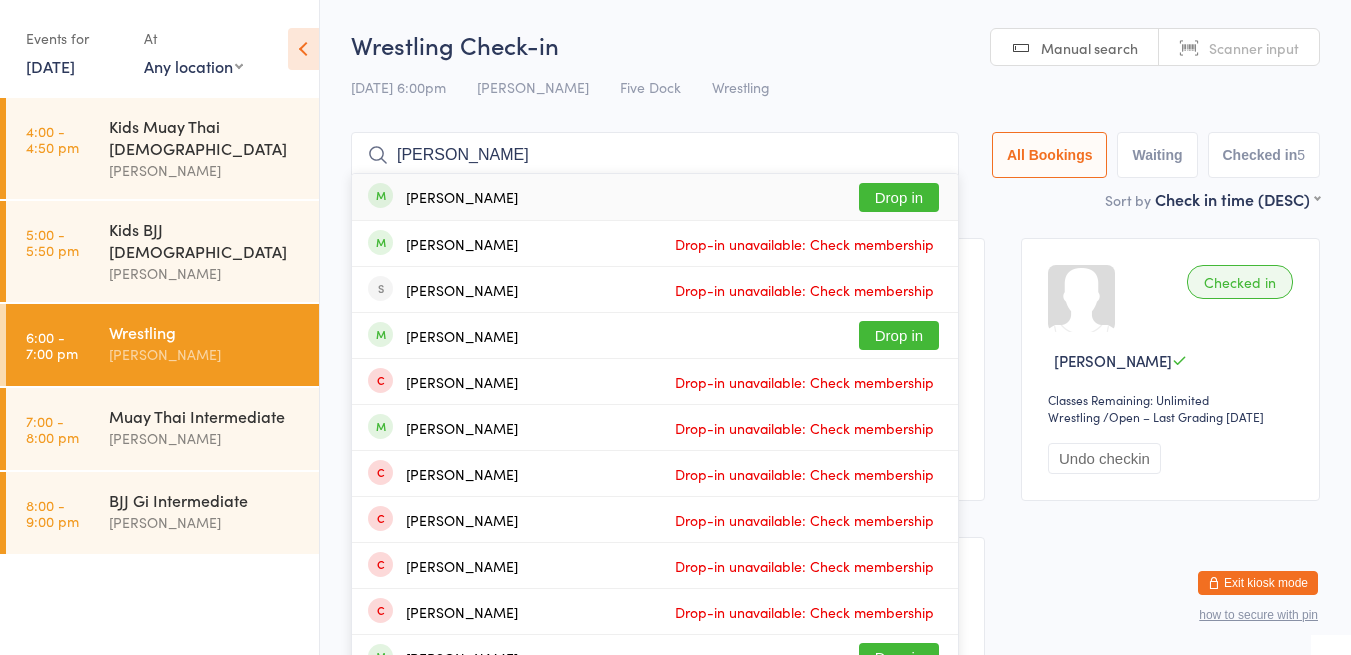 type on "[PERSON_NAME]" 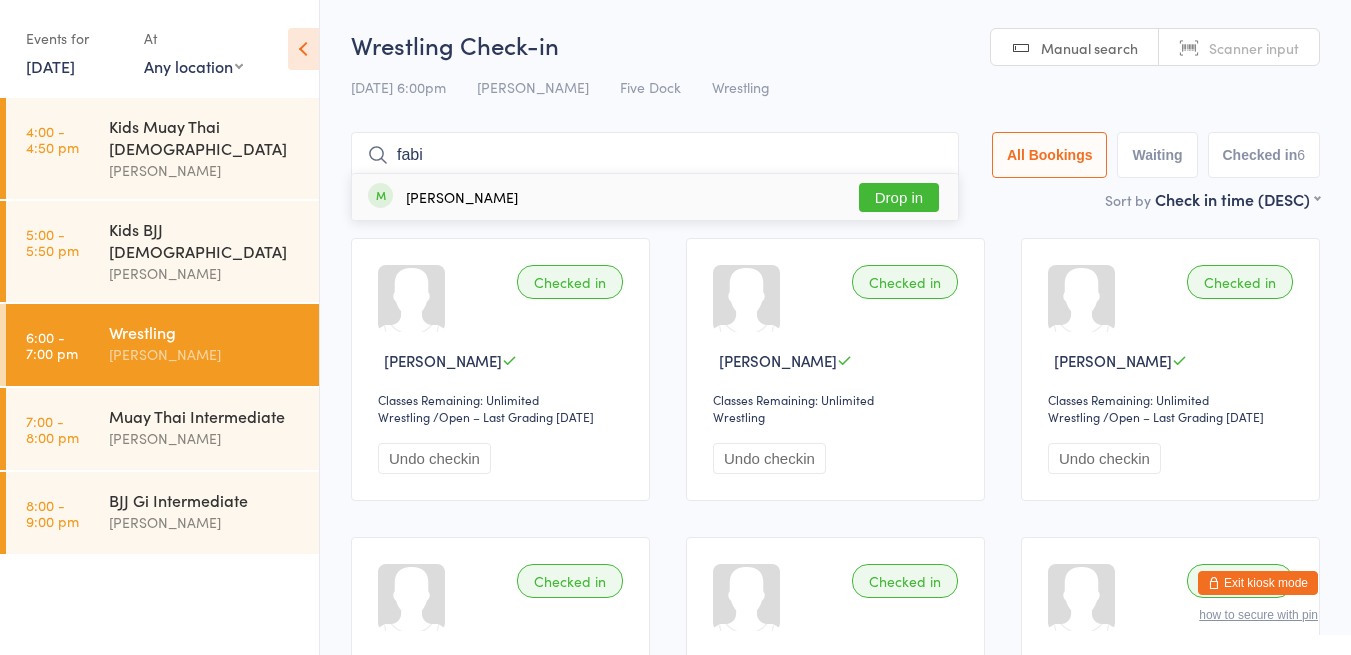 type on "fabi" 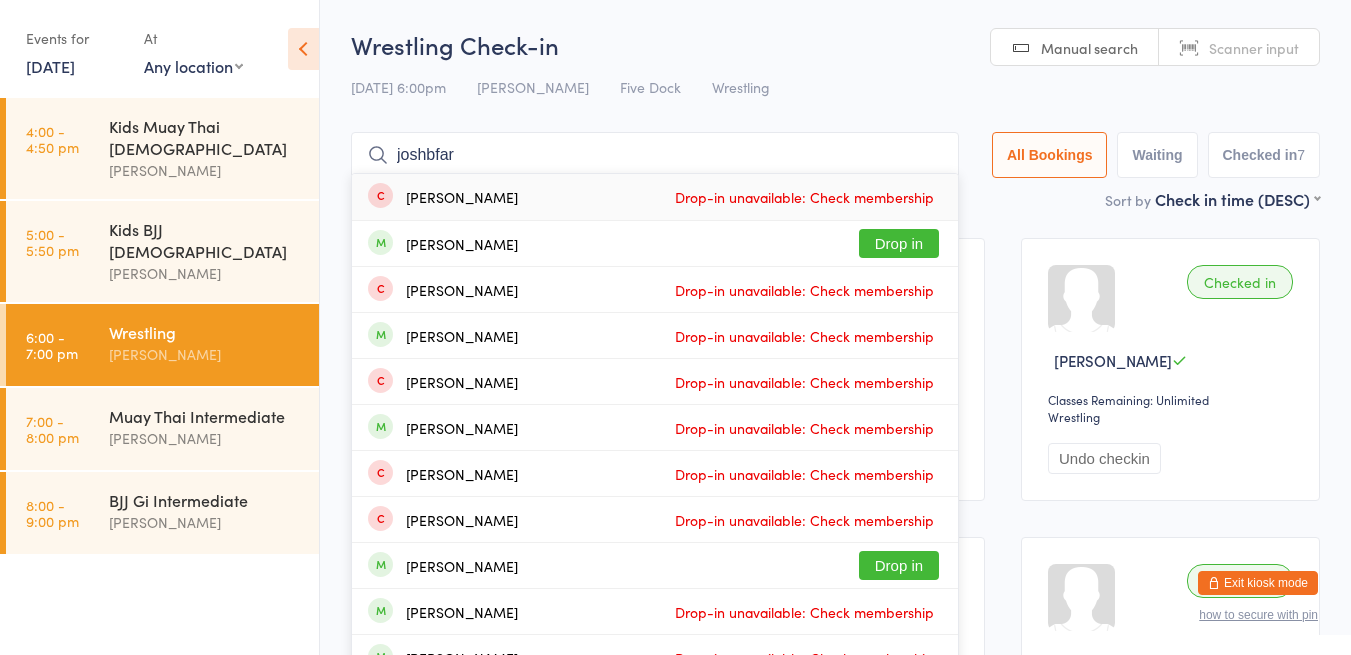 type on "joshbfar" 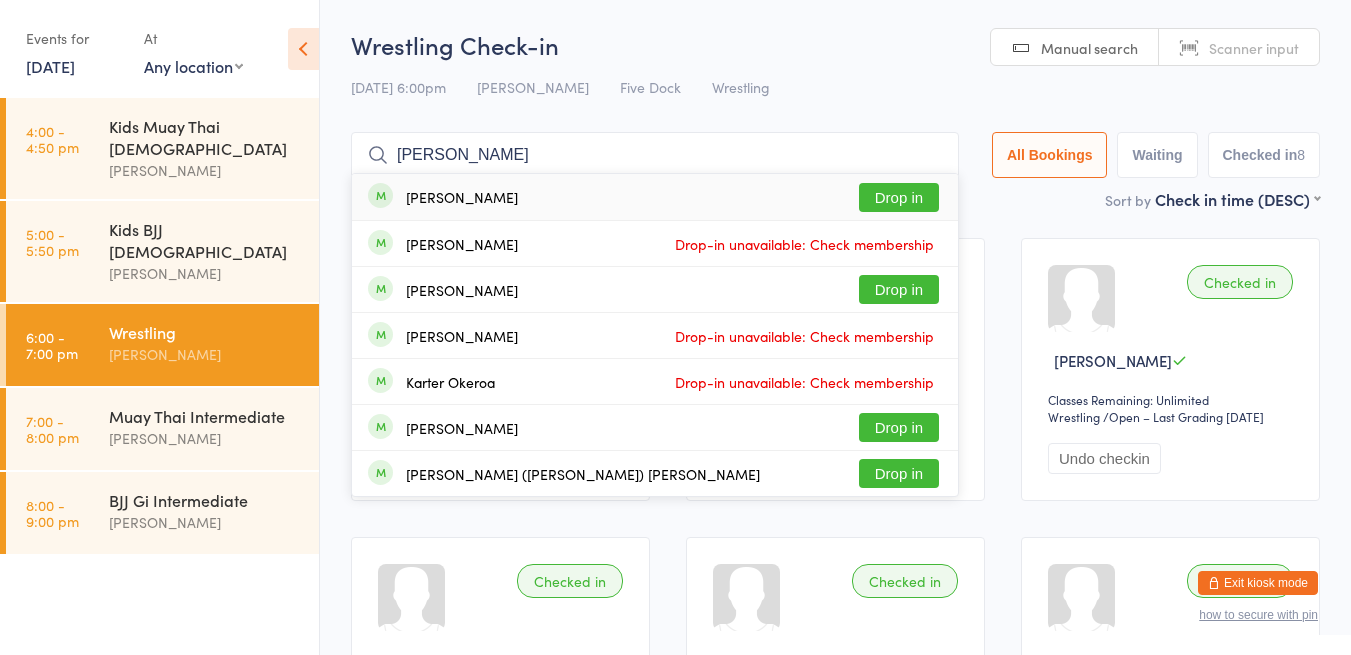 type on "[PERSON_NAME]" 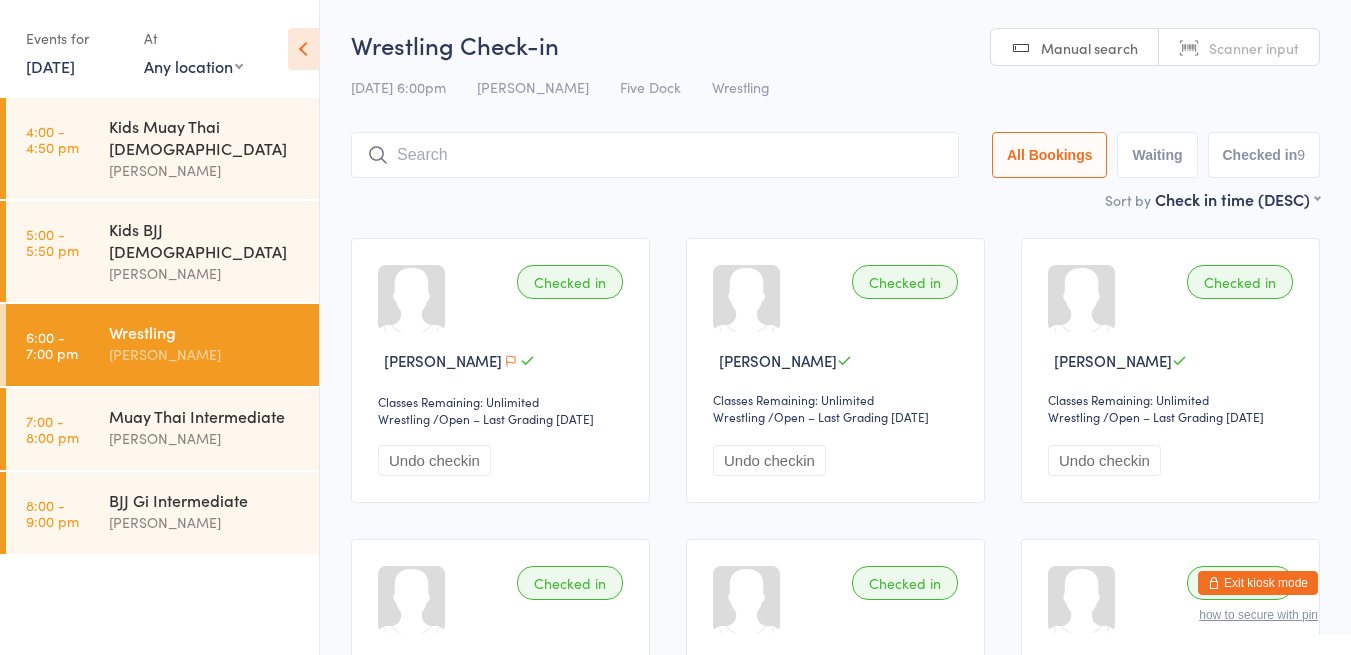click at bounding box center (655, 155) 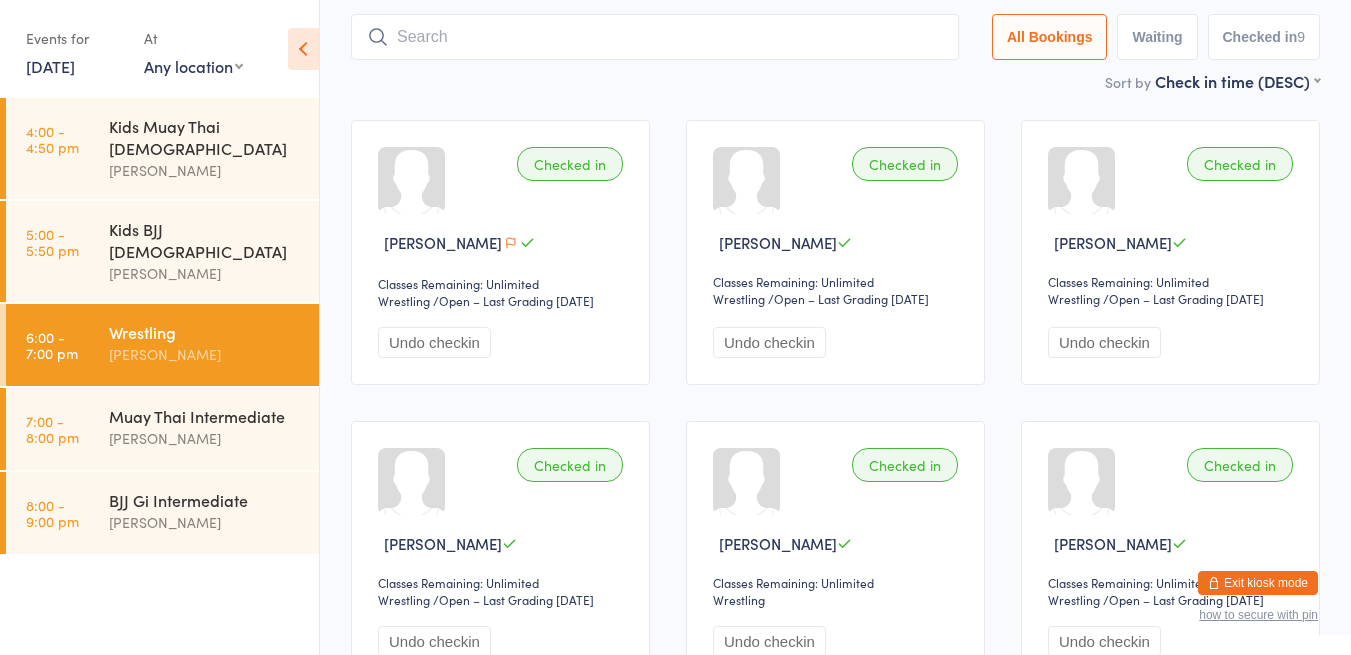 scroll, scrollTop: 132, scrollLeft: 0, axis: vertical 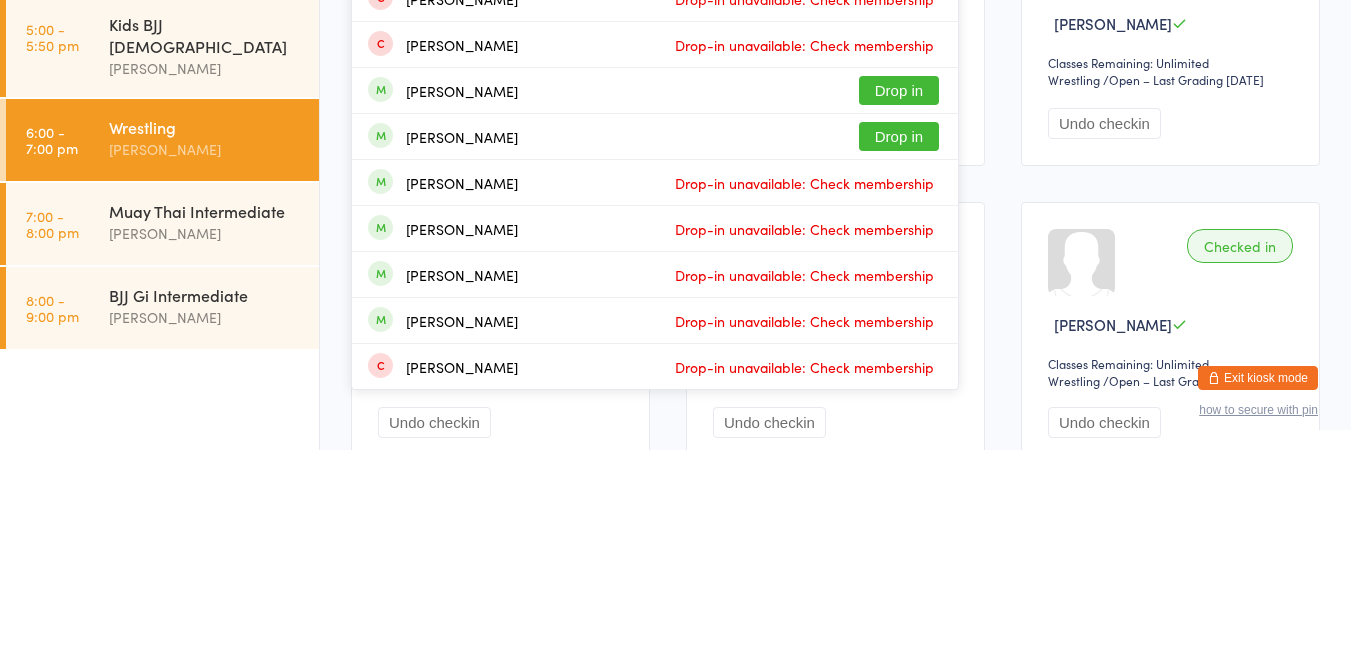 type on "[PERSON_NAME]" 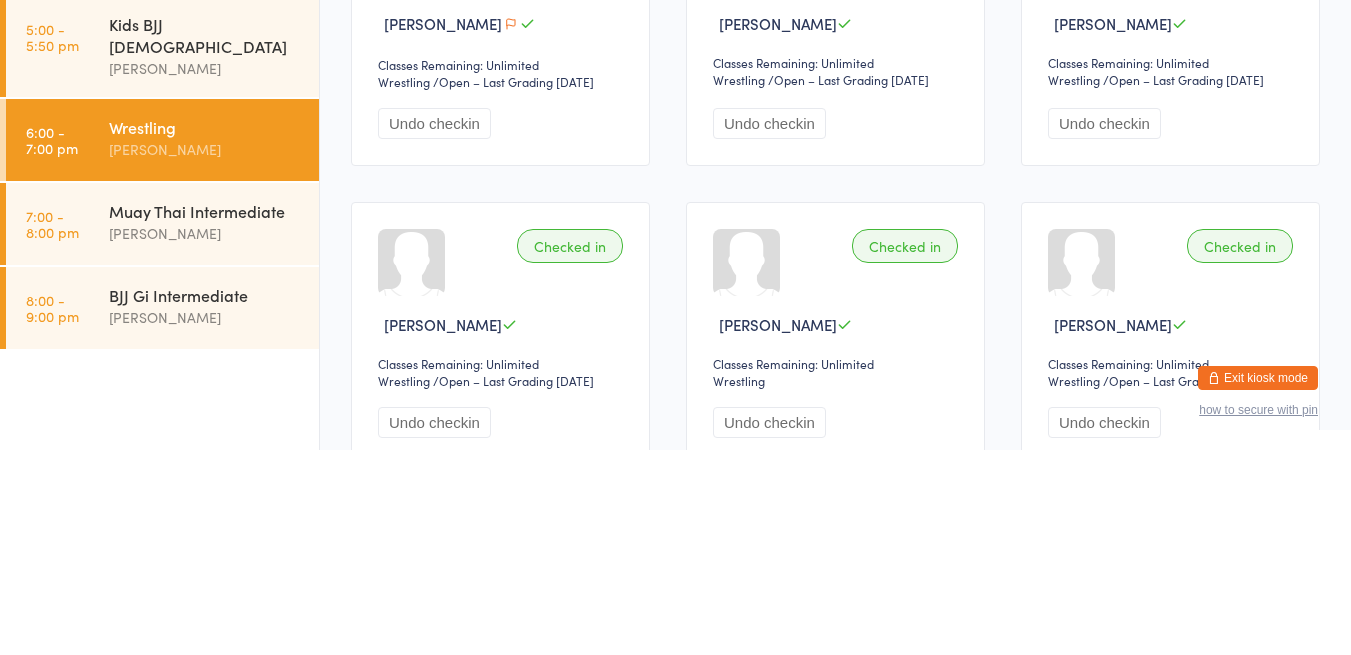 scroll, scrollTop: 0, scrollLeft: 0, axis: both 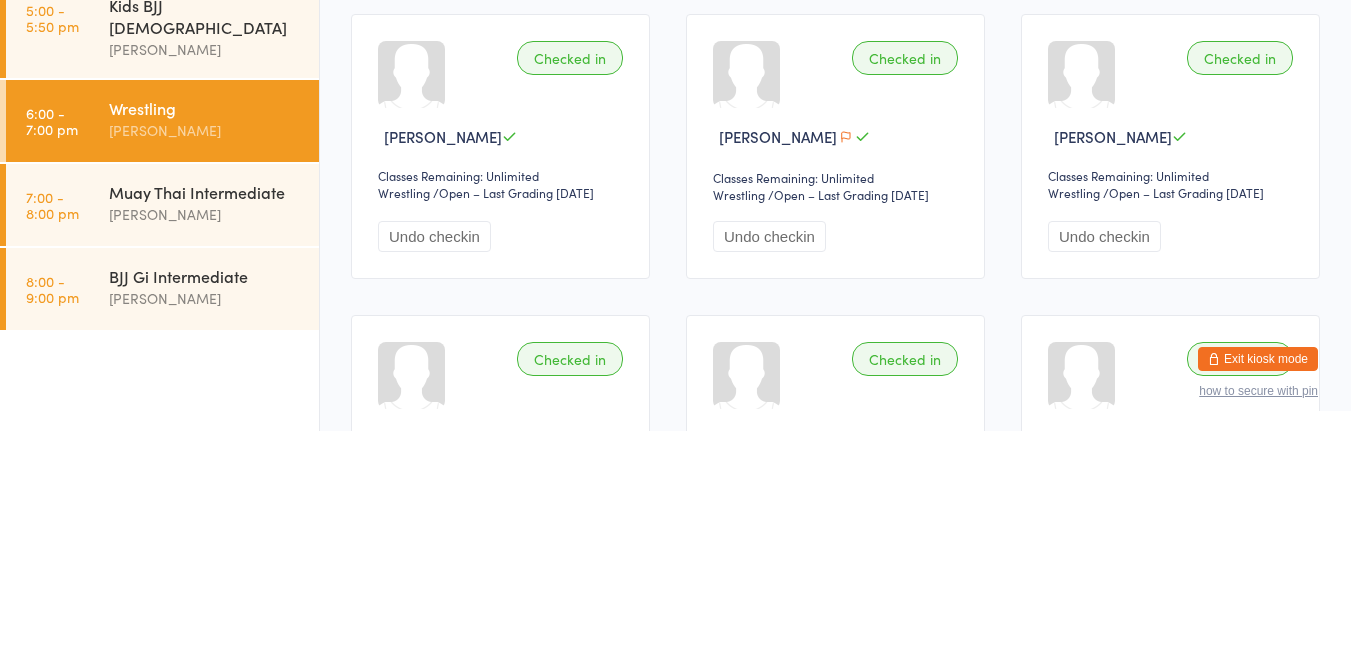 click on "[PERSON_NAME]" at bounding box center [205, 438] 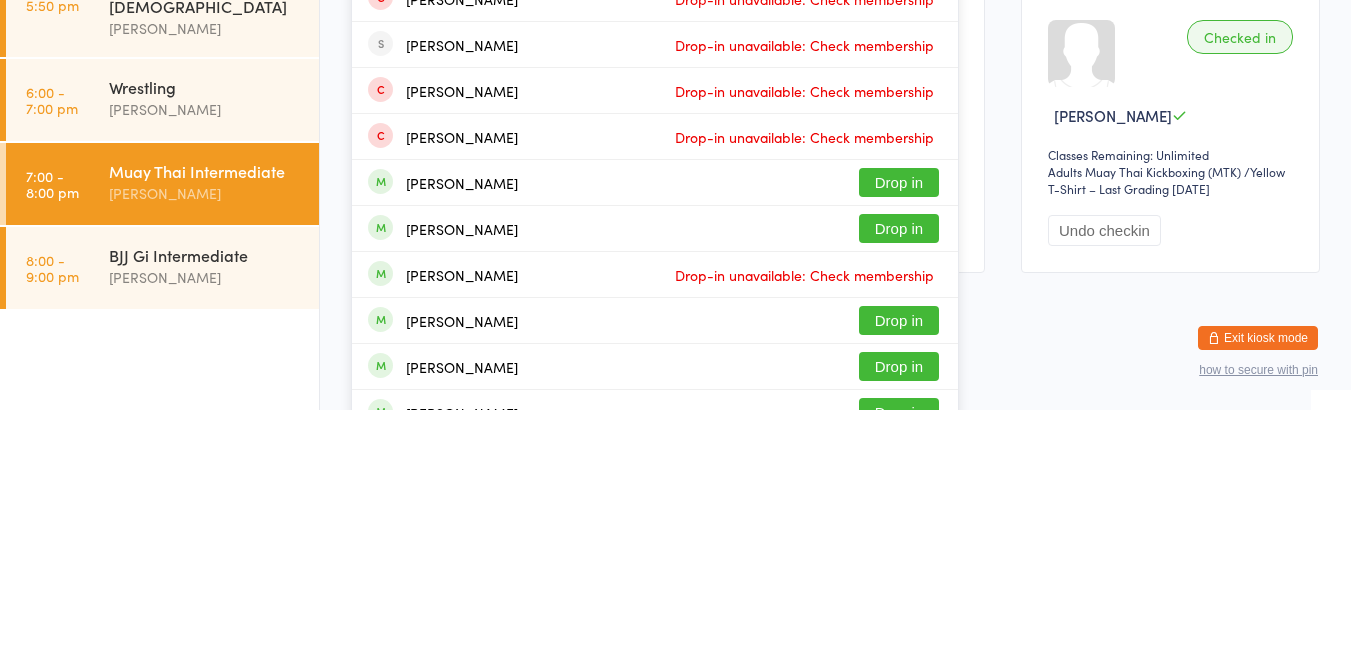 type on "[PERSON_NAME]" 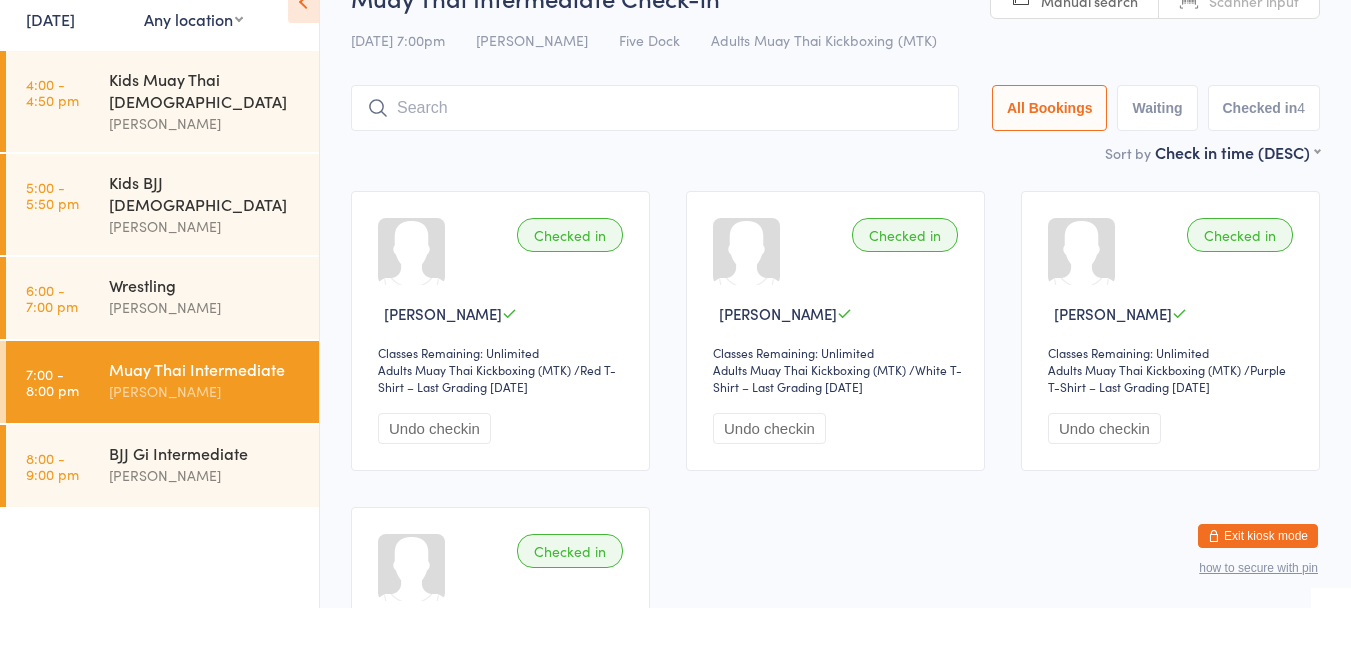 click on "6:00 - 7:00 pm Wrestling [PERSON_NAME]" at bounding box center [162, 345] 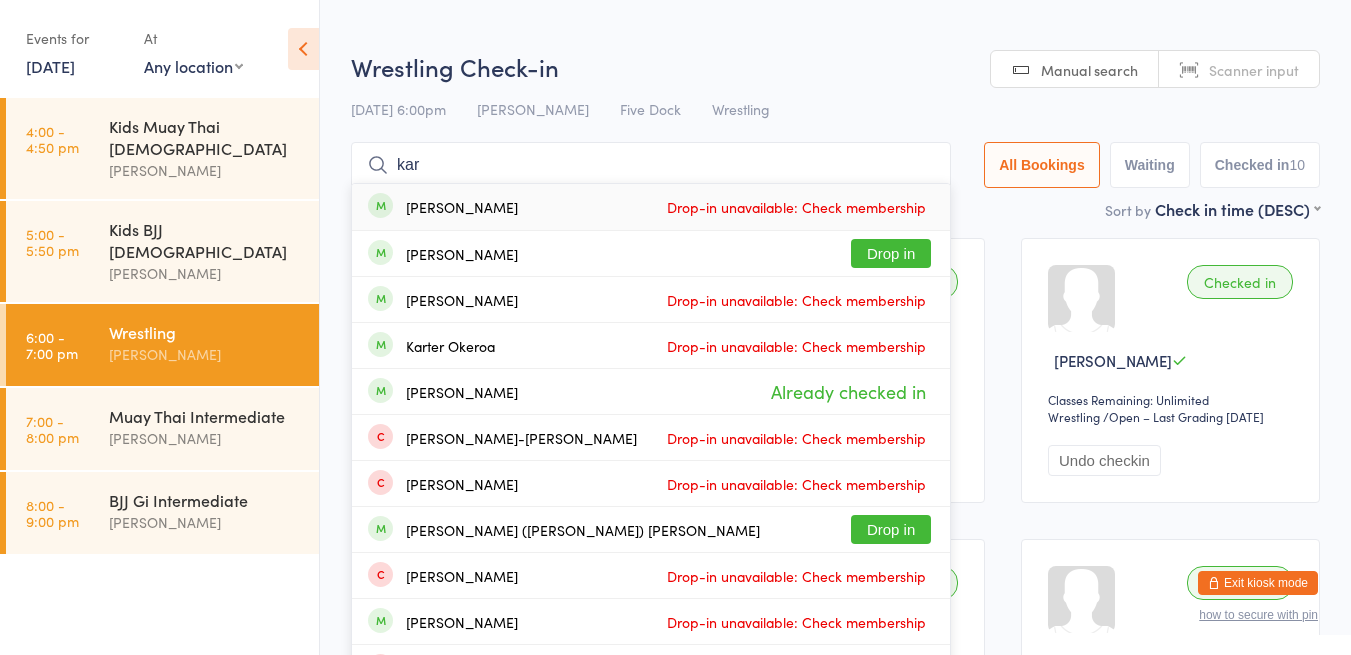 type on "kar" 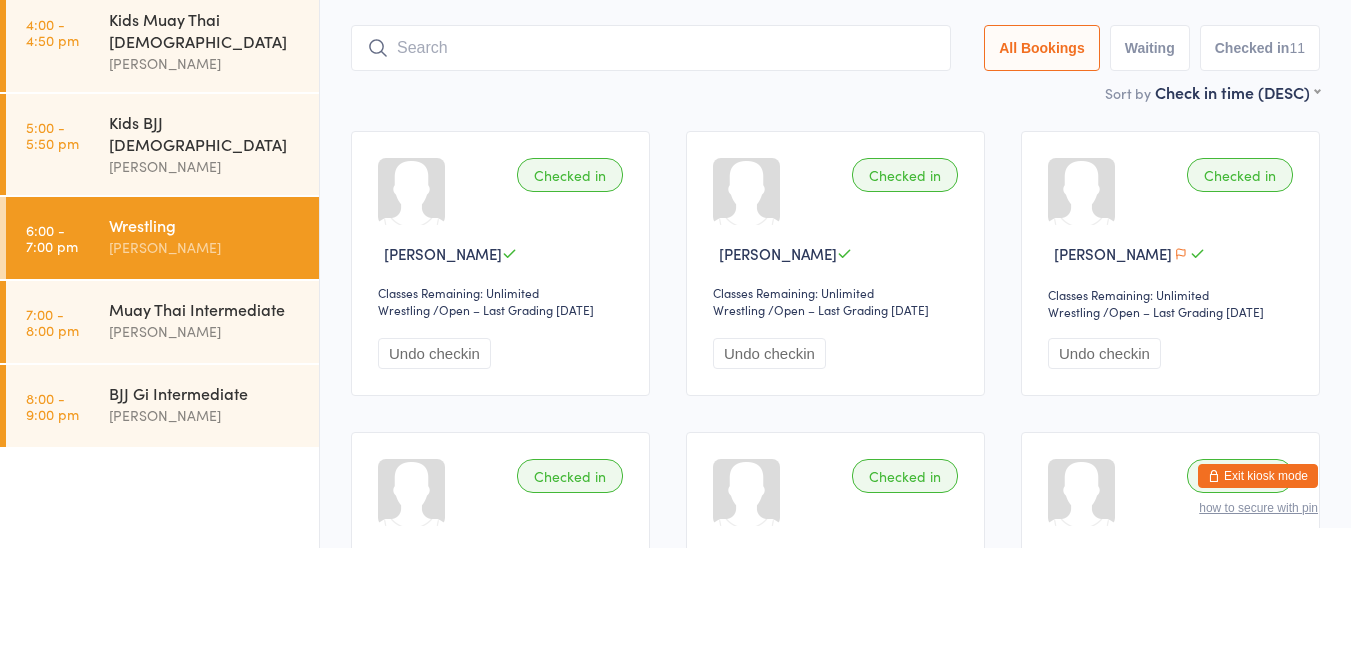 click on "[PERSON_NAME]" at bounding box center [205, 438] 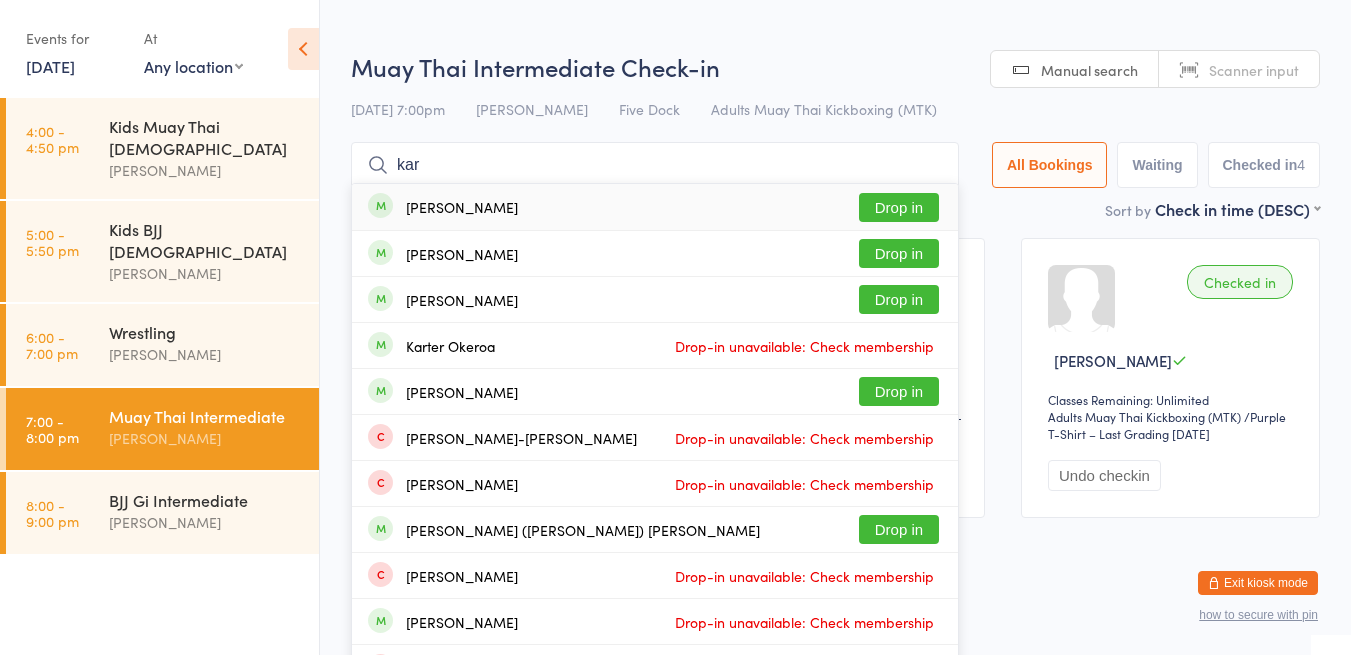 type on "kar" 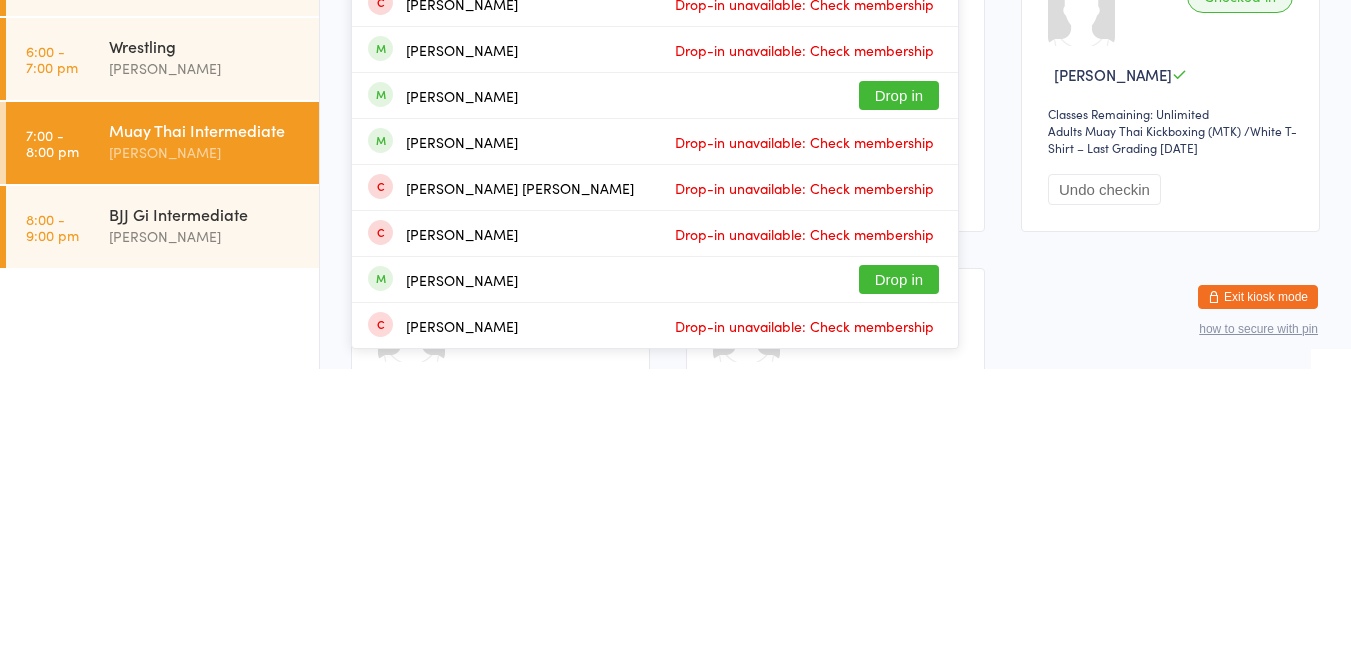 type on "[PERSON_NAME]" 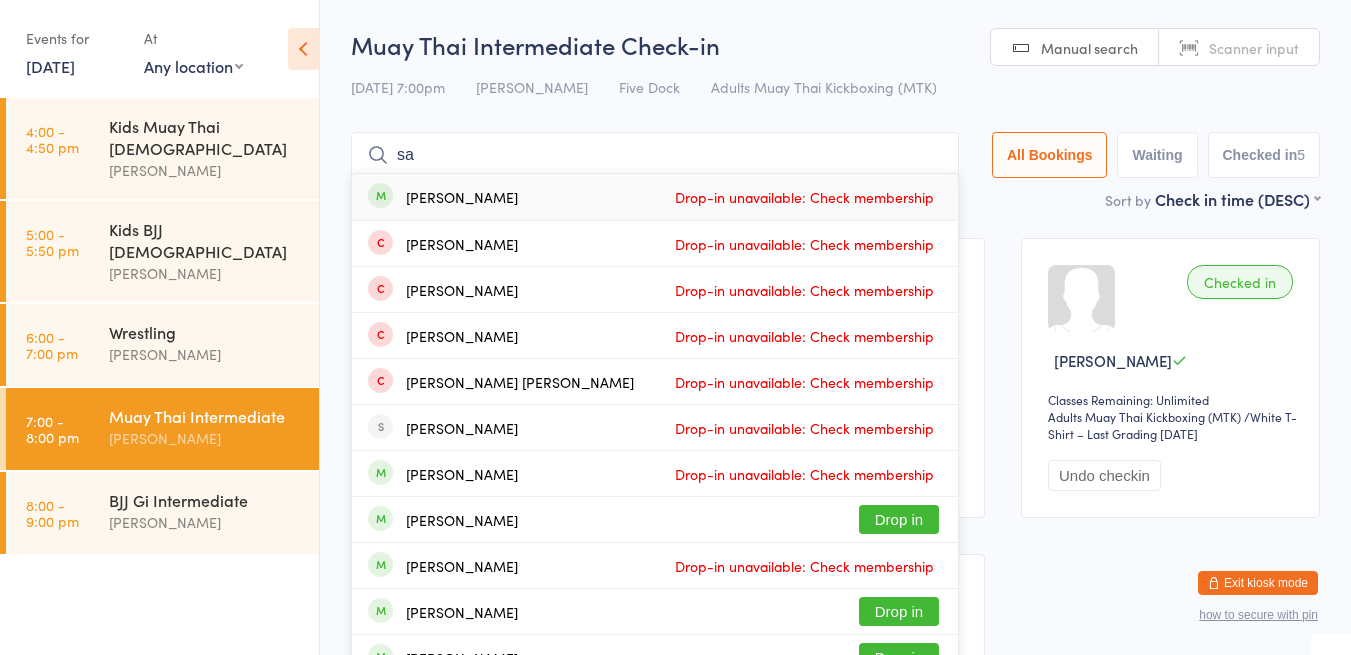 type on "s" 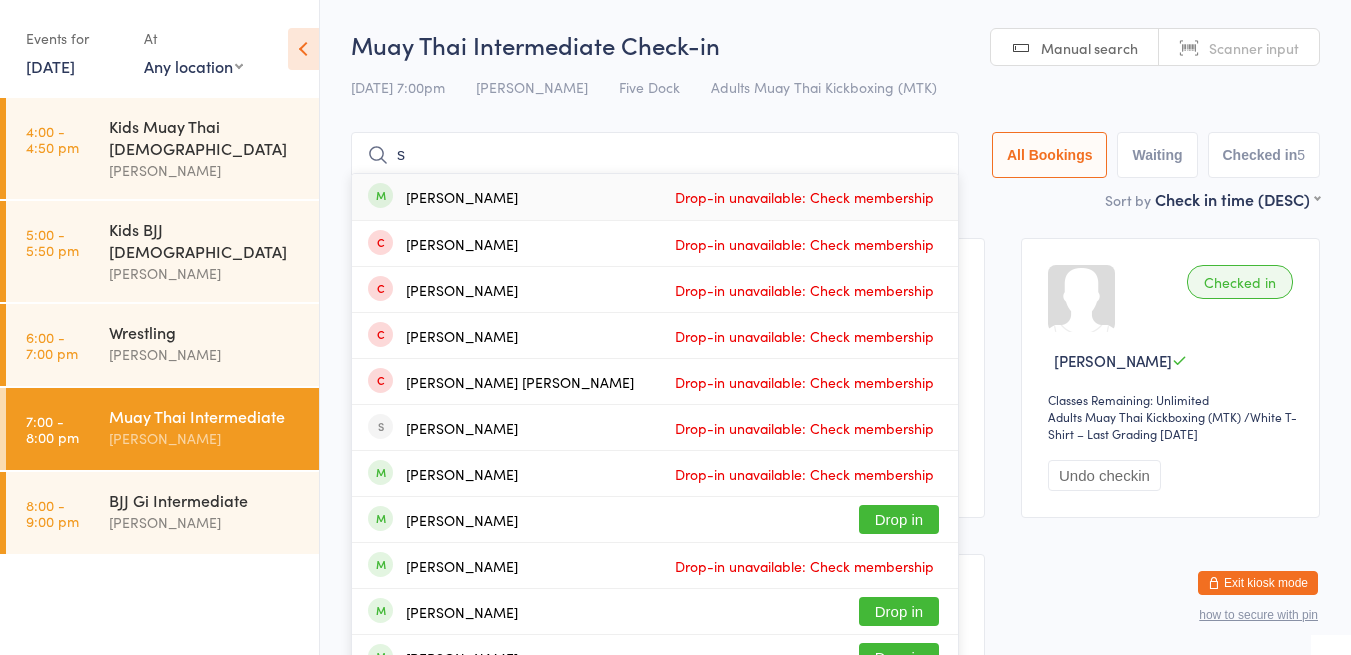 type 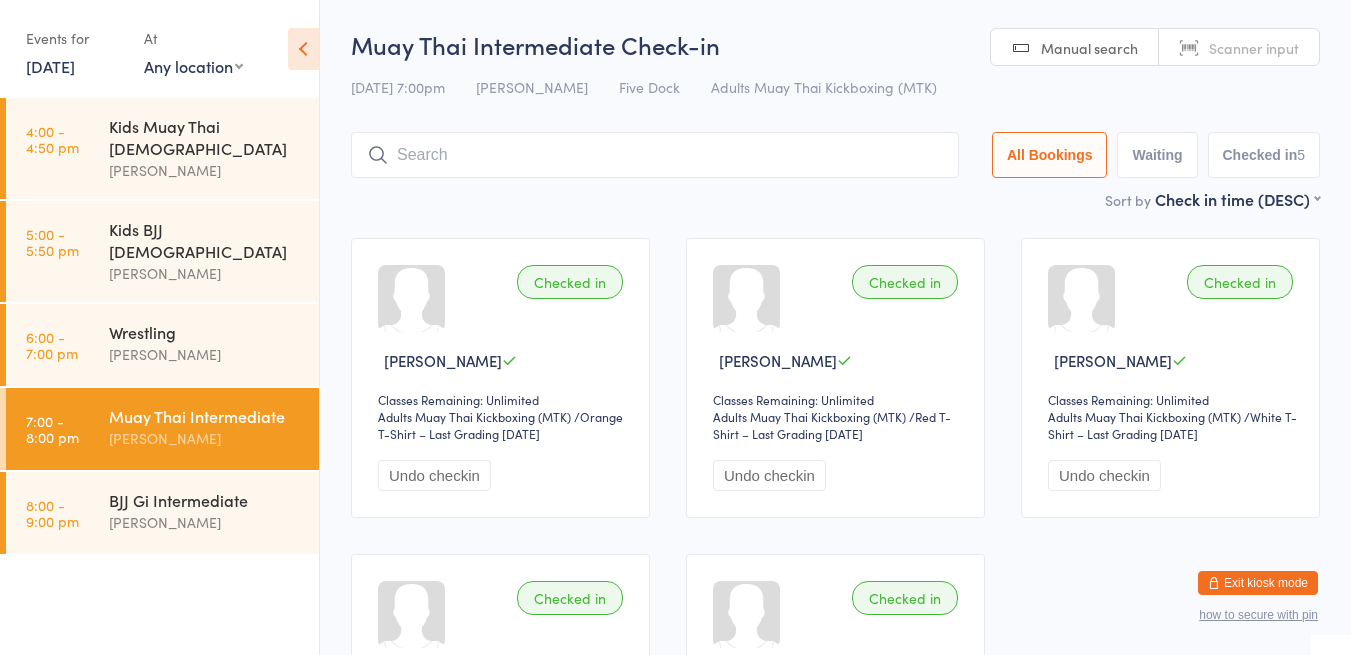 click on "Wrestling [PERSON_NAME]" at bounding box center [214, 343] 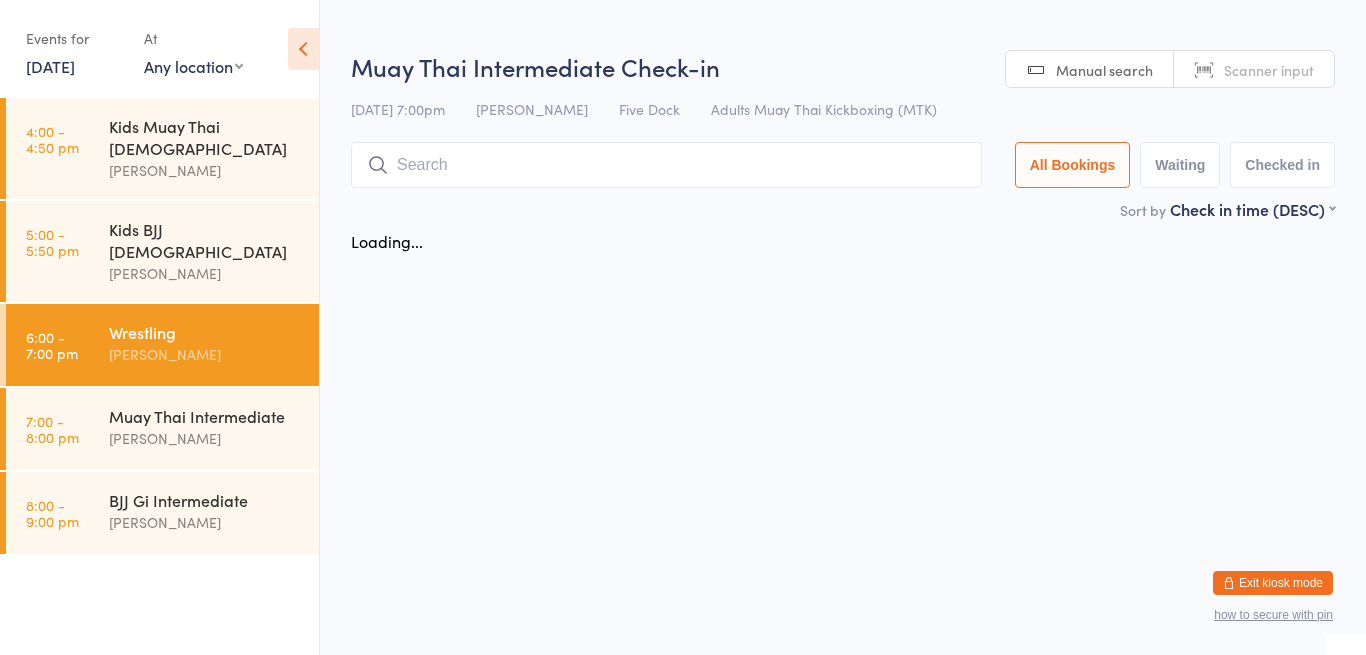 click on "Wrestling" at bounding box center (205, 332) 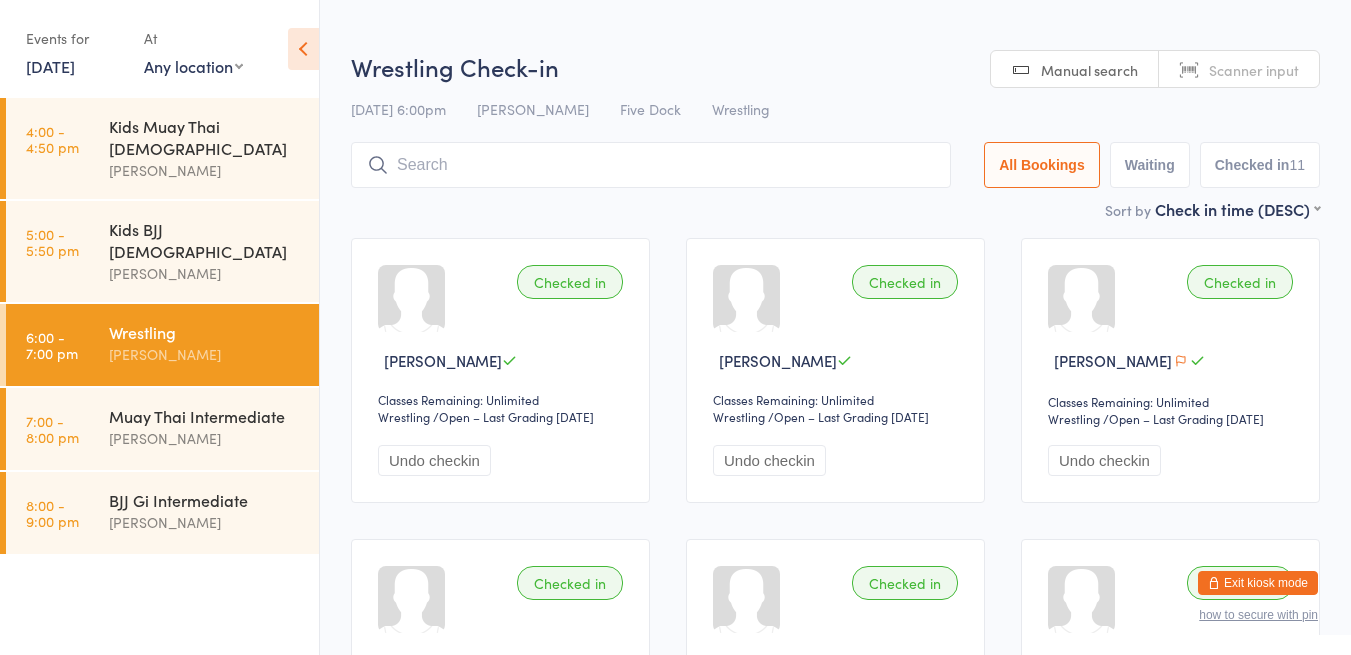 click at bounding box center [651, 165] 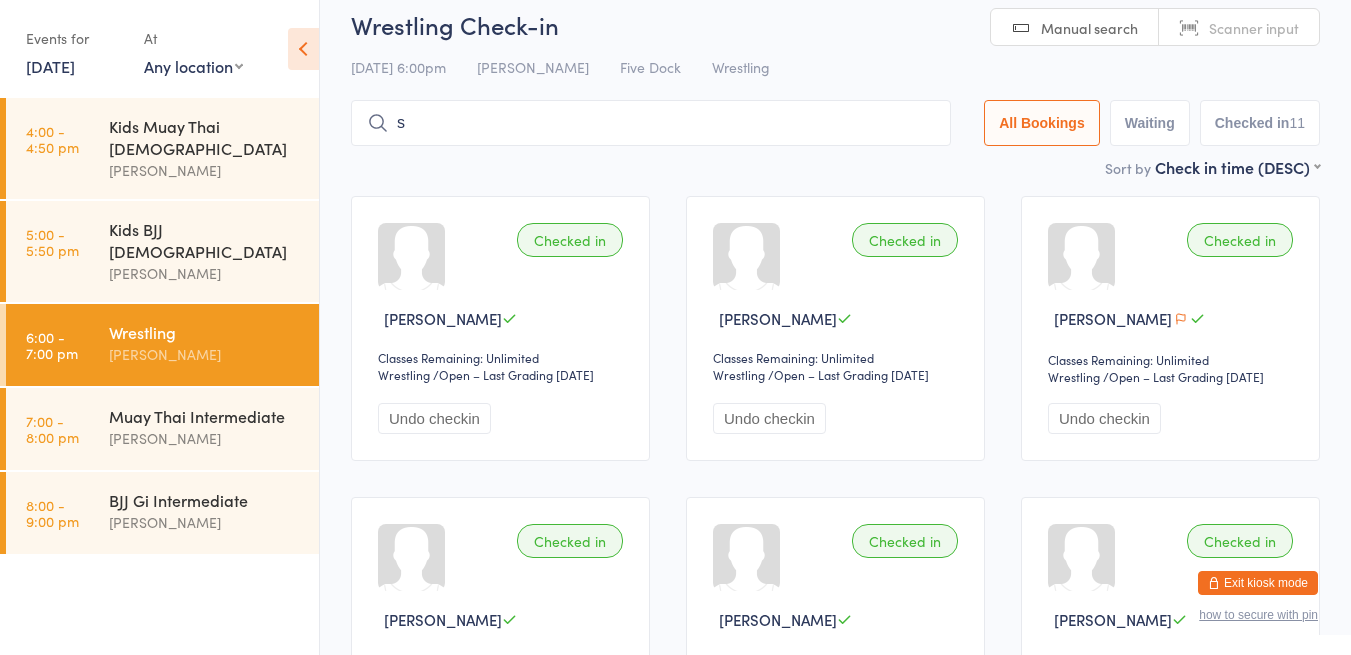 scroll, scrollTop: 111, scrollLeft: 0, axis: vertical 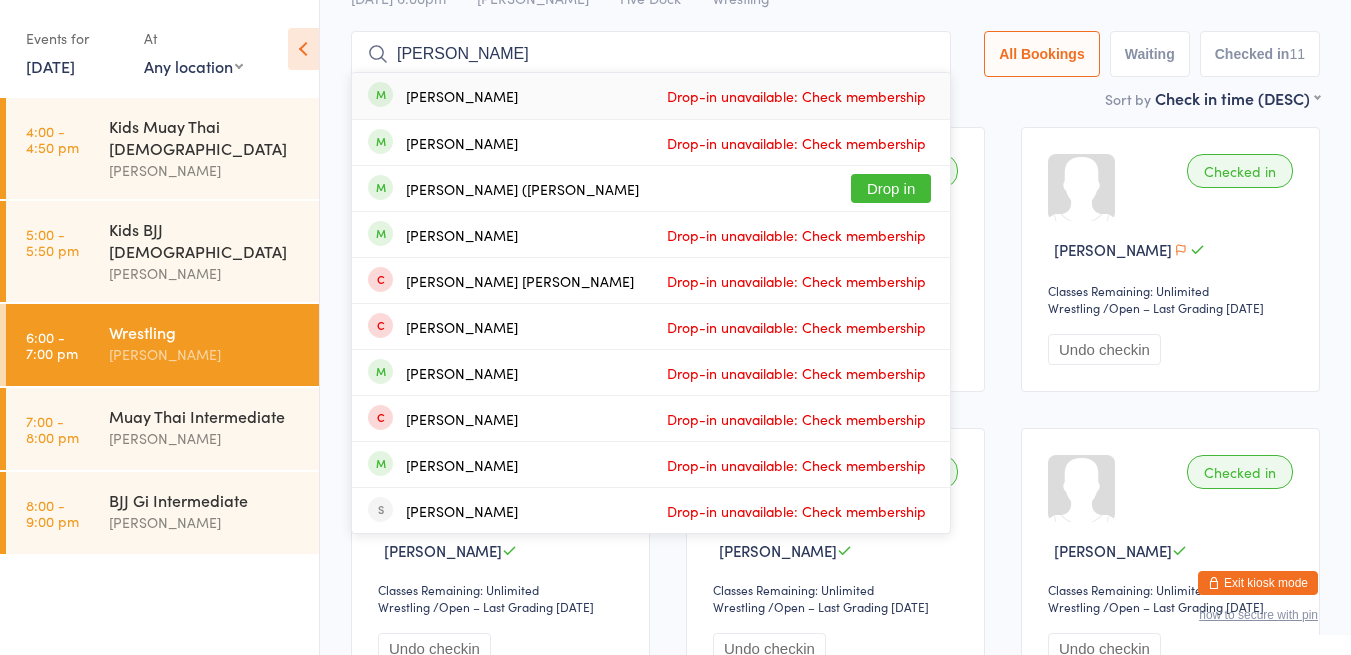 type on "[PERSON_NAME]" 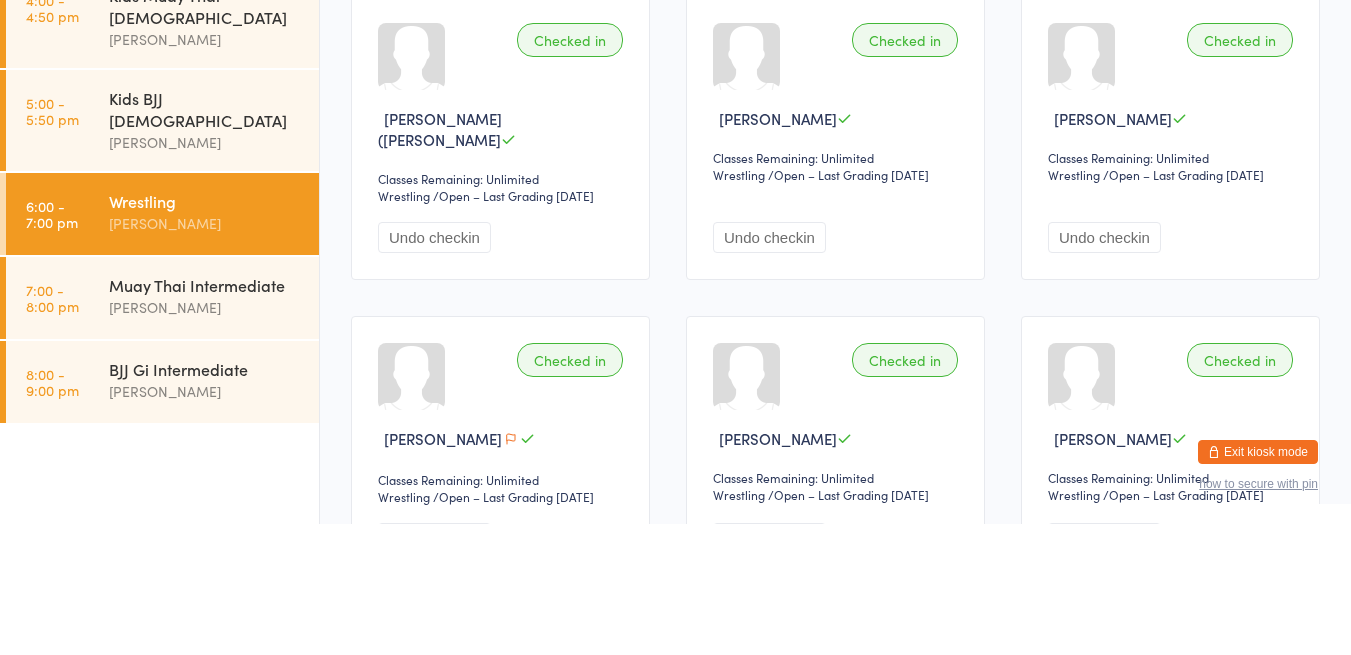 click on "BJJ Gi Intermediate [PERSON_NAME]" at bounding box center [214, 511] 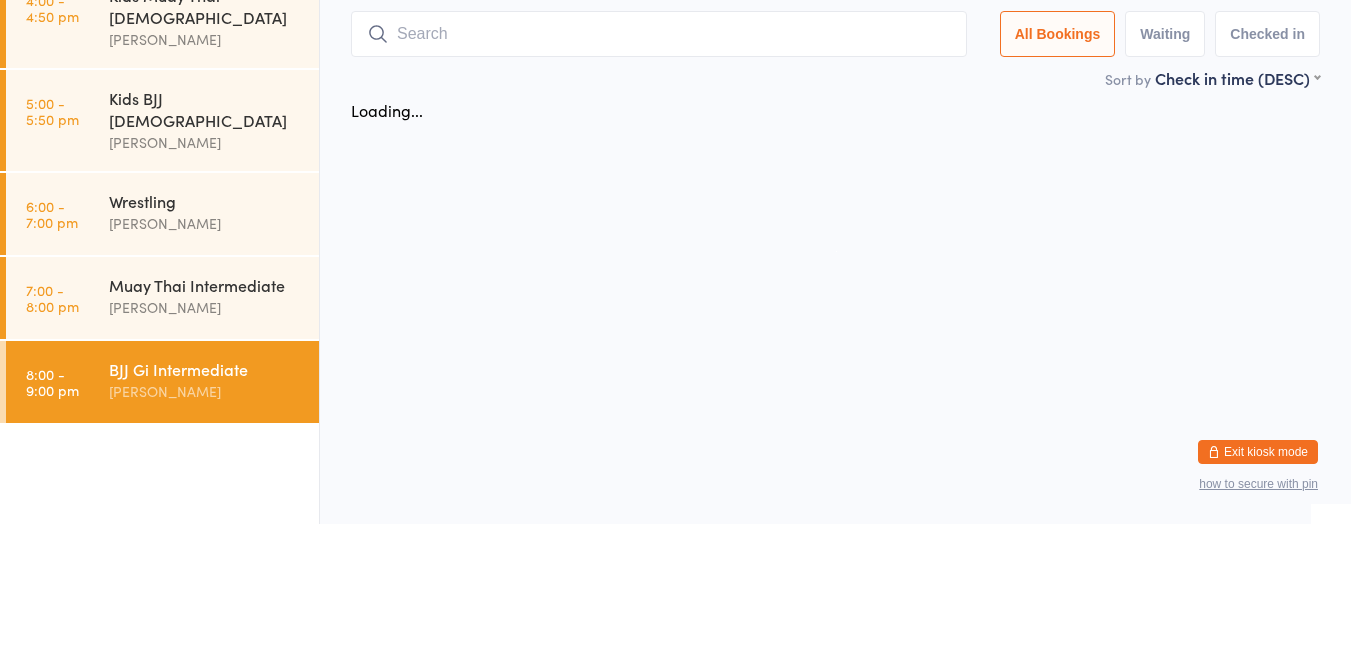 scroll, scrollTop: 0, scrollLeft: 0, axis: both 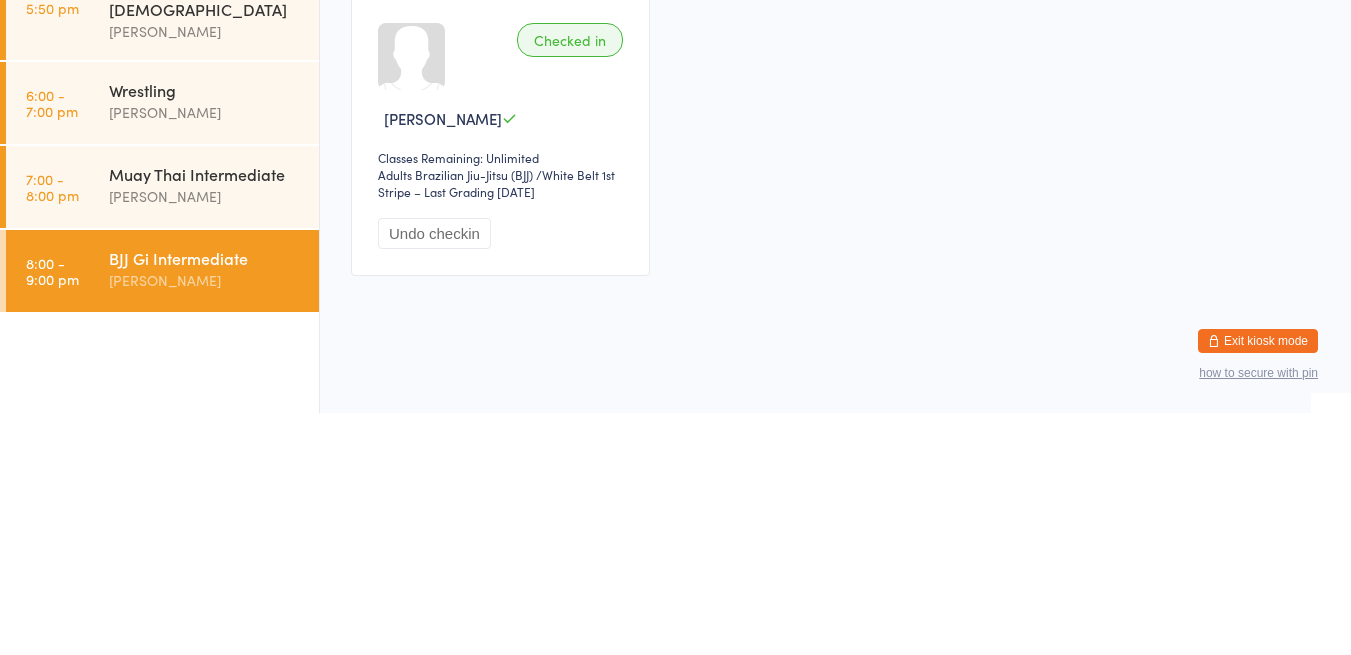 click on "Muay Thai Intermediate" at bounding box center (205, 416) 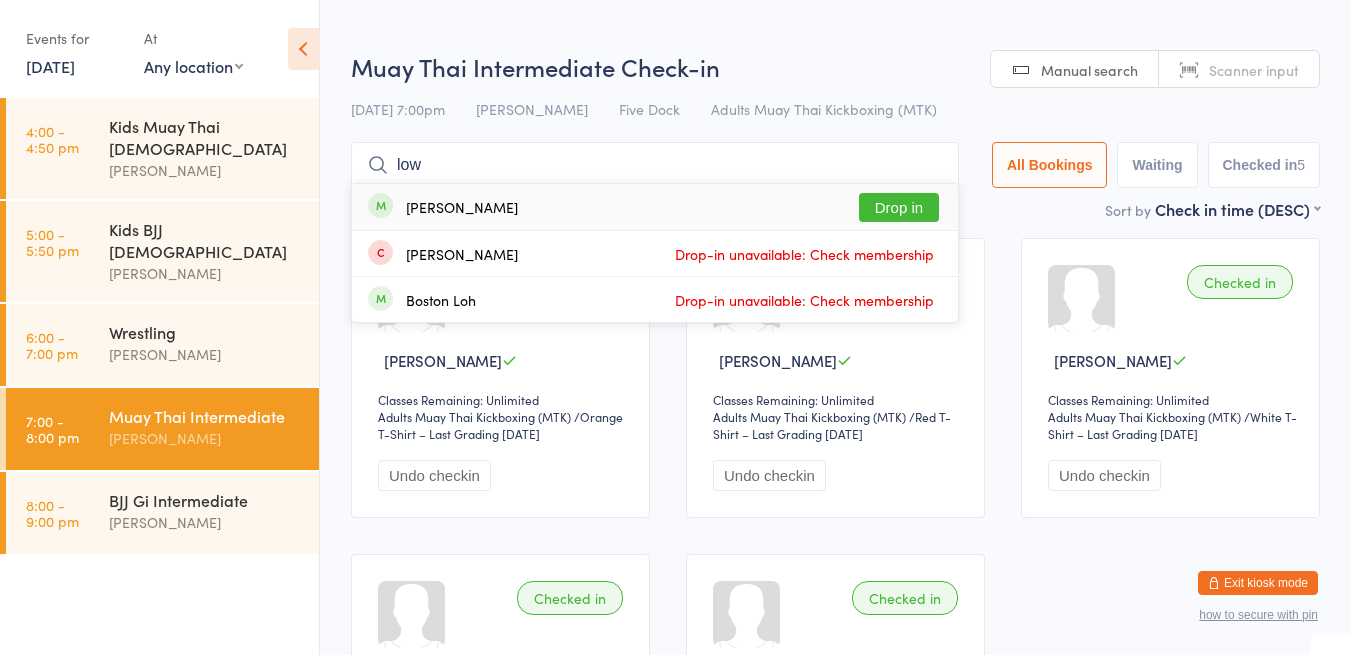 type on "low" 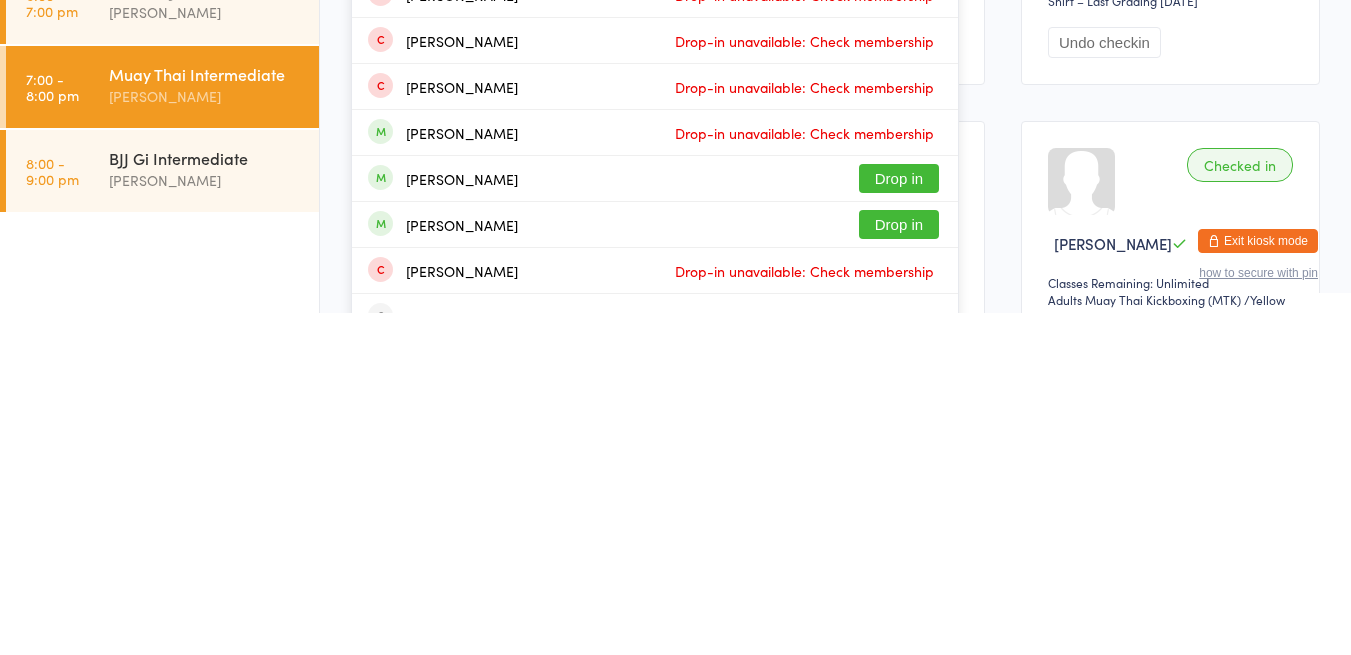 scroll, scrollTop: 92, scrollLeft: 0, axis: vertical 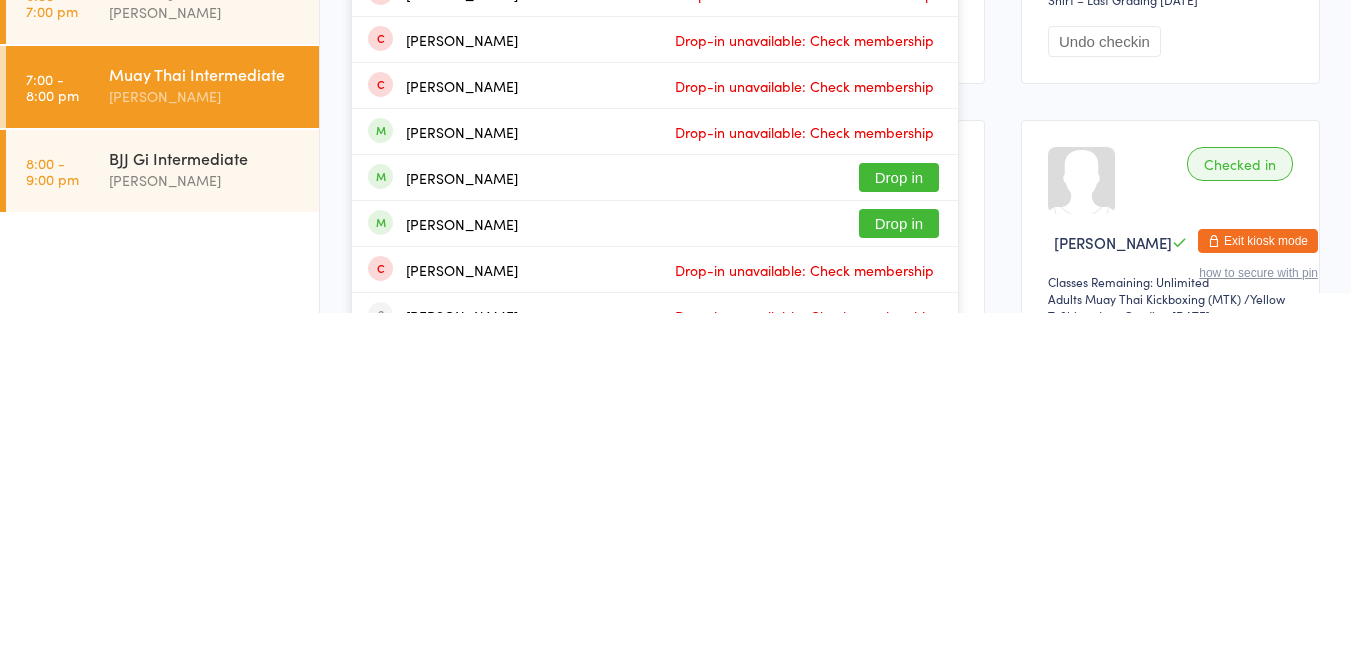 type on "[PERSON_NAME]" 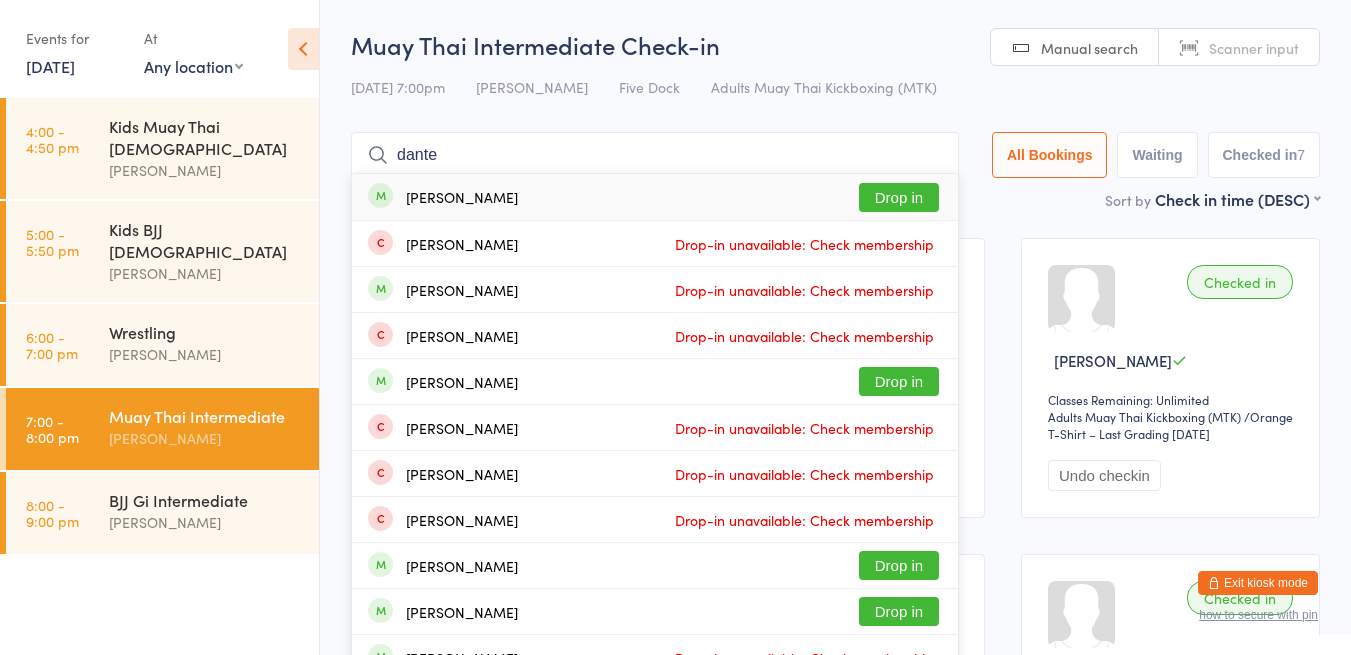 type on "dante" 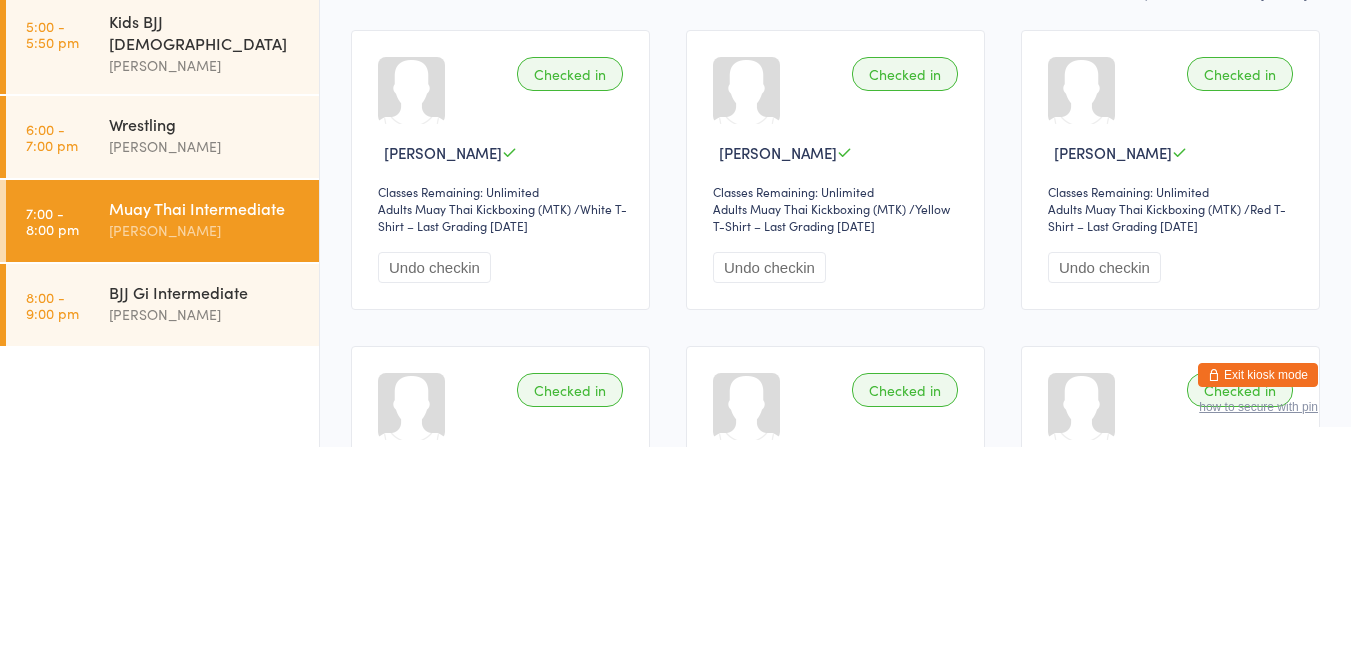 click on "BJJ Gi Intermediate" at bounding box center (205, 500) 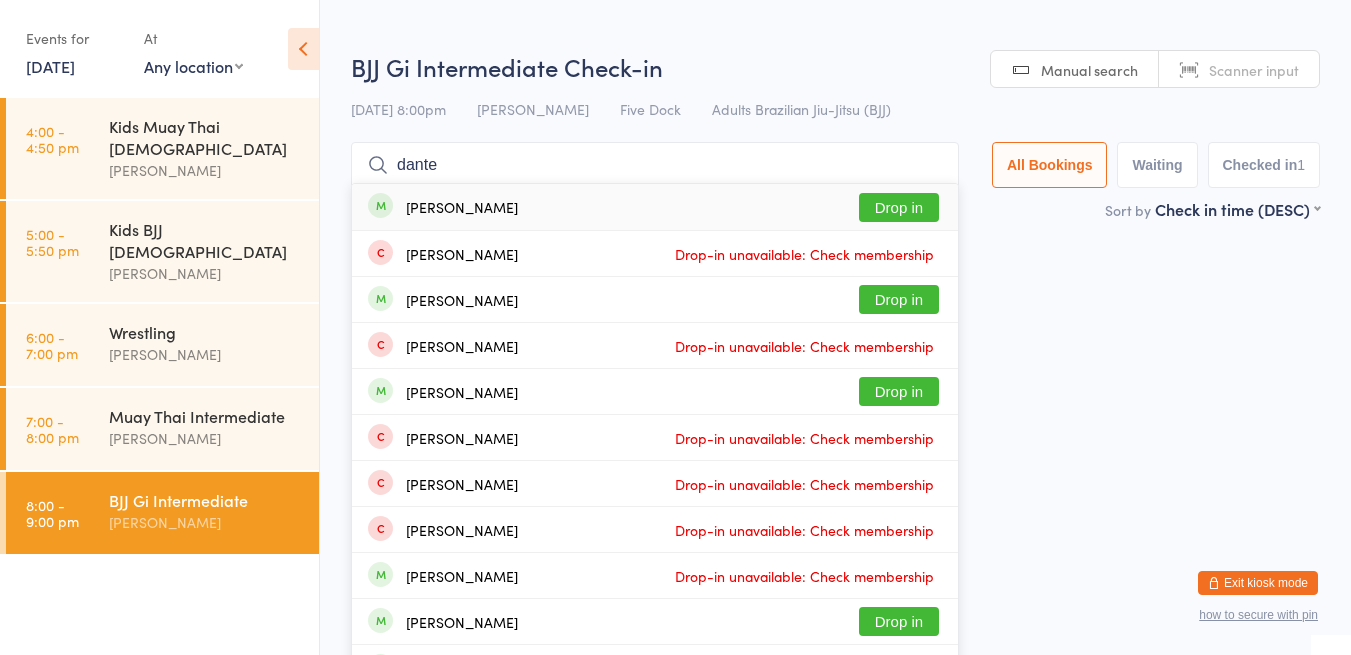 type on "dante" 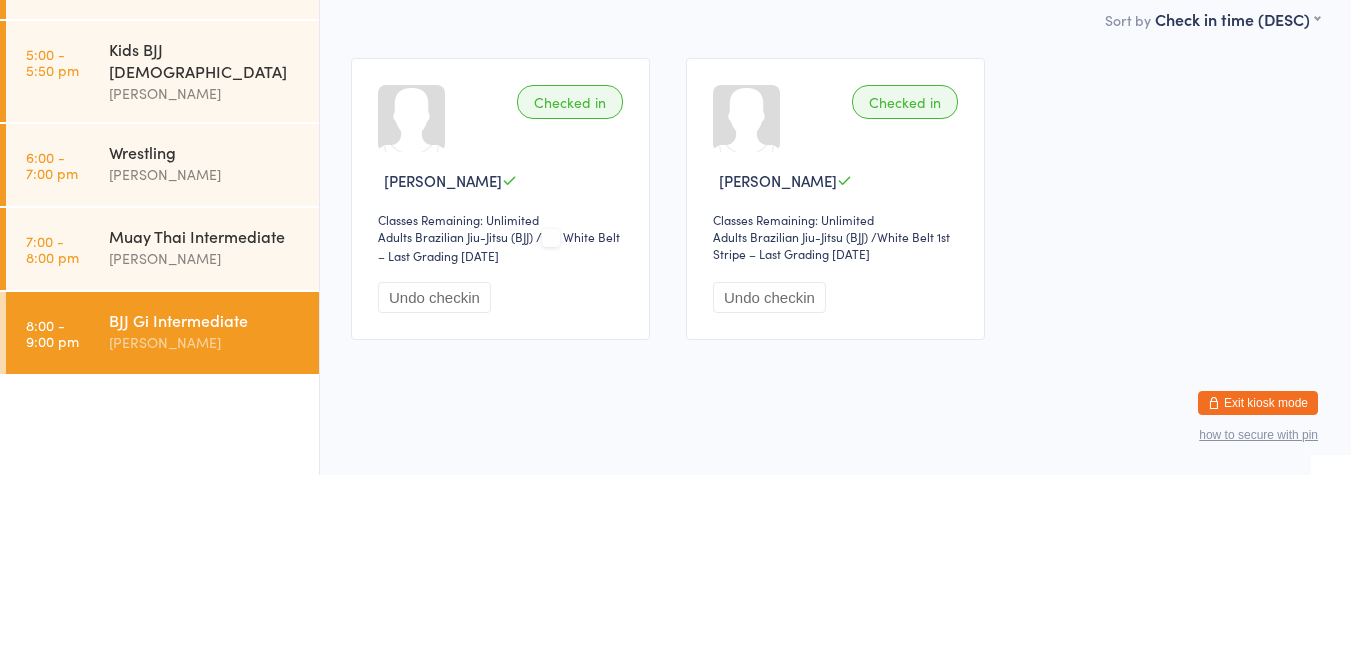 click on "Muay Thai Intermediate" at bounding box center [205, 416] 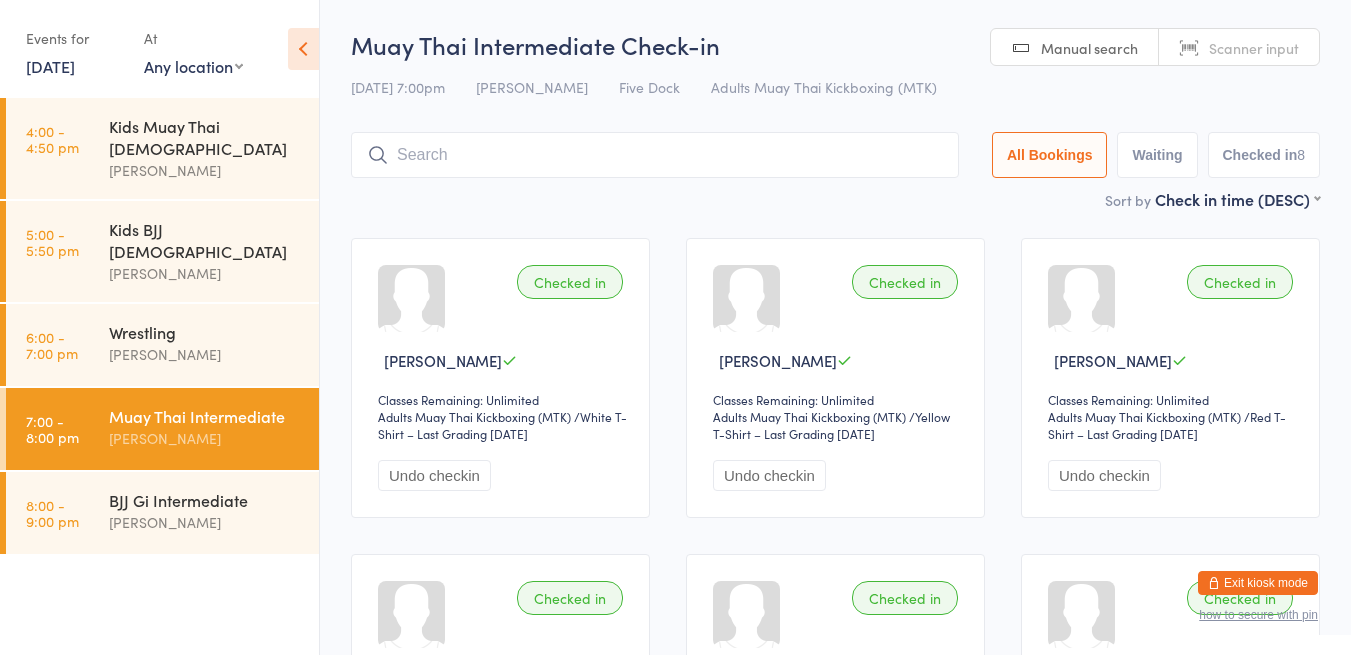 type on "a" 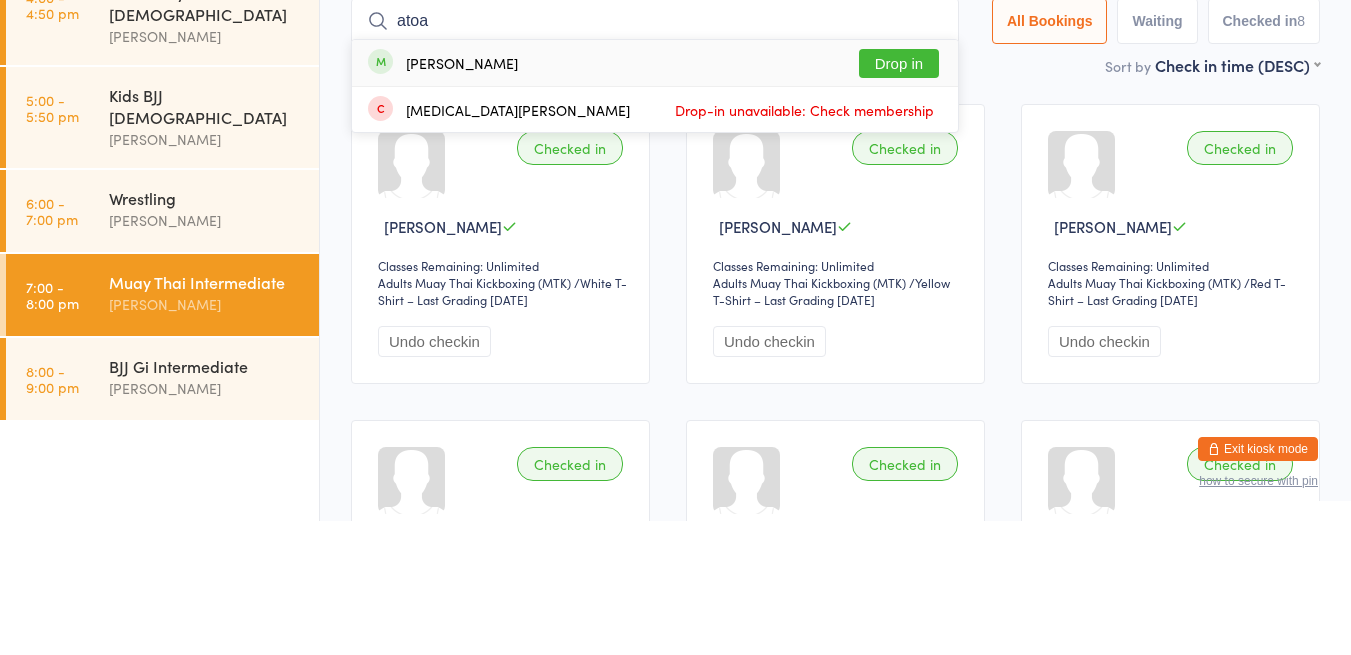 type on "atoa" 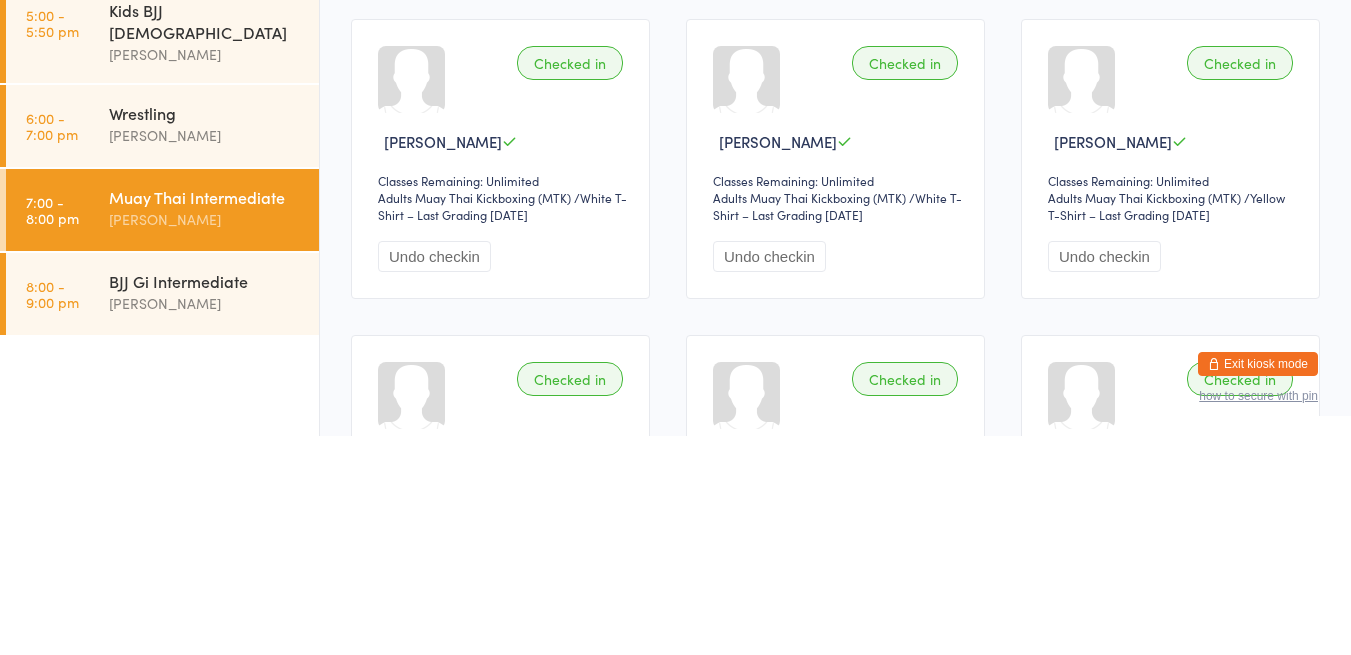 click on "BJJ Gi Intermediate" at bounding box center [205, 500] 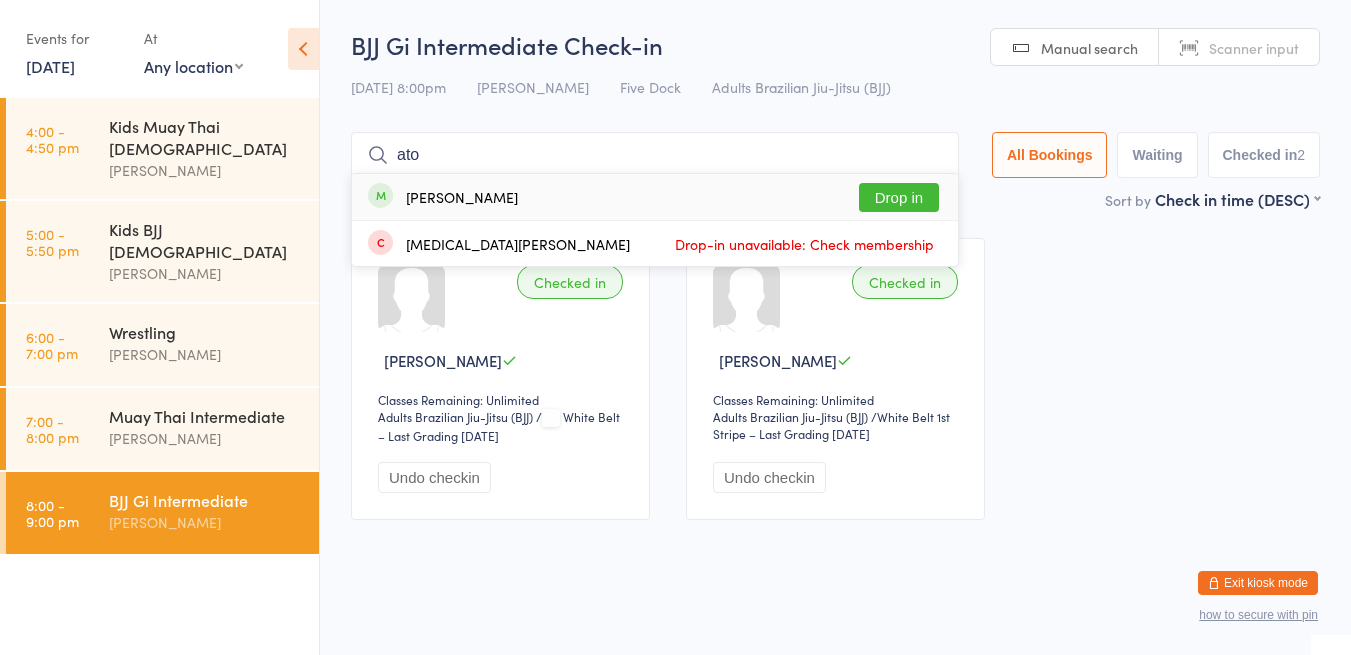 type on "ato" 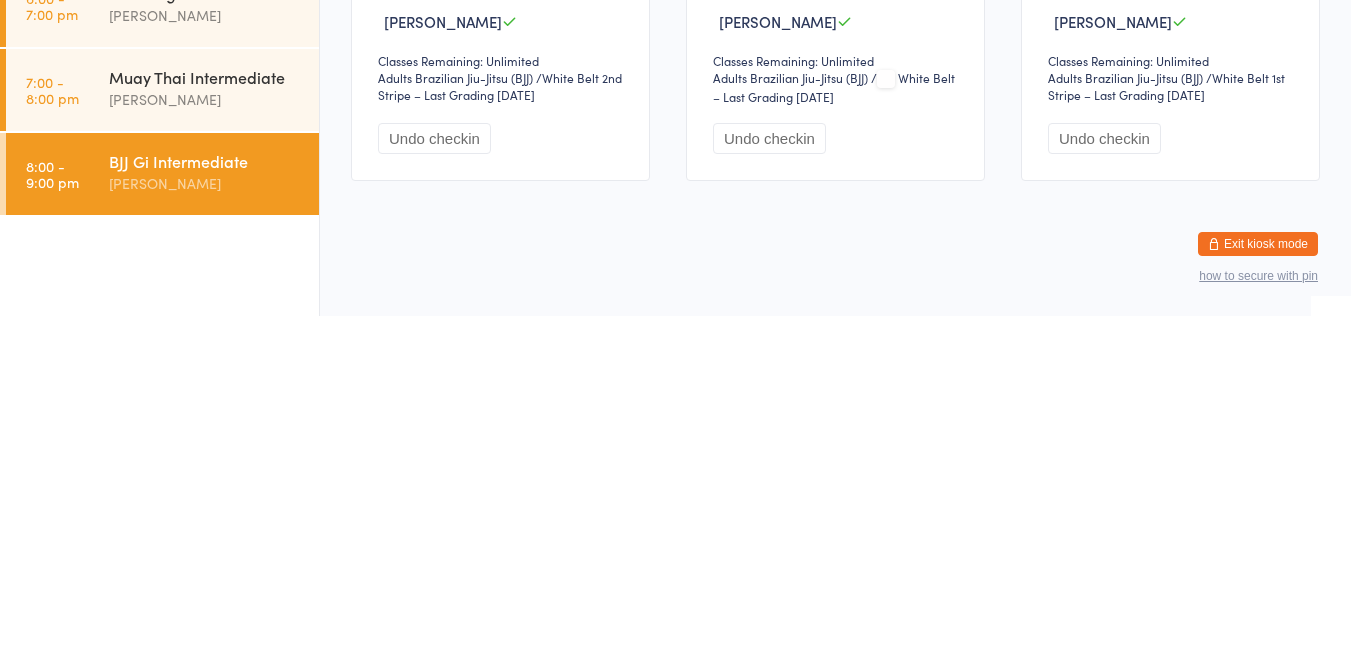 scroll, scrollTop: 1, scrollLeft: 0, axis: vertical 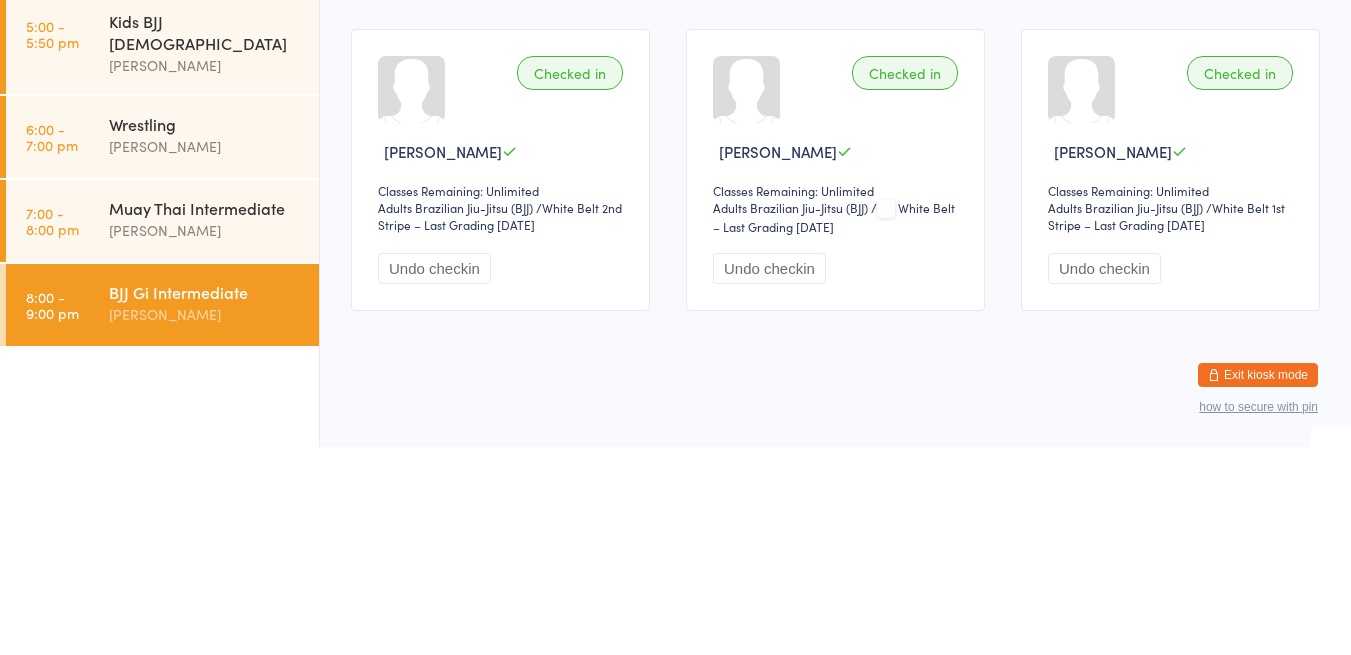 click on "Muay Thai Intermediate" at bounding box center (205, 416) 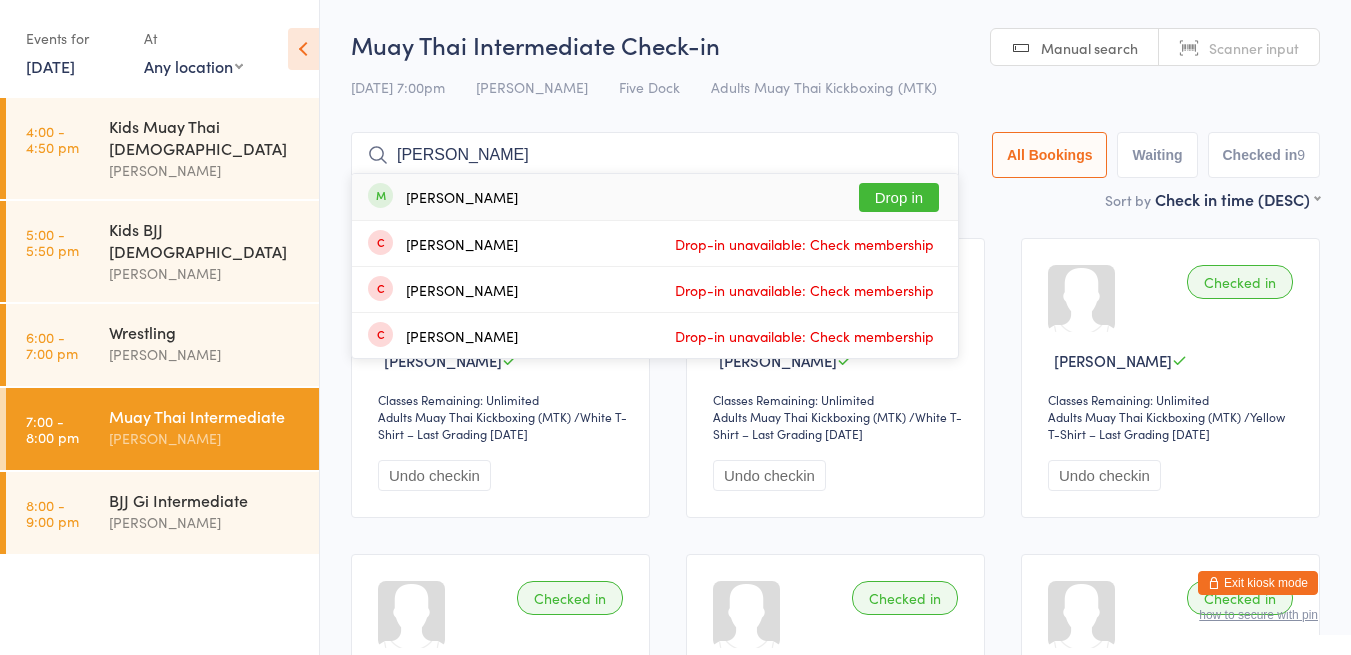 type on "[PERSON_NAME]" 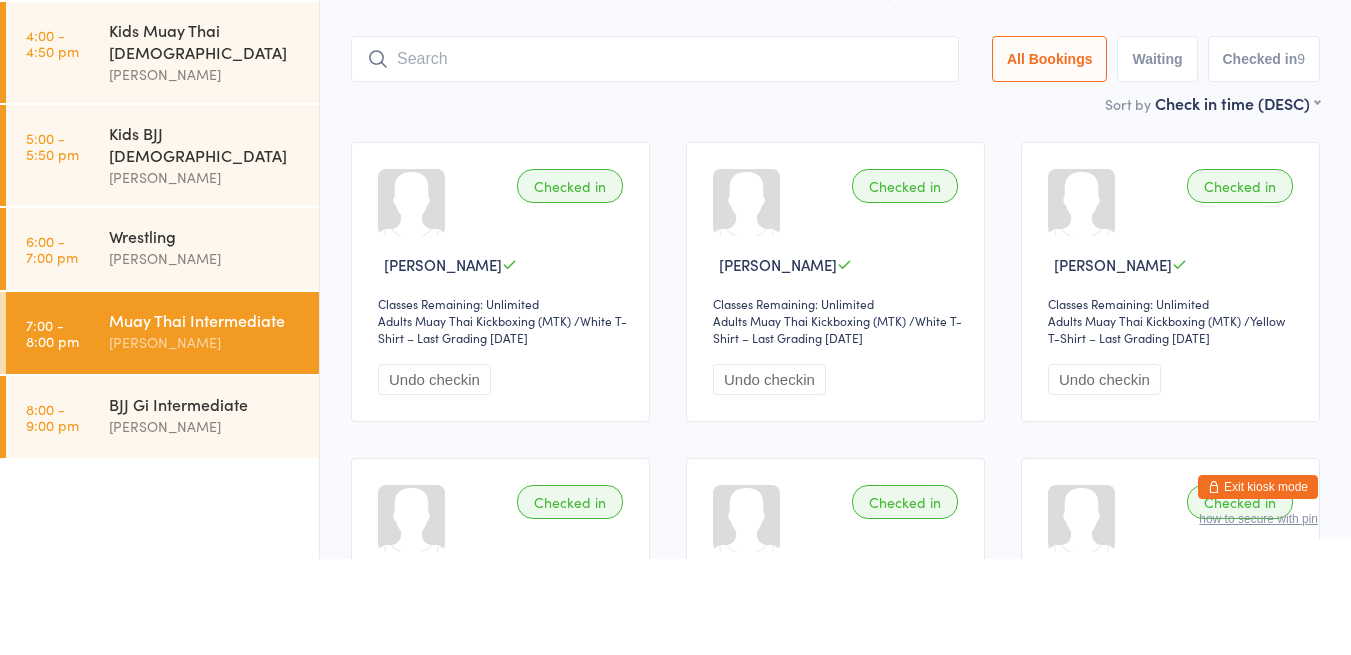 click at bounding box center (655, 155) 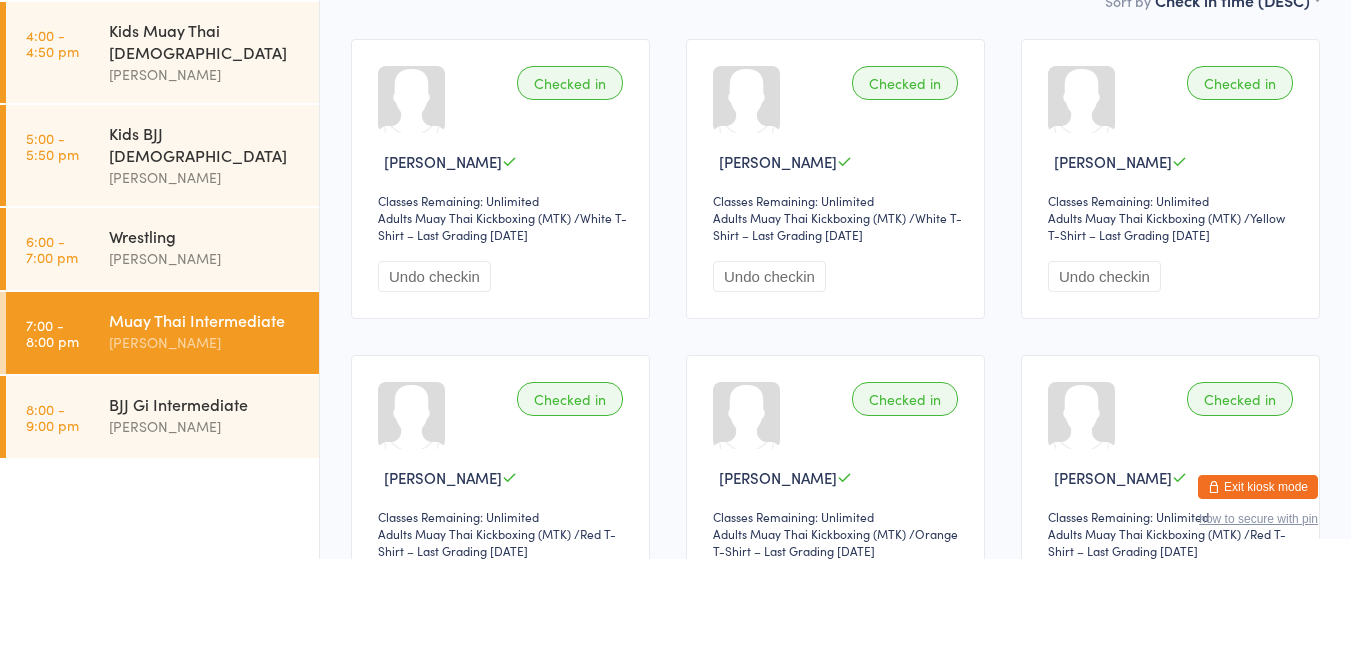 scroll, scrollTop: 132, scrollLeft: 0, axis: vertical 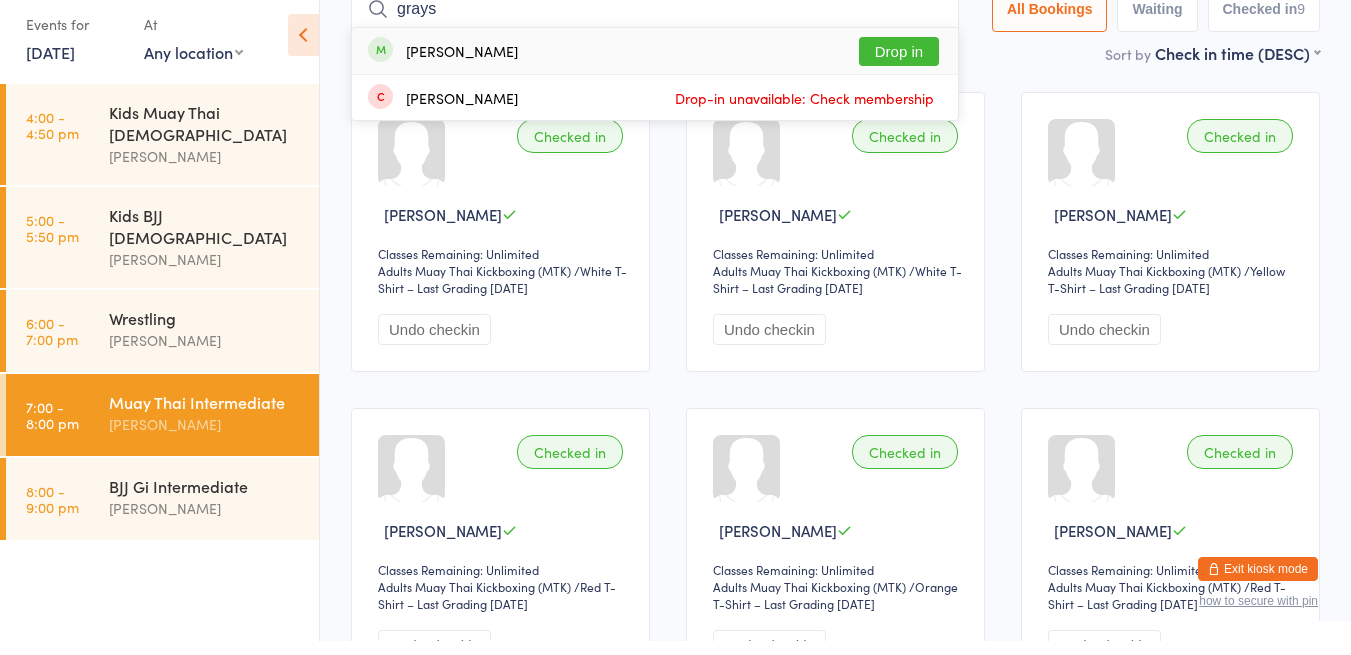 type on "grays" 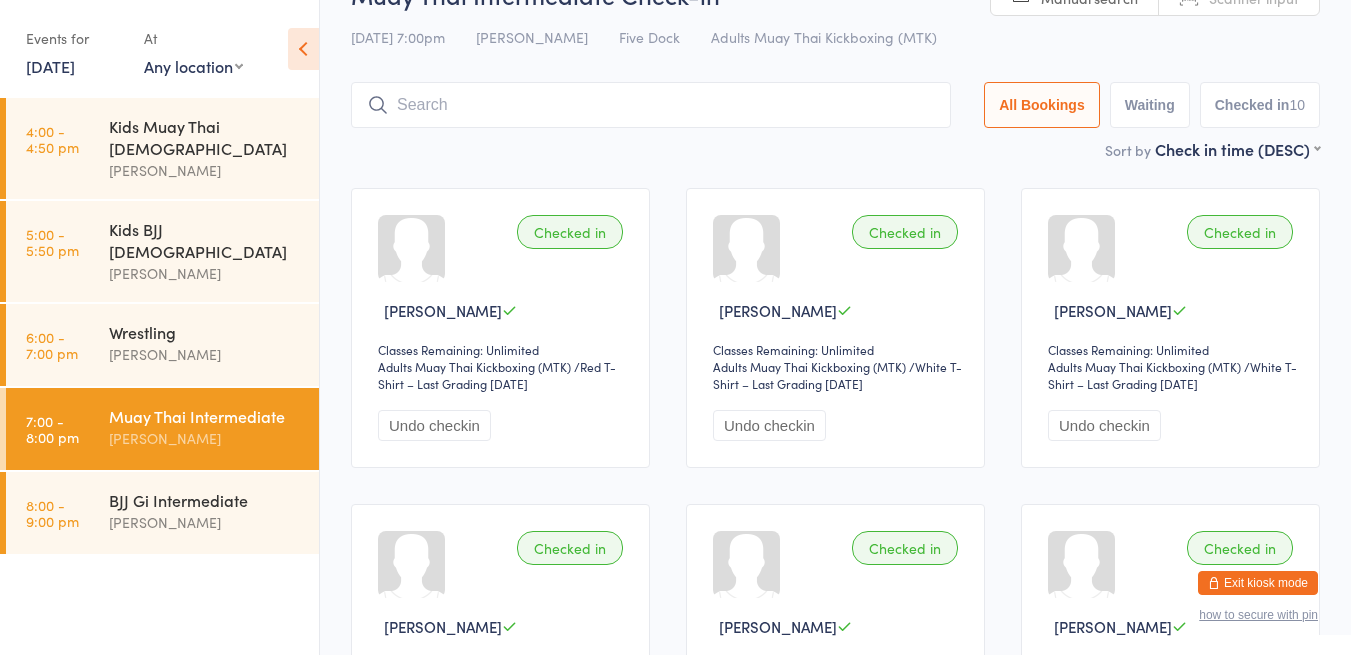 scroll, scrollTop: 0, scrollLeft: 0, axis: both 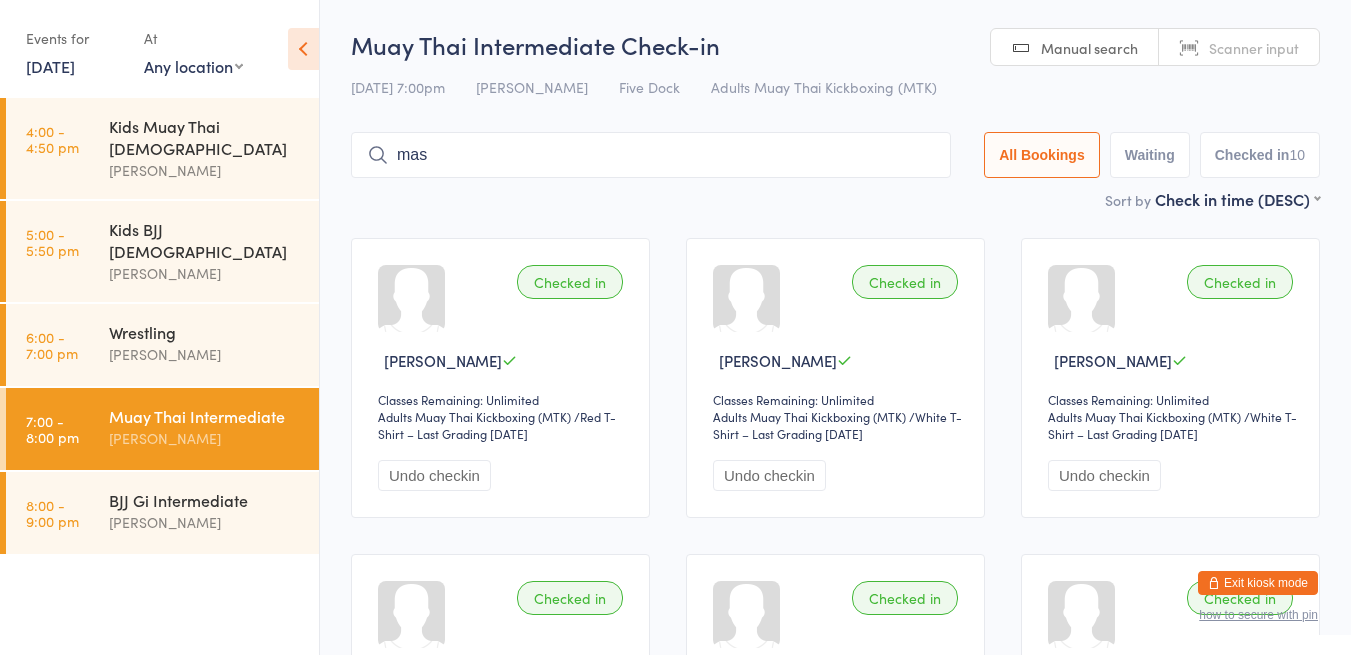 type on "[PERSON_NAME]" 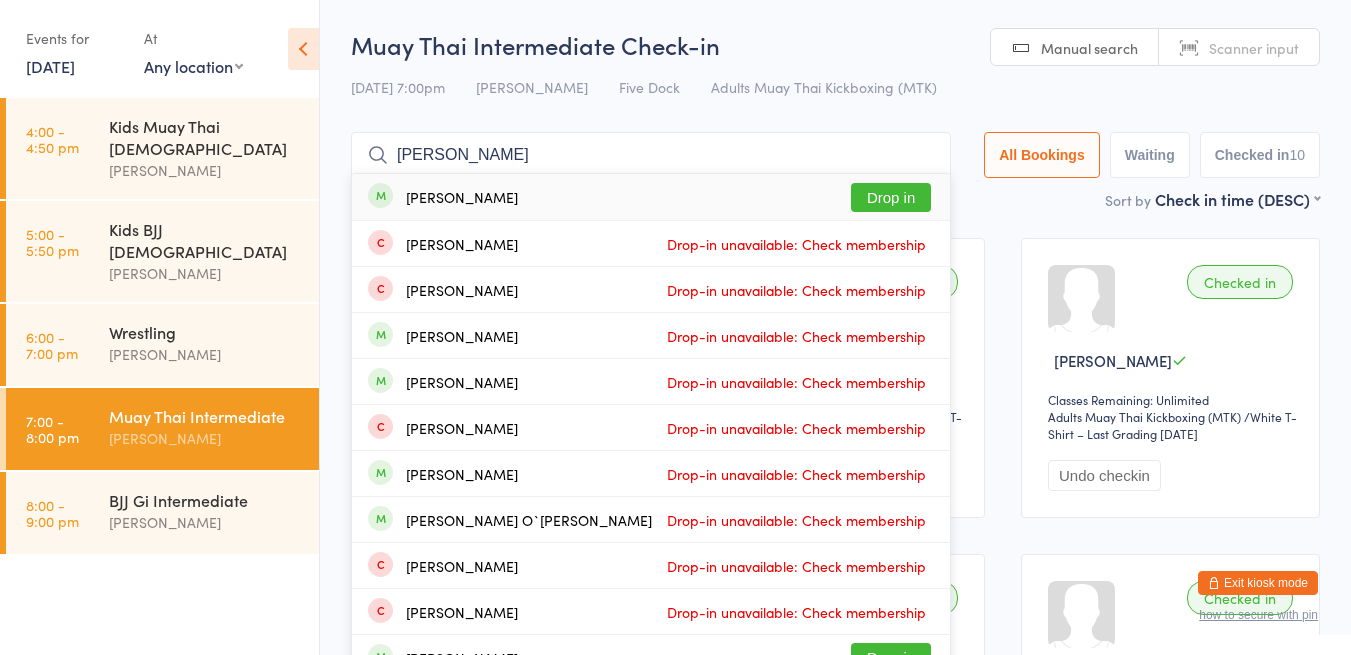 click on "Drop in" at bounding box center [891, 197] 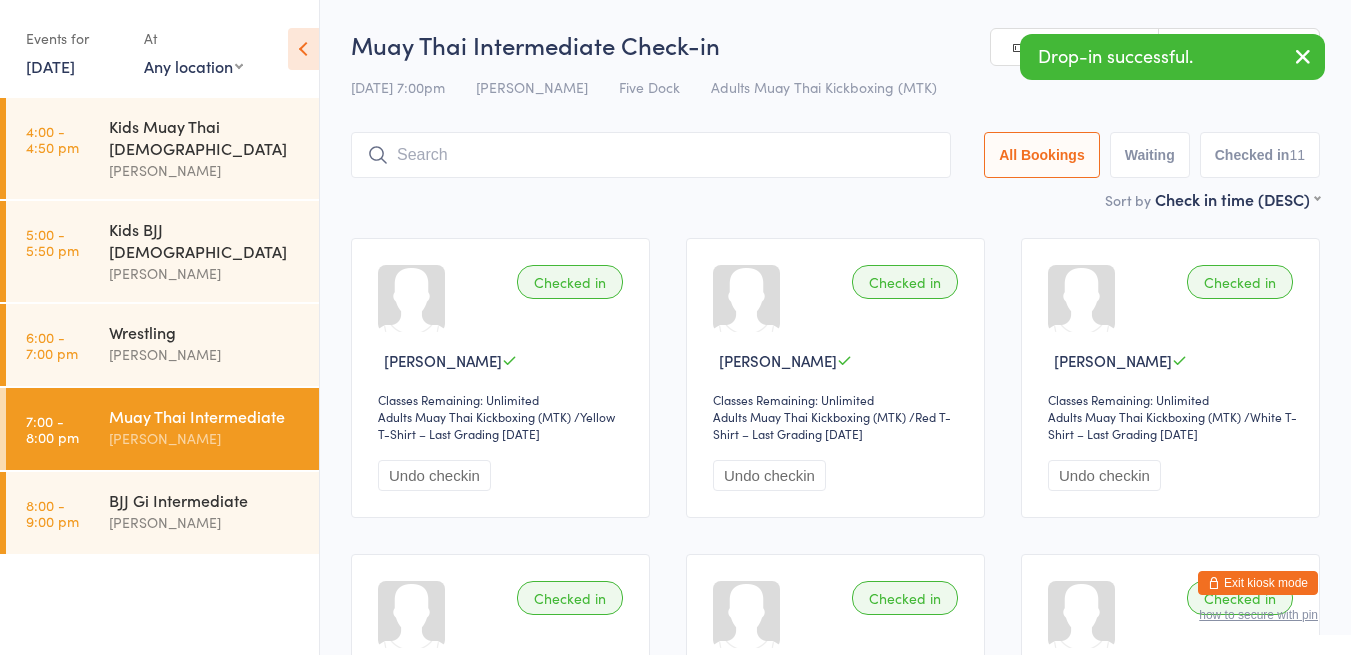 click at bounding box center [1303, 56] 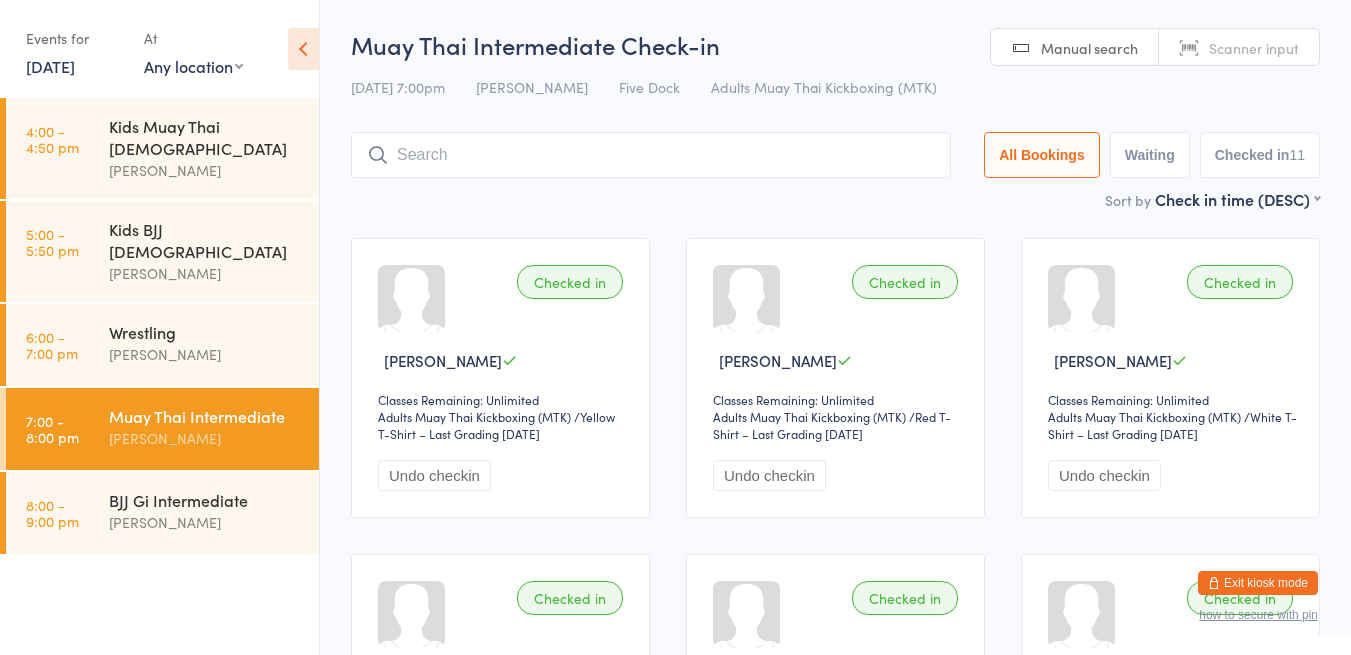 click at bounding box center [651, 155] 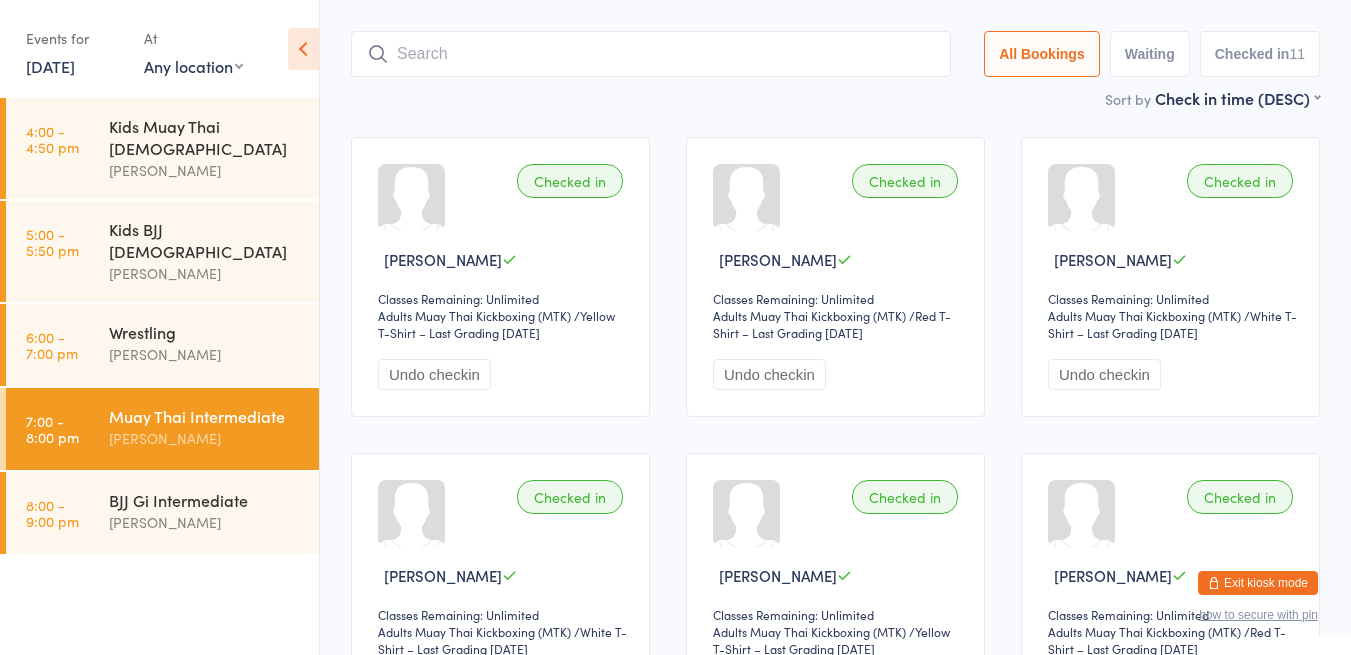 scroll, scrollTop: 132, scrollLeft: 0, axis: vertical 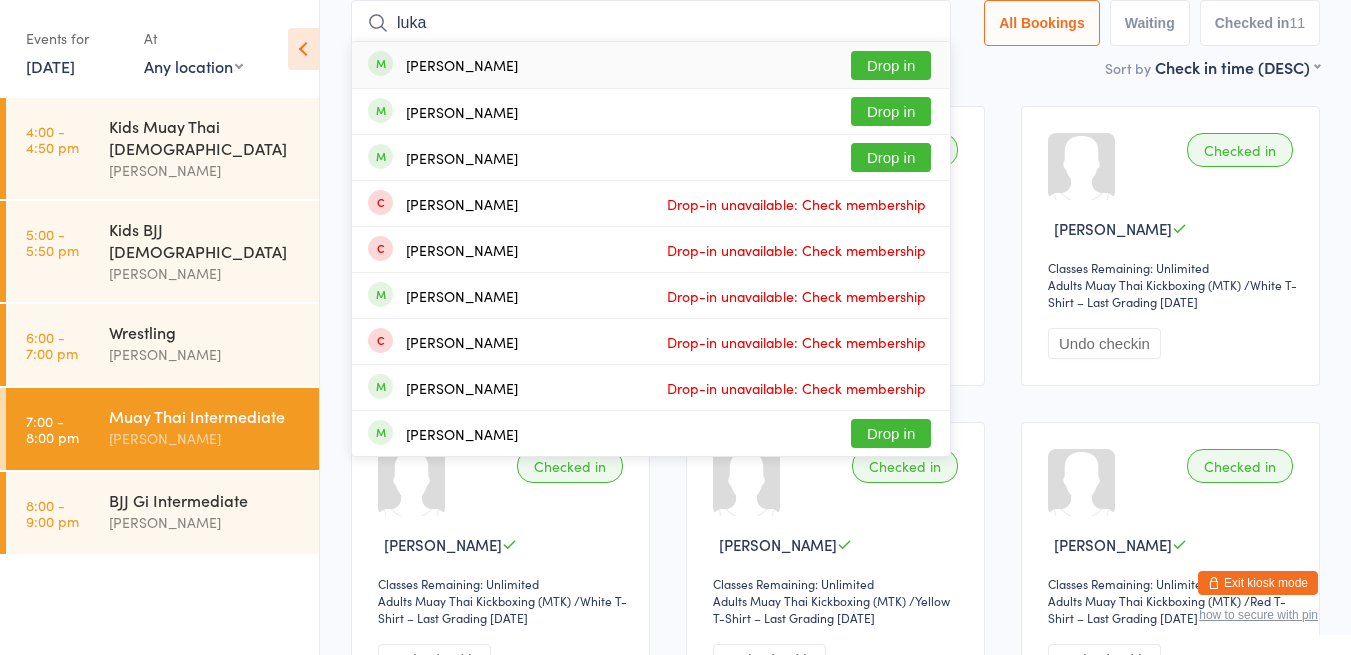 type on "luka" 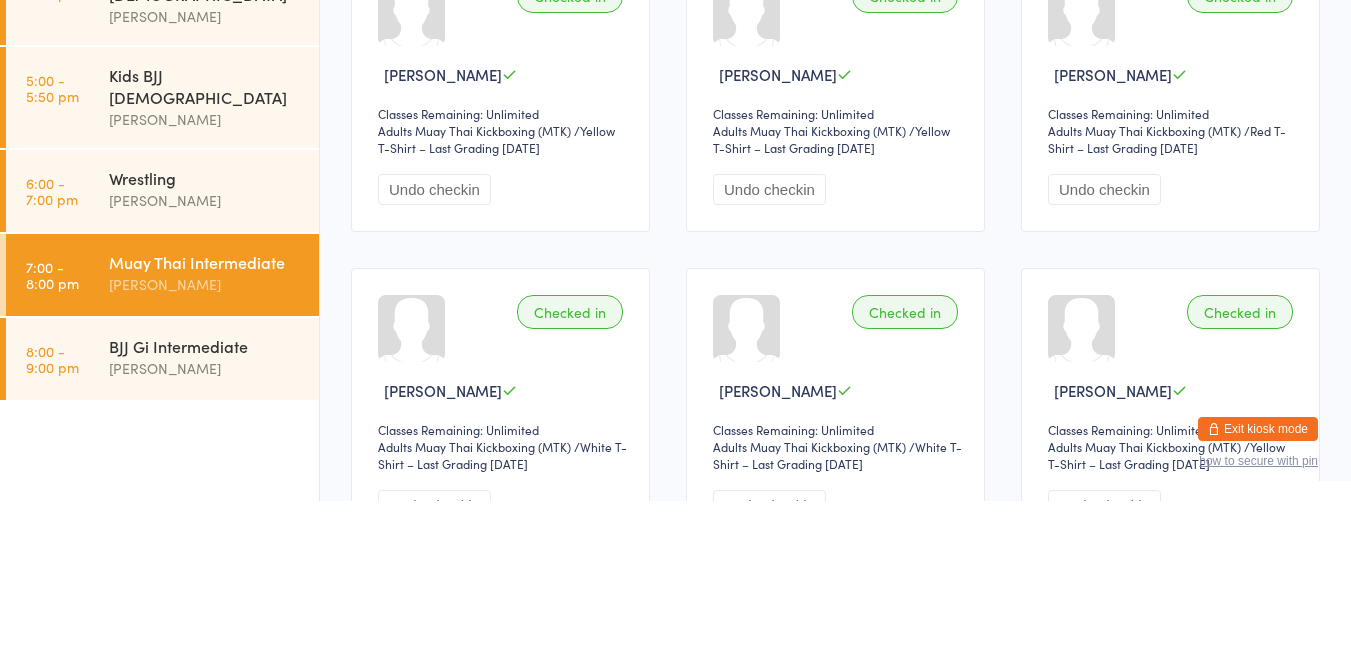 click on "Muay Thai Intermediate" at bounding box center (205, 416) 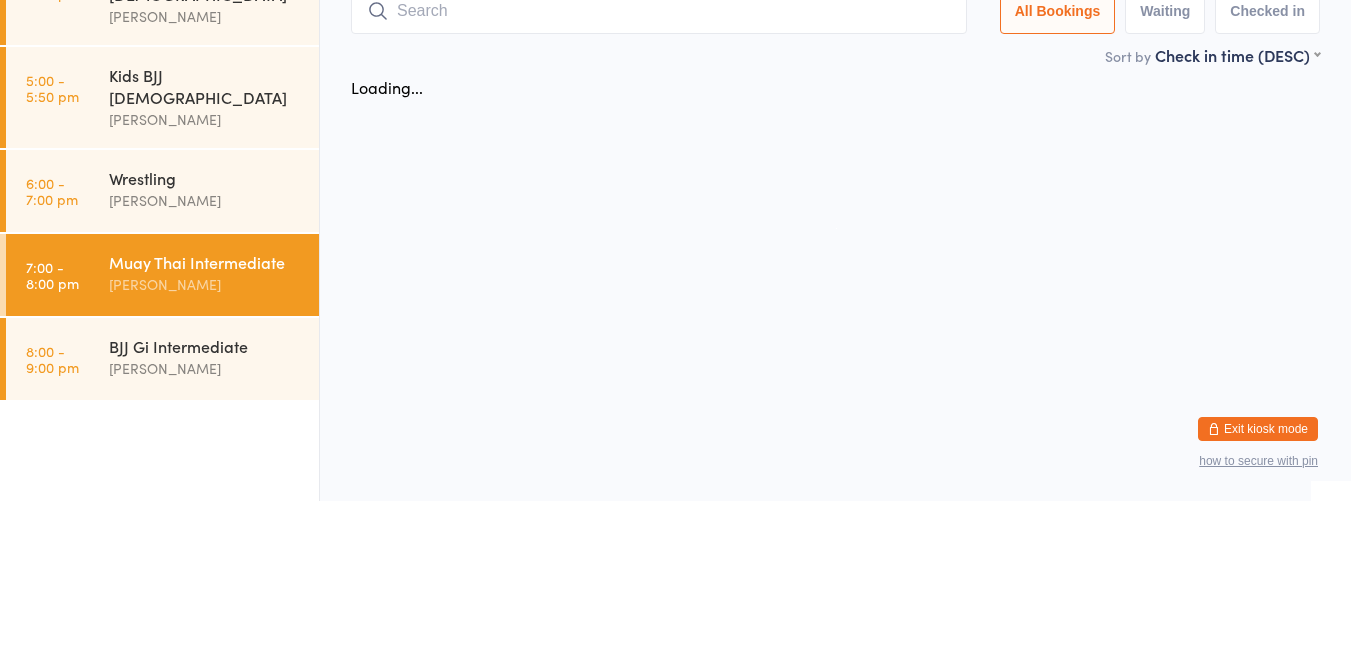 scroll, scrollTop: 0, scrollLeft: 0, axis: both 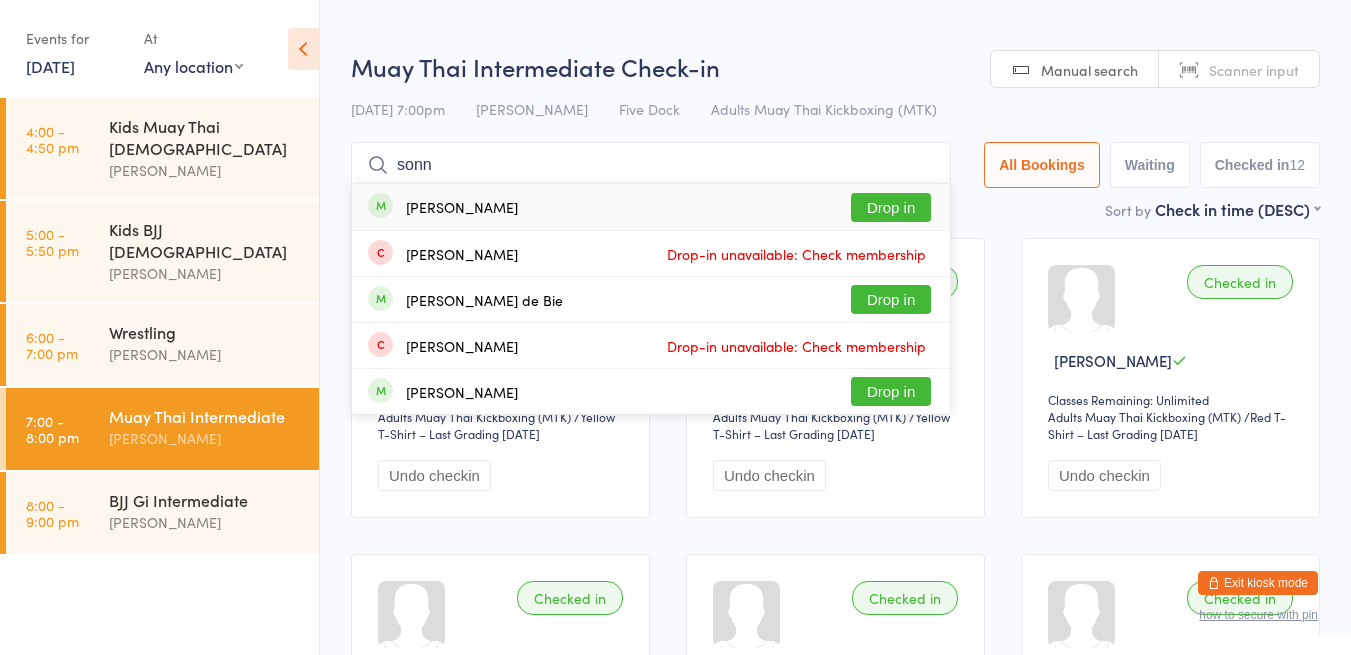 type on "sonn" 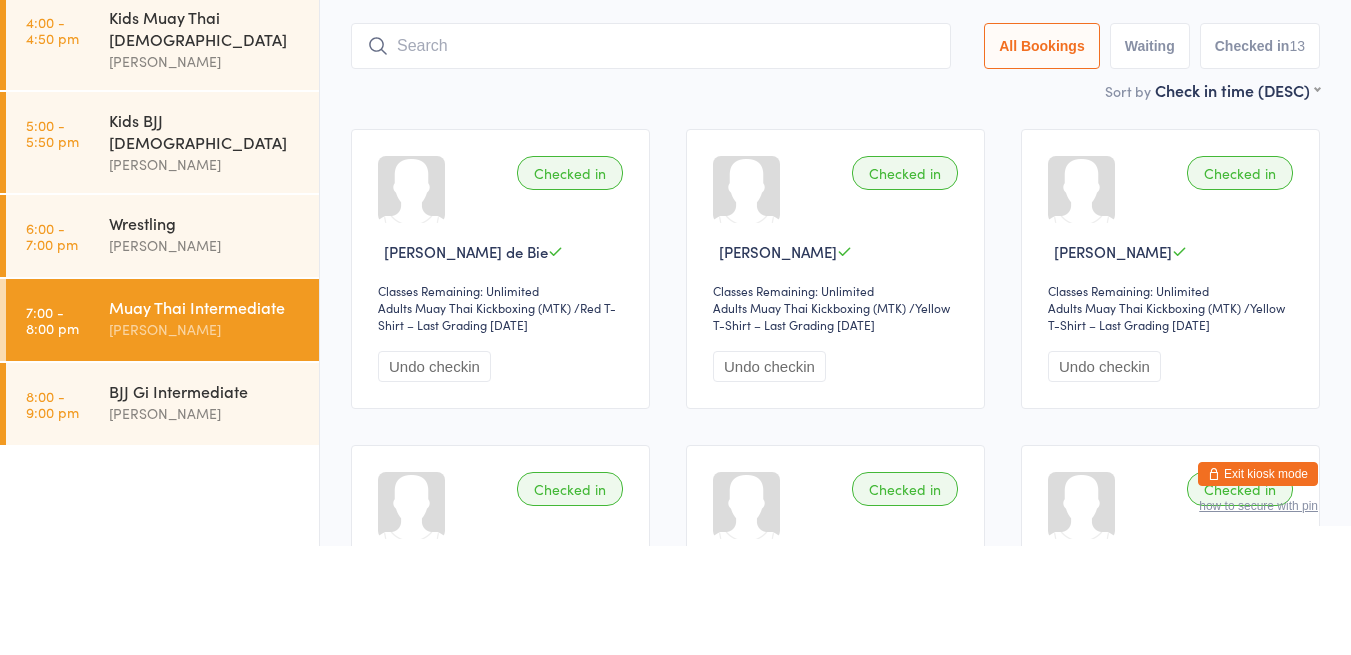click on "Muay Thai Intermediate" at bounding box center (205, 416) 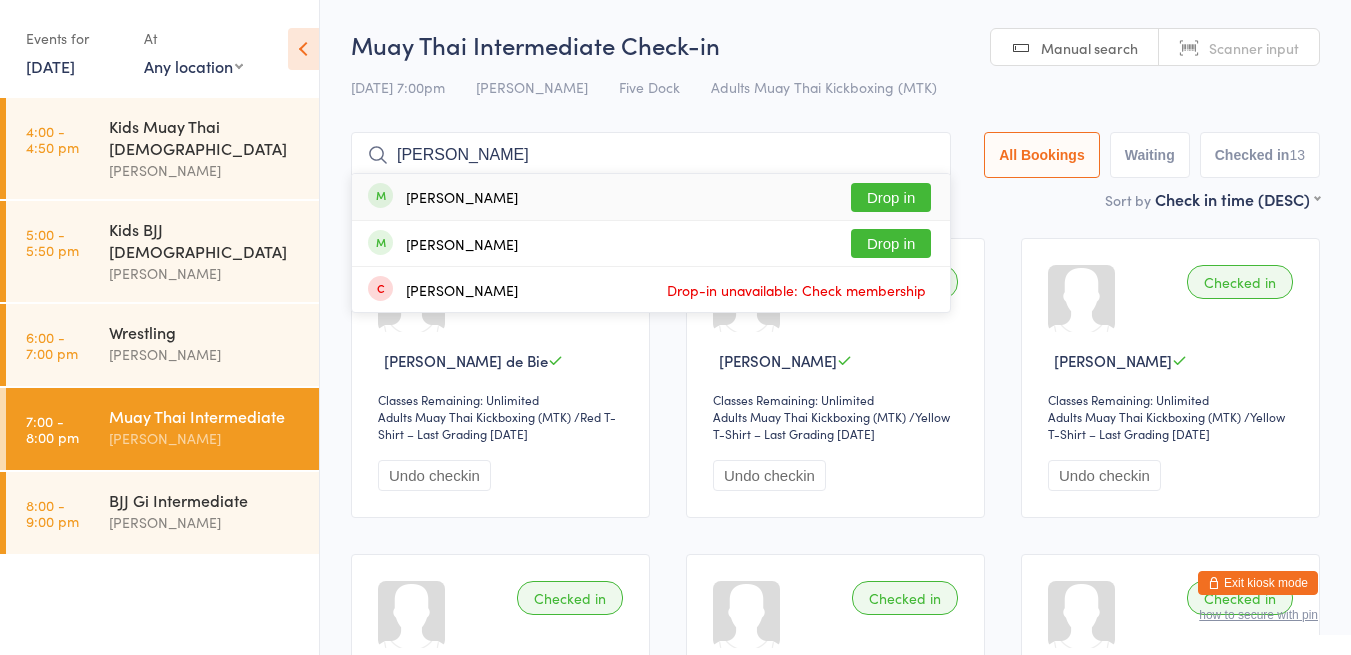 type on "[PERSON_NAME]" 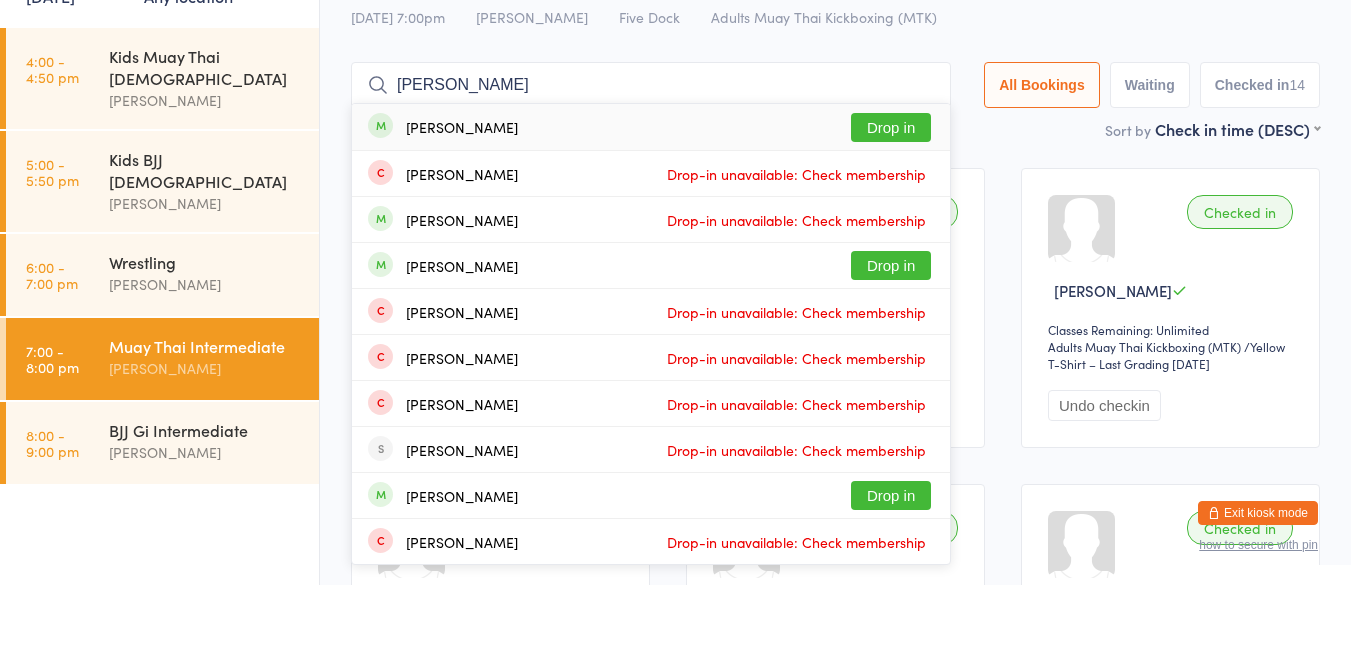 type on "[PERSON_NAME]" 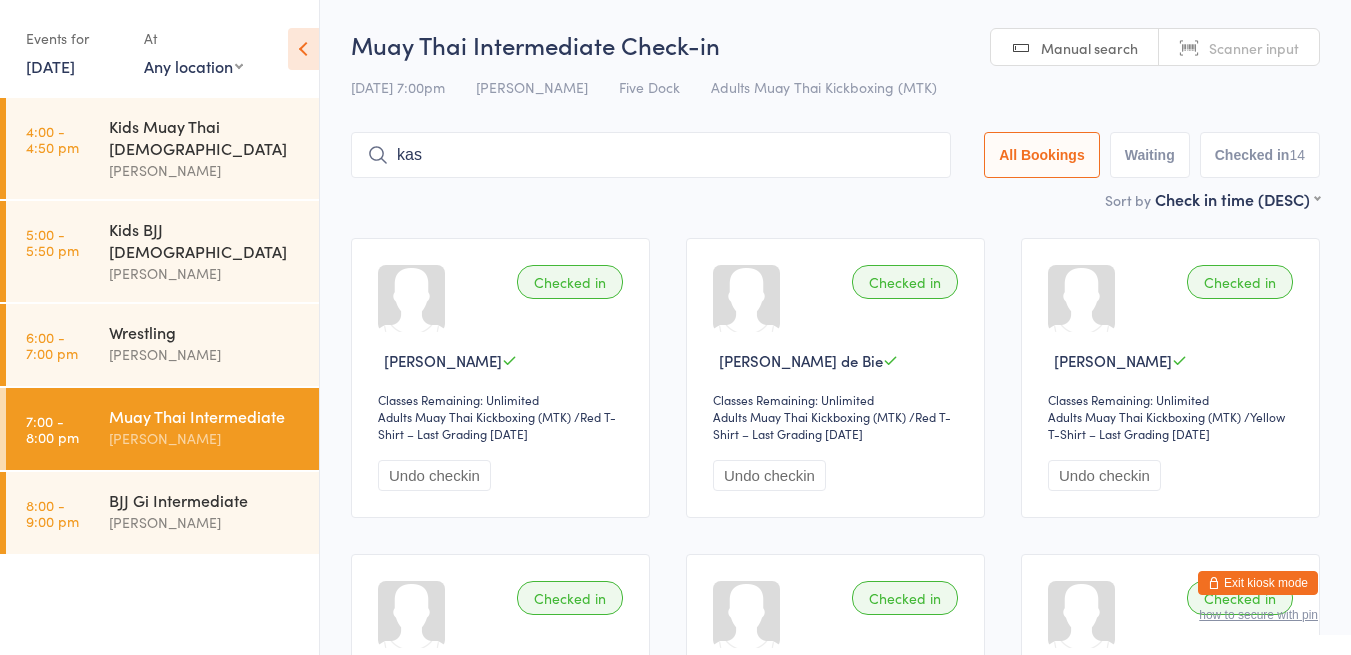 type on "[PERSON_NAME]" 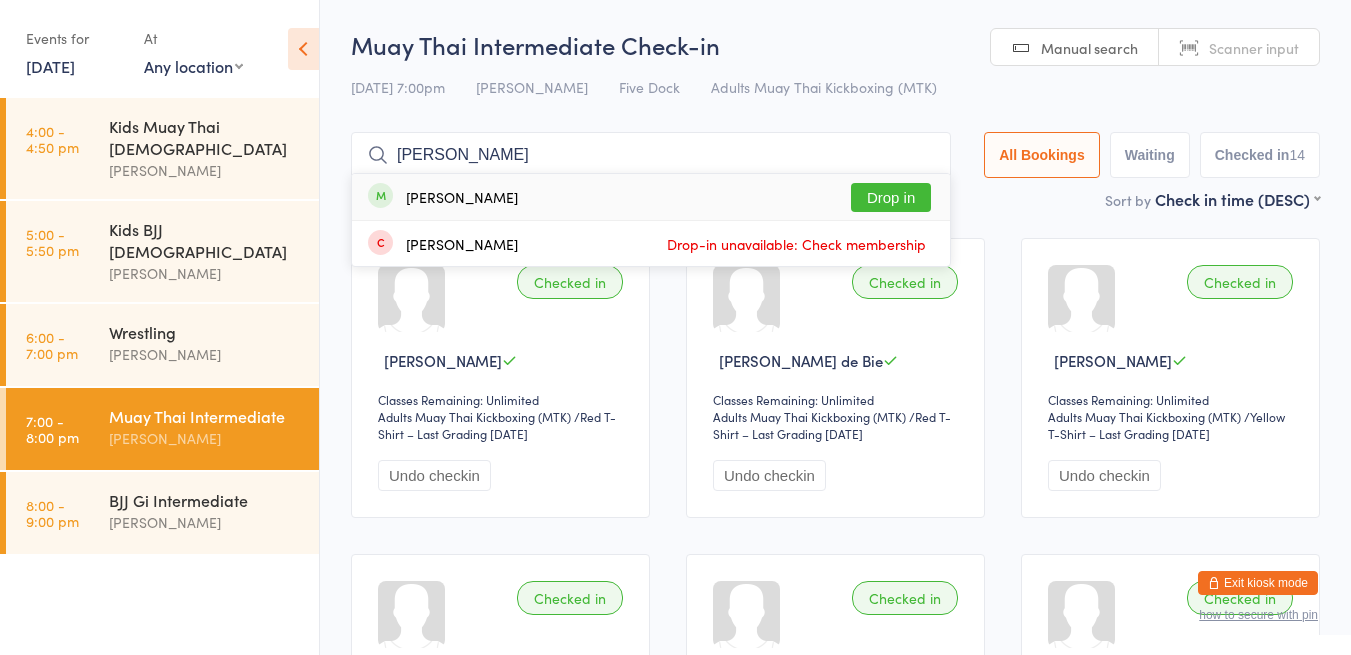 click on "Drop in" at bounding box center (891, 197) 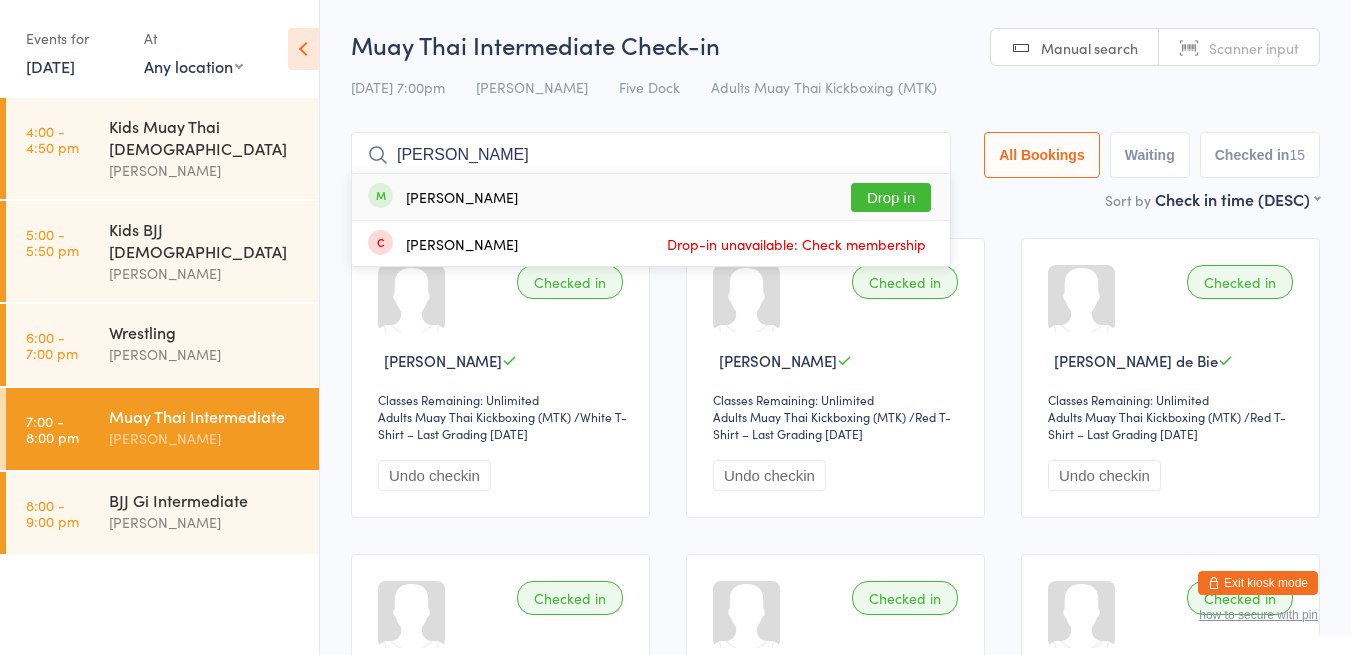 type on "[PERSON_NAME]" 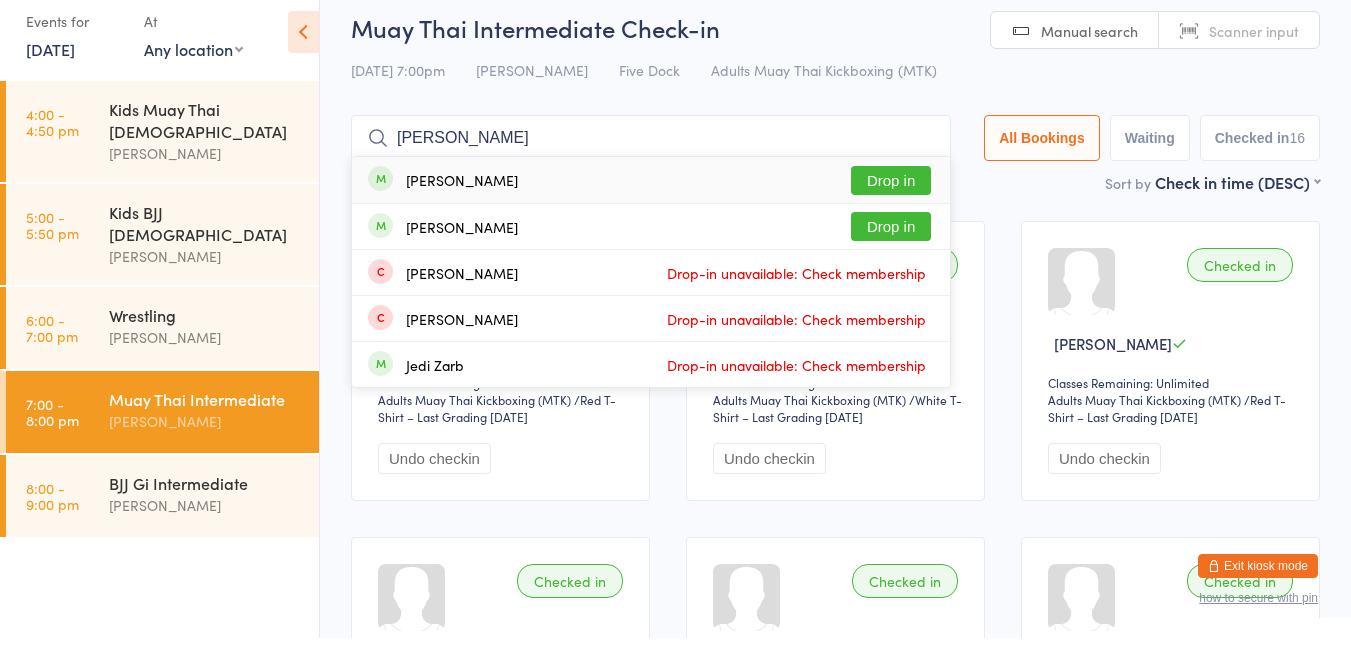 type on "[PERSON_NAME]" 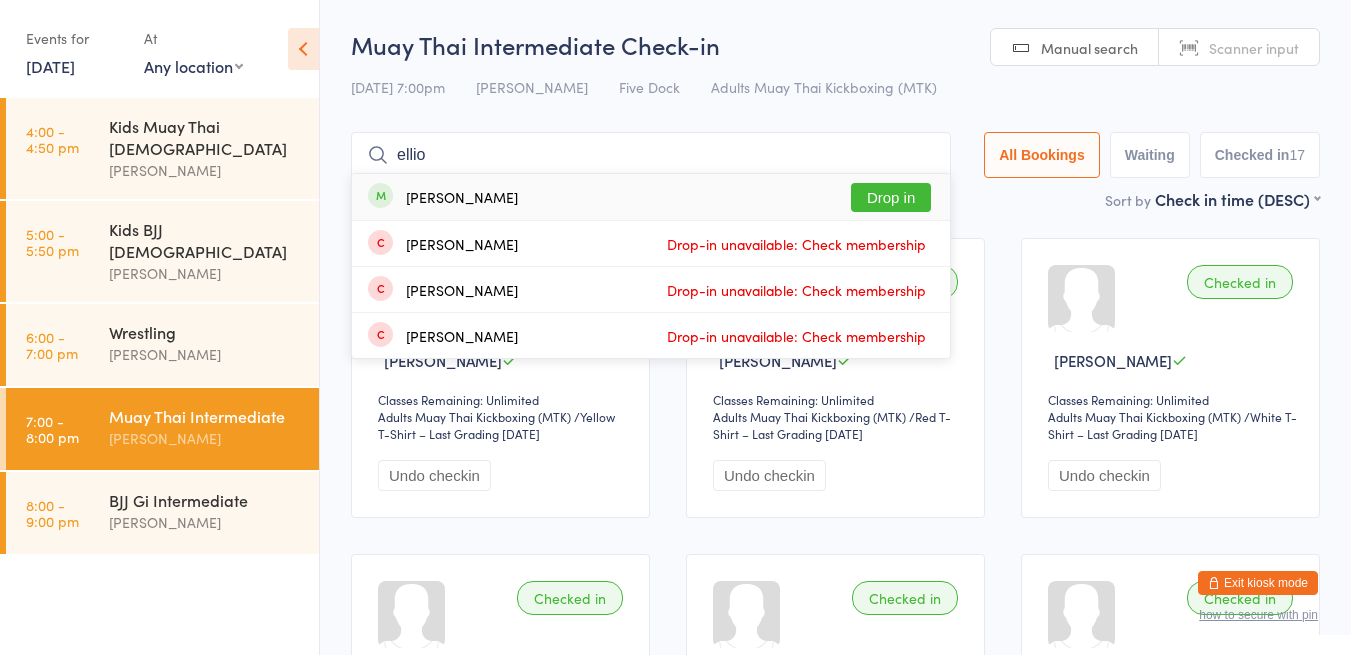 type on "ellio" 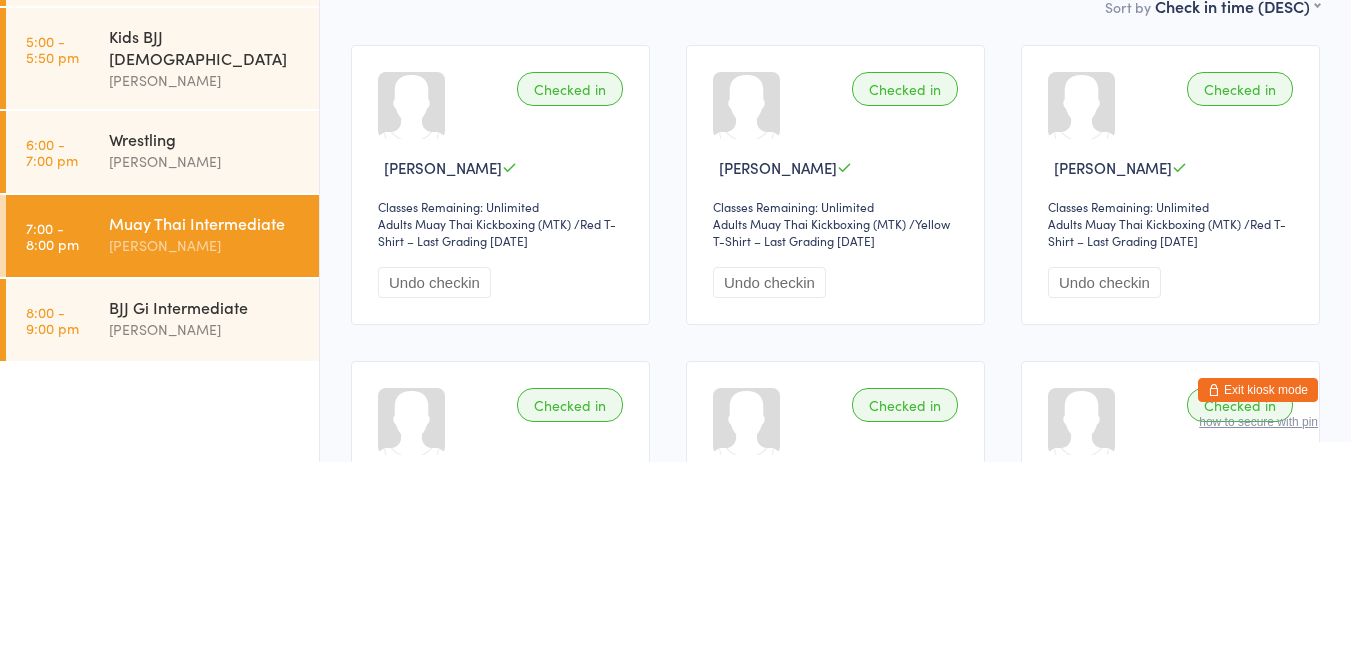 click on "[PERSON_NAME]" at bounding box center (205, 522) 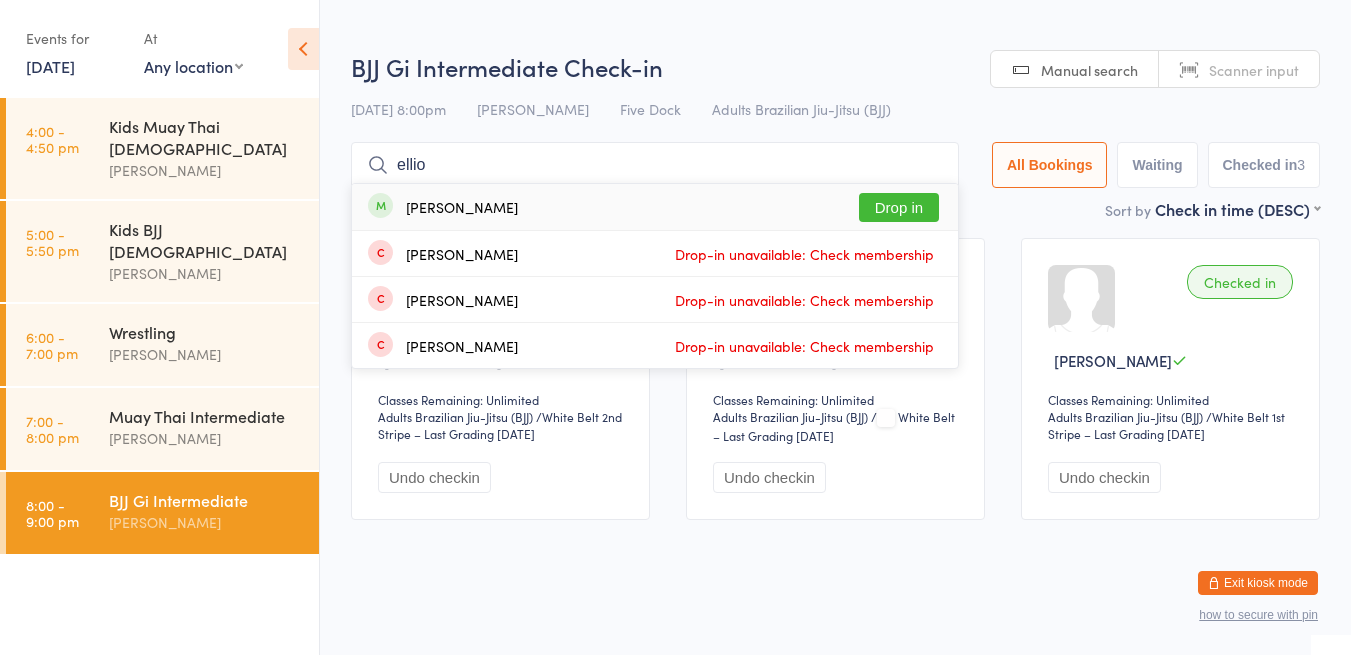 type on "ellio" 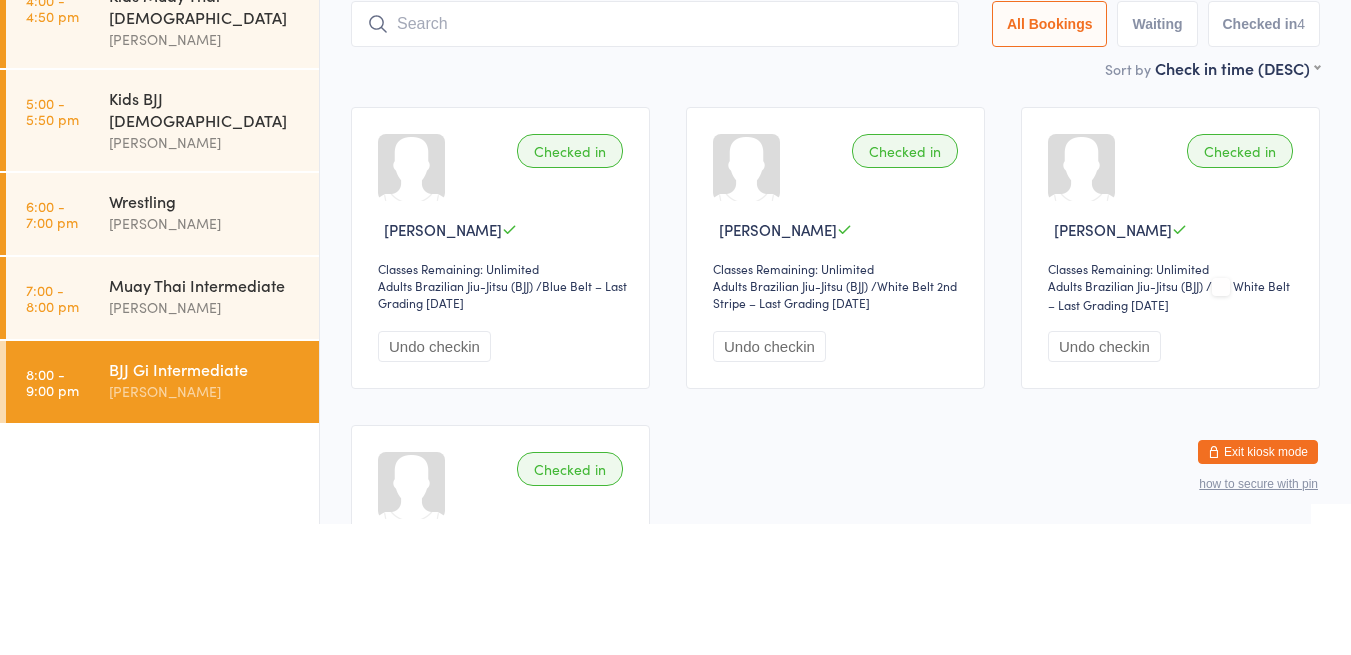 click on "Muay Thai Intermediate" at bounding box center [205, 416] 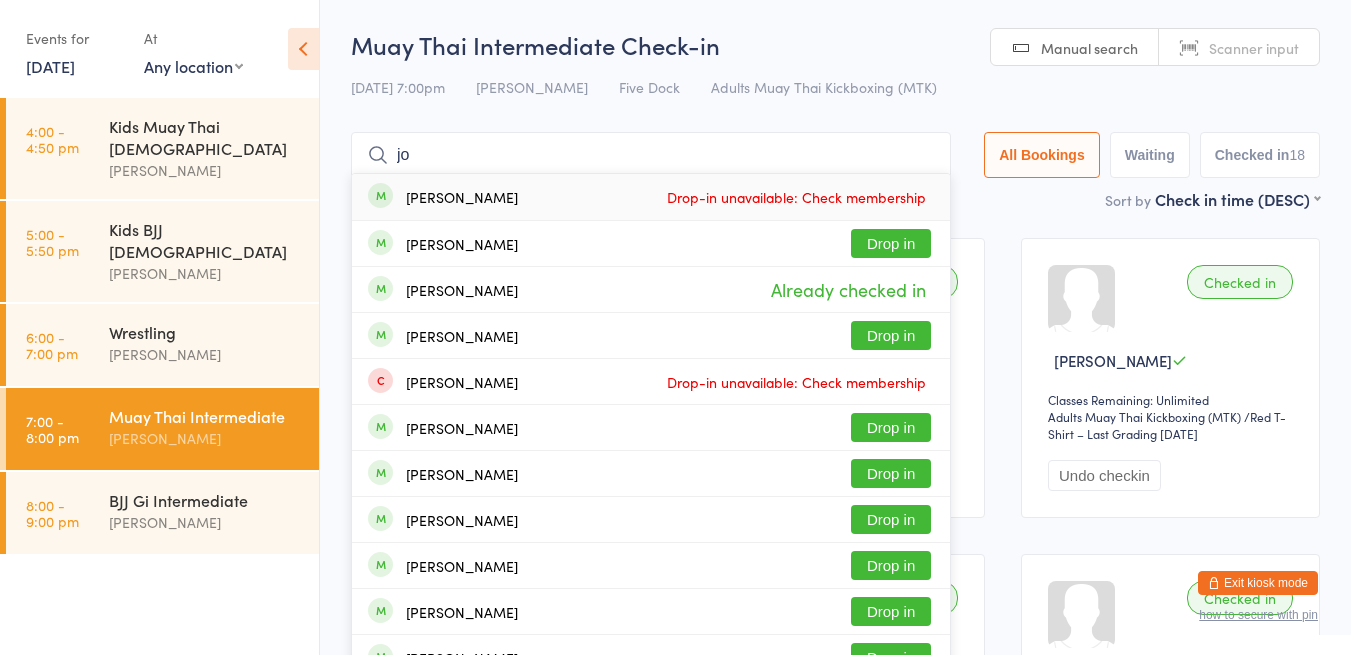 type on "j" 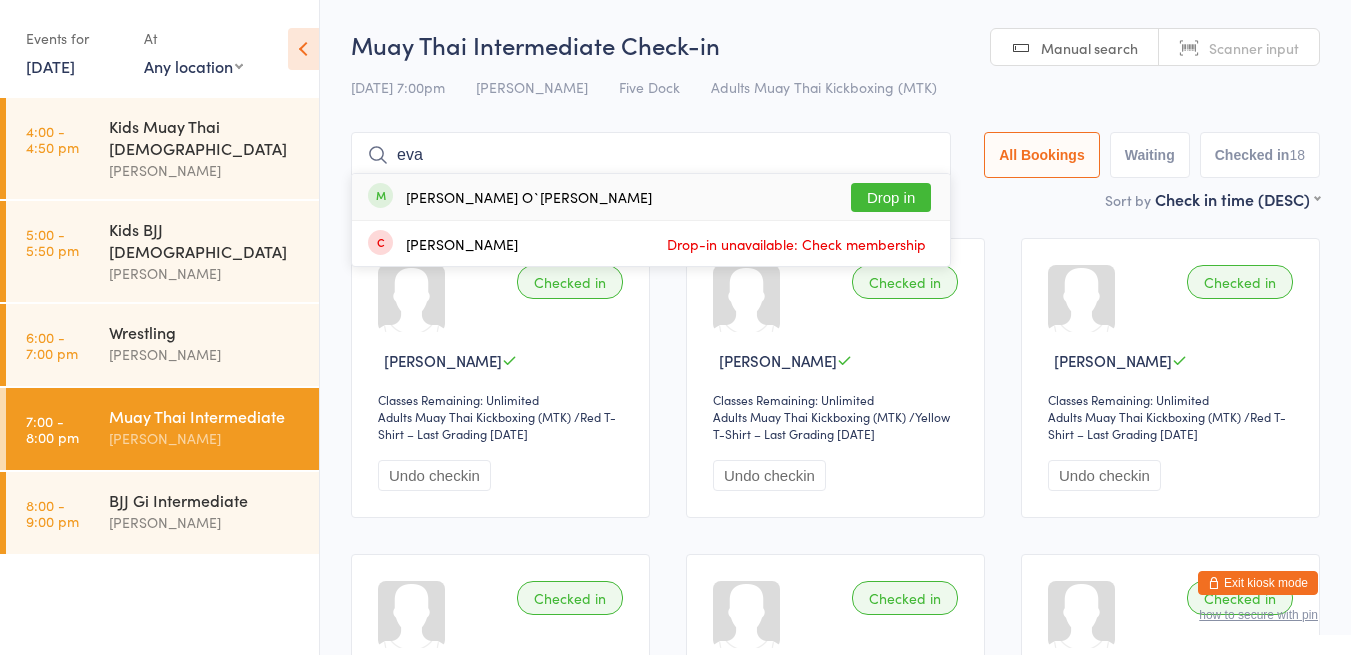 type on "eva" 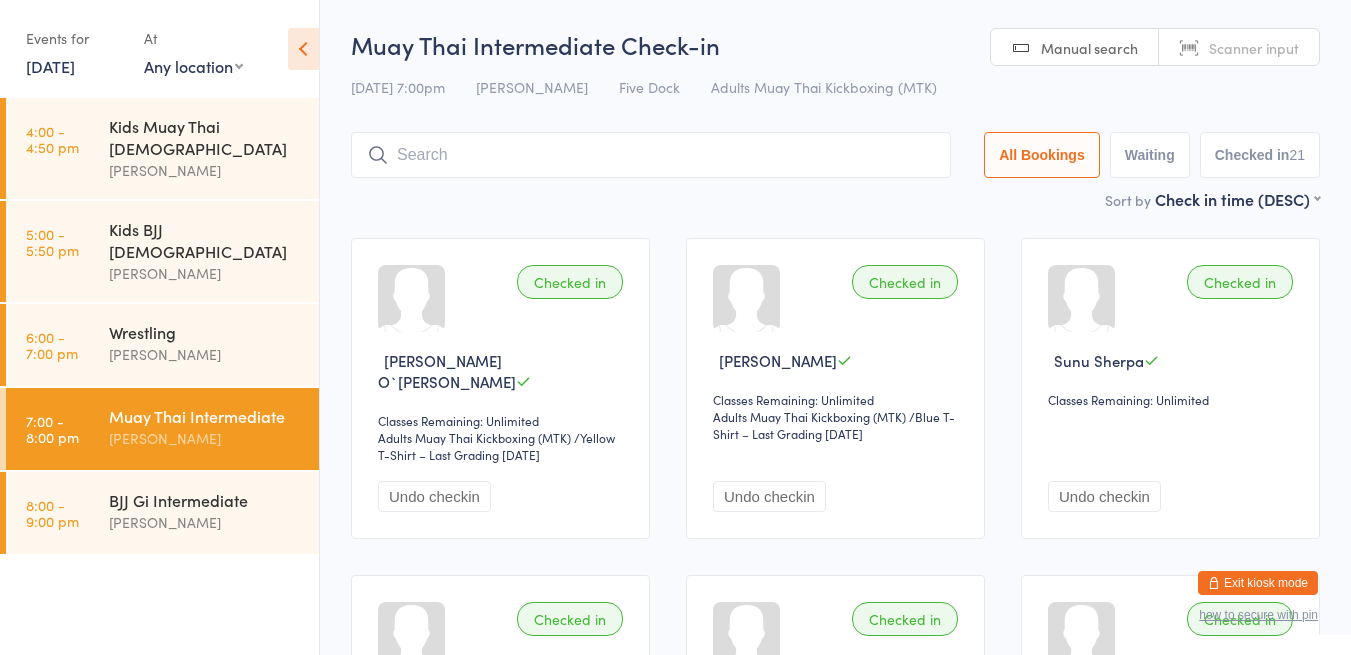 click on "Muay Thai Intermediate Check-in" at bounding box center (835, 44) 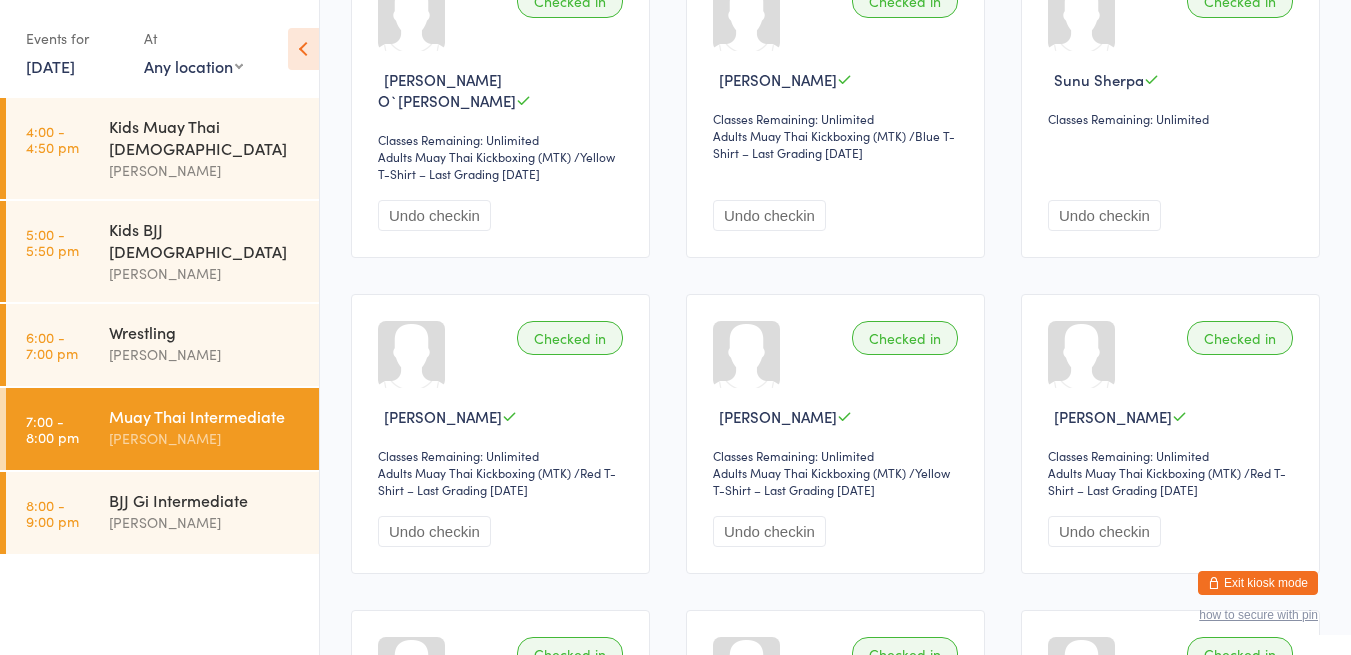 scroll, scrollTop: 0, scrollLeft: 0, axis: both 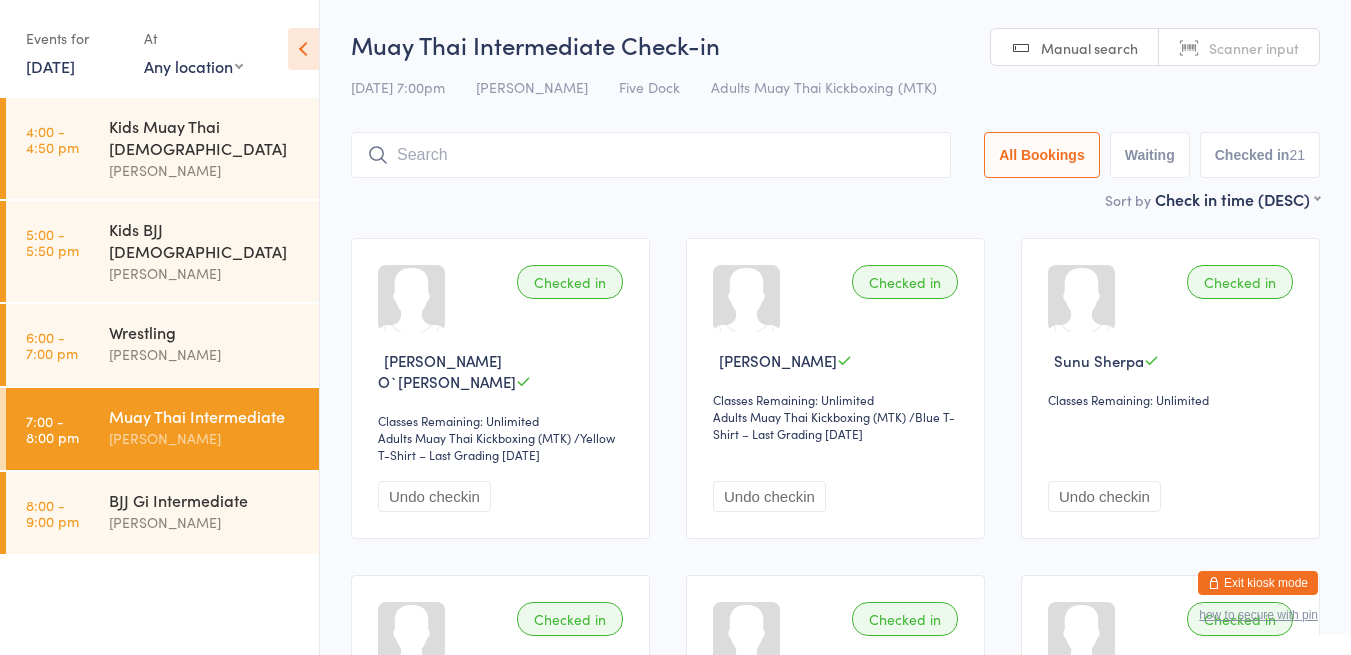 click at bounding box center [651, 155] 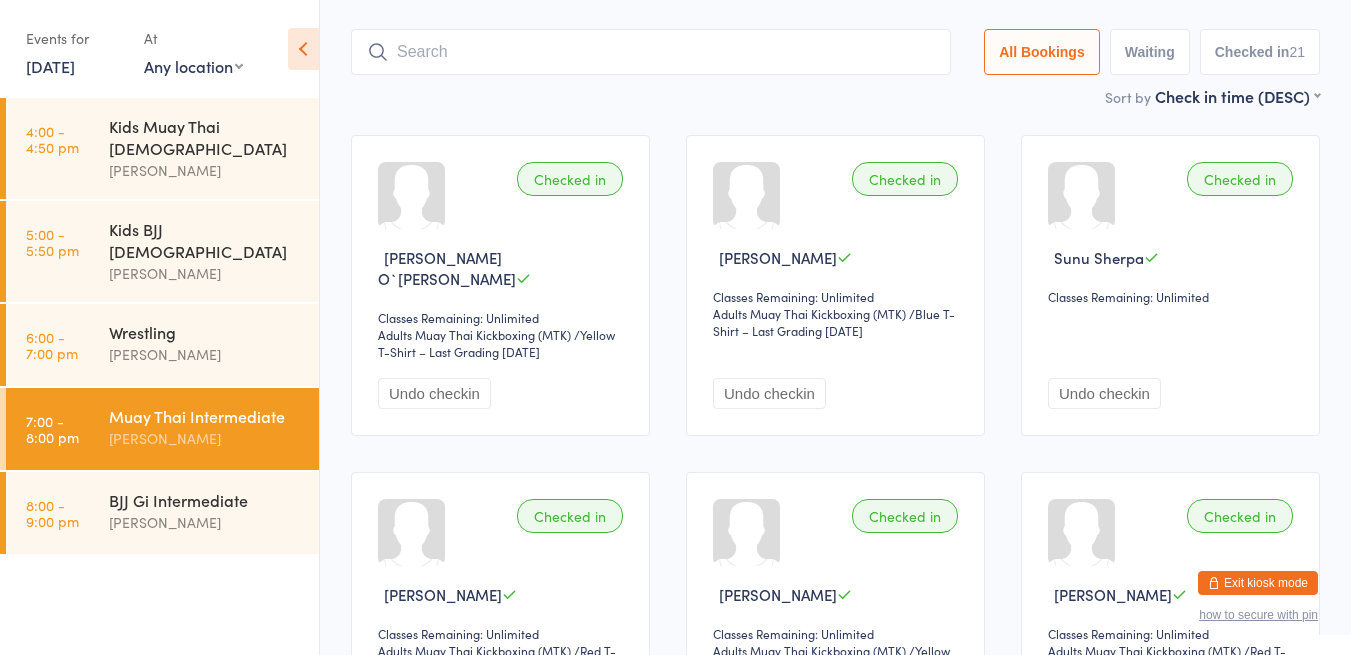 scroll, scrollTop: 132, scrollLeft: 0, axis: vertical 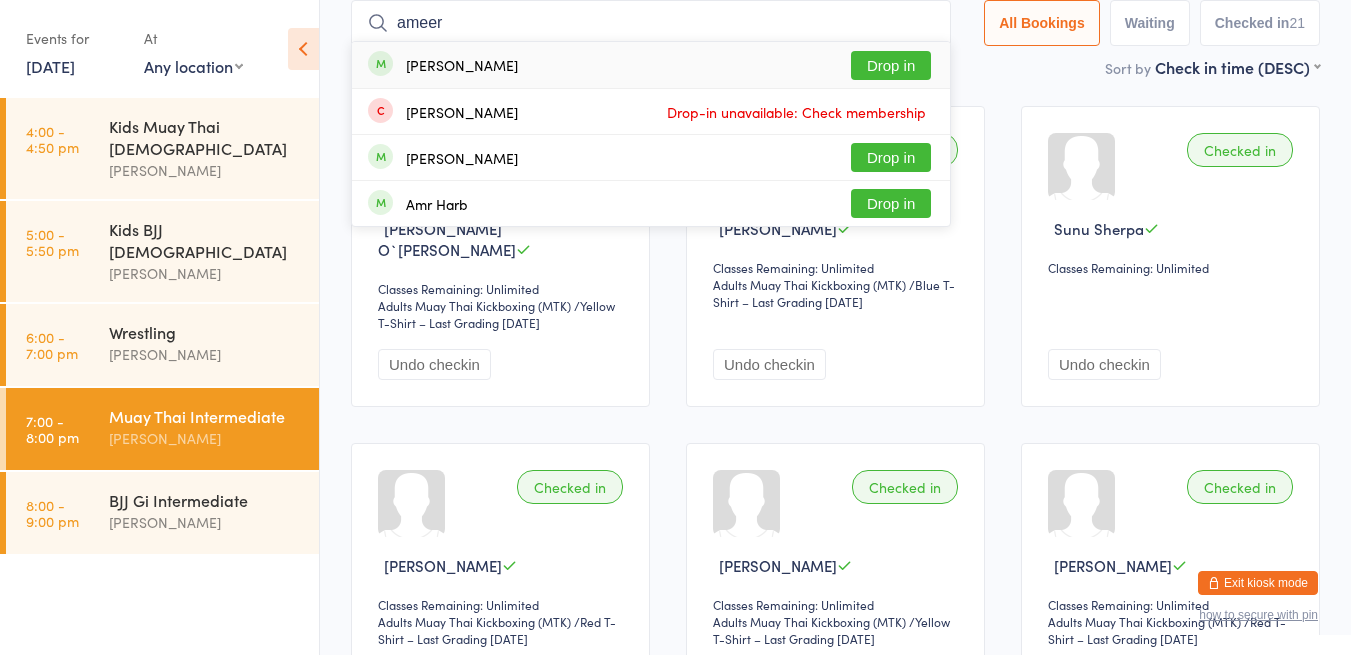 type on "ameer" 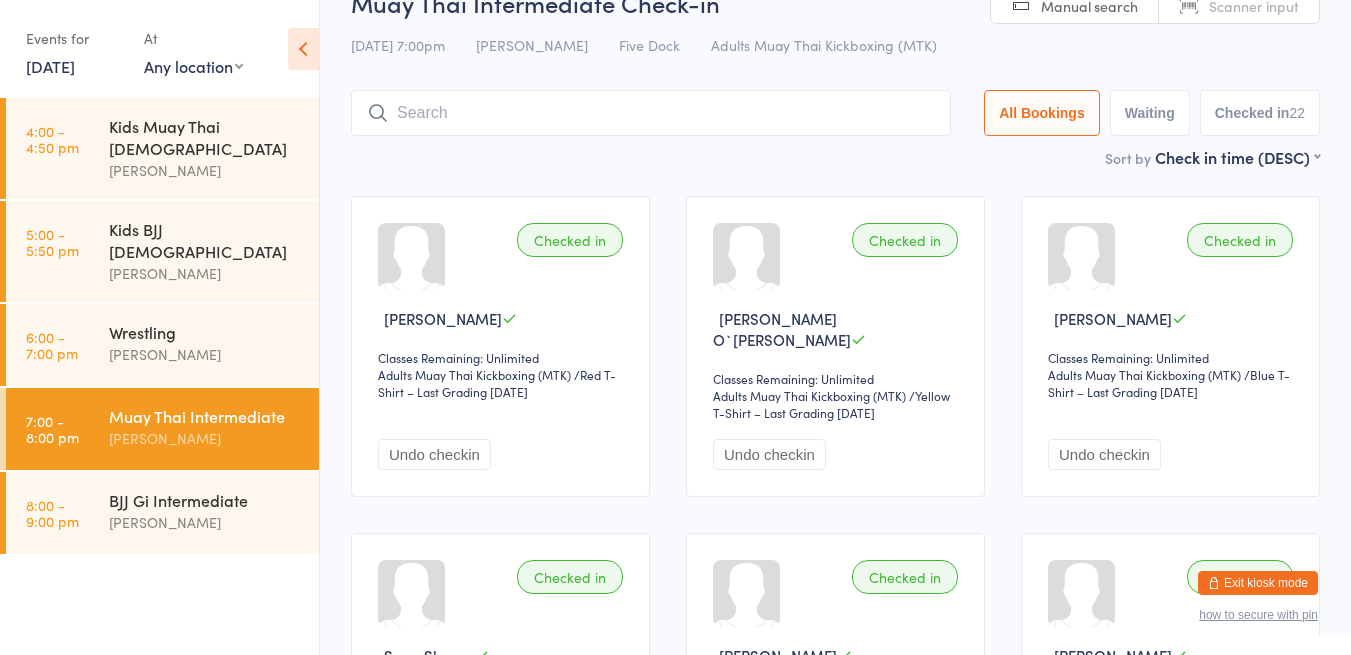 scroll, scrollTop: 34, scrollLeft: 0, axis: vertical 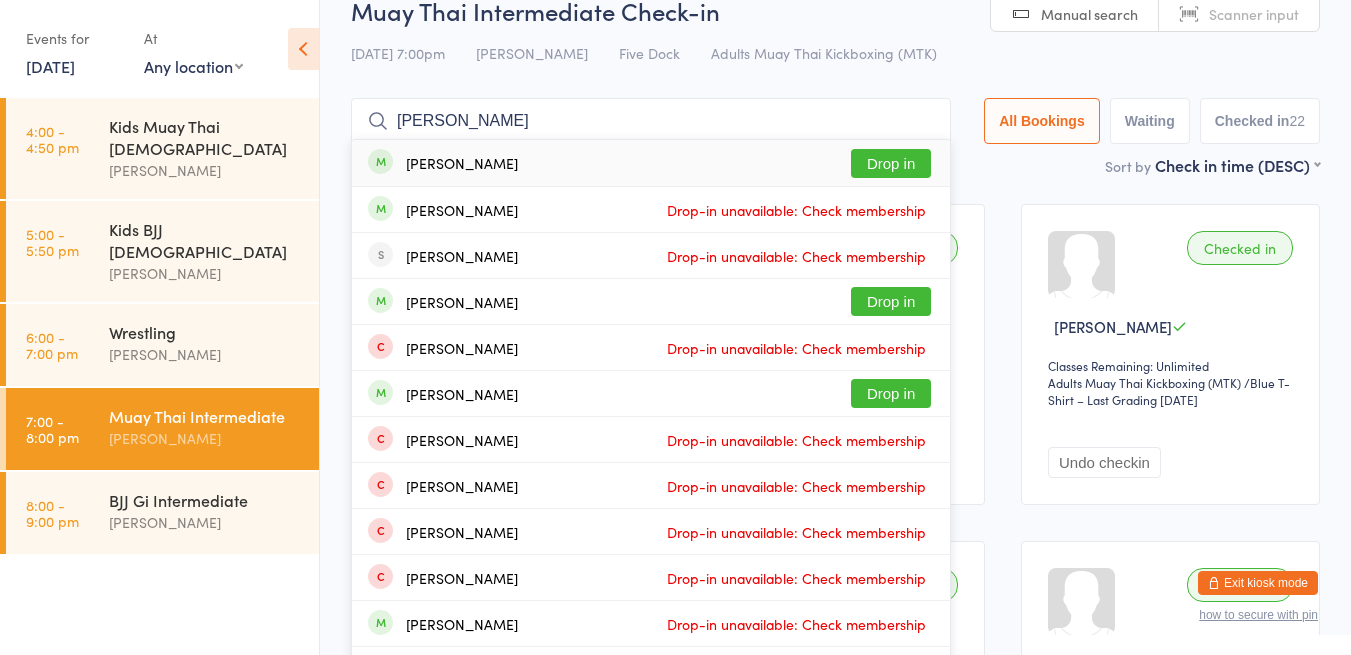 type on "[PERSON_NAME]" 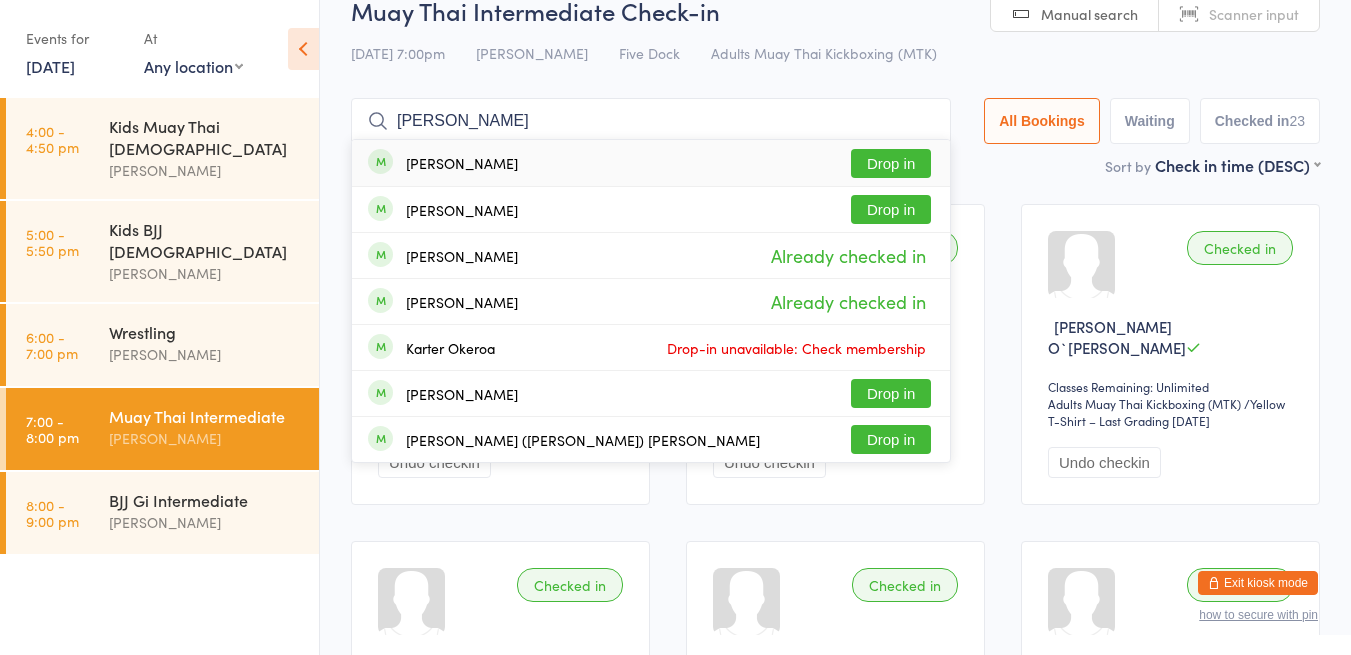 type on "[PERSON_NAME]" 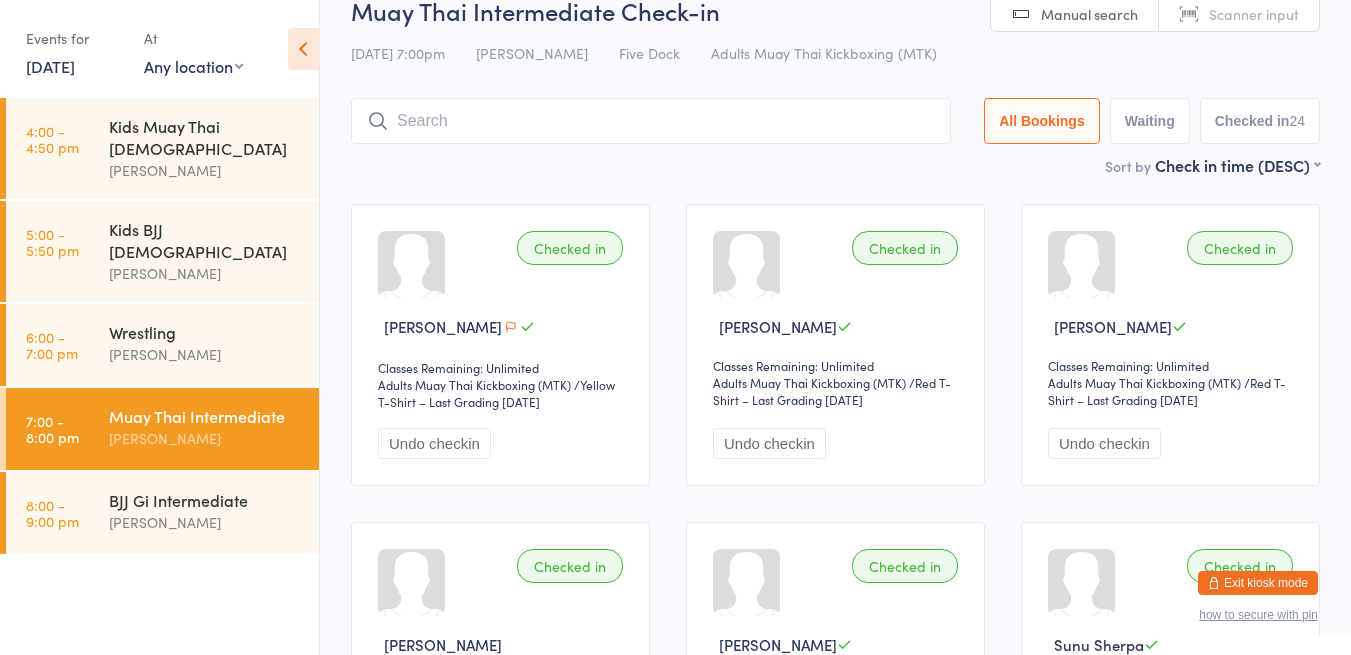 click at bounding box center [651, 121] 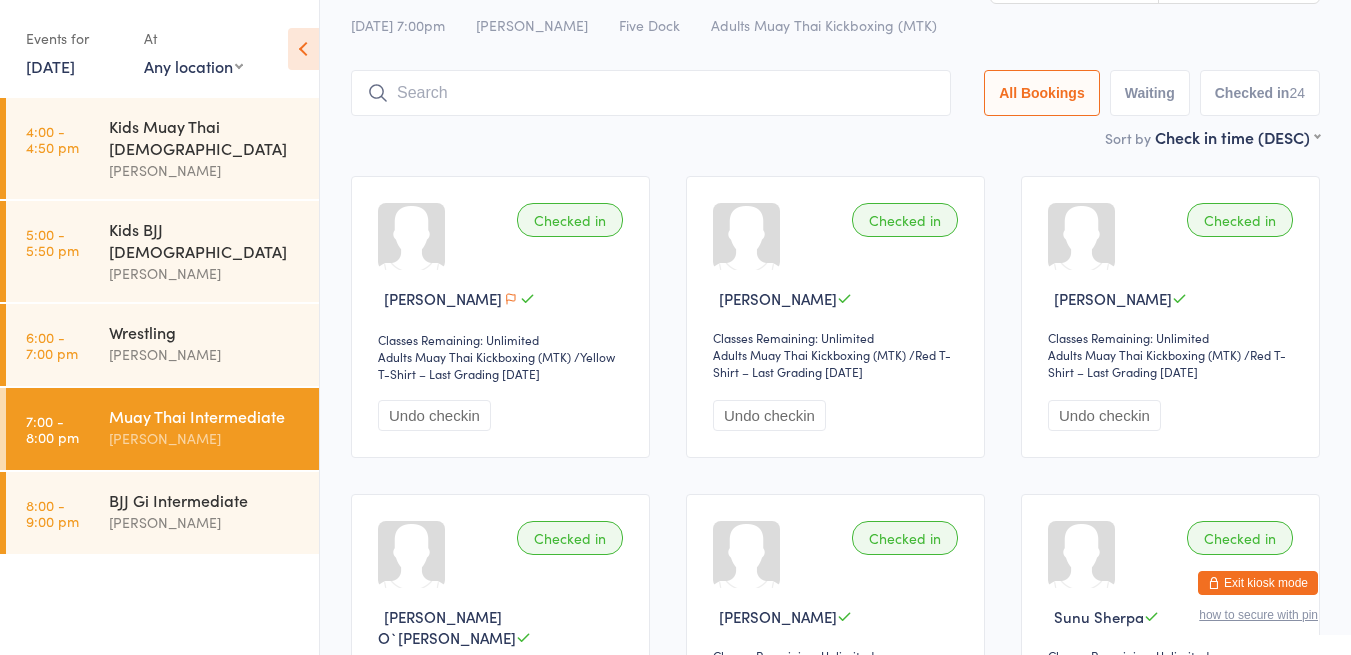 scroll, scrollTop: 132, scrollLeft: 0, axis: vertical 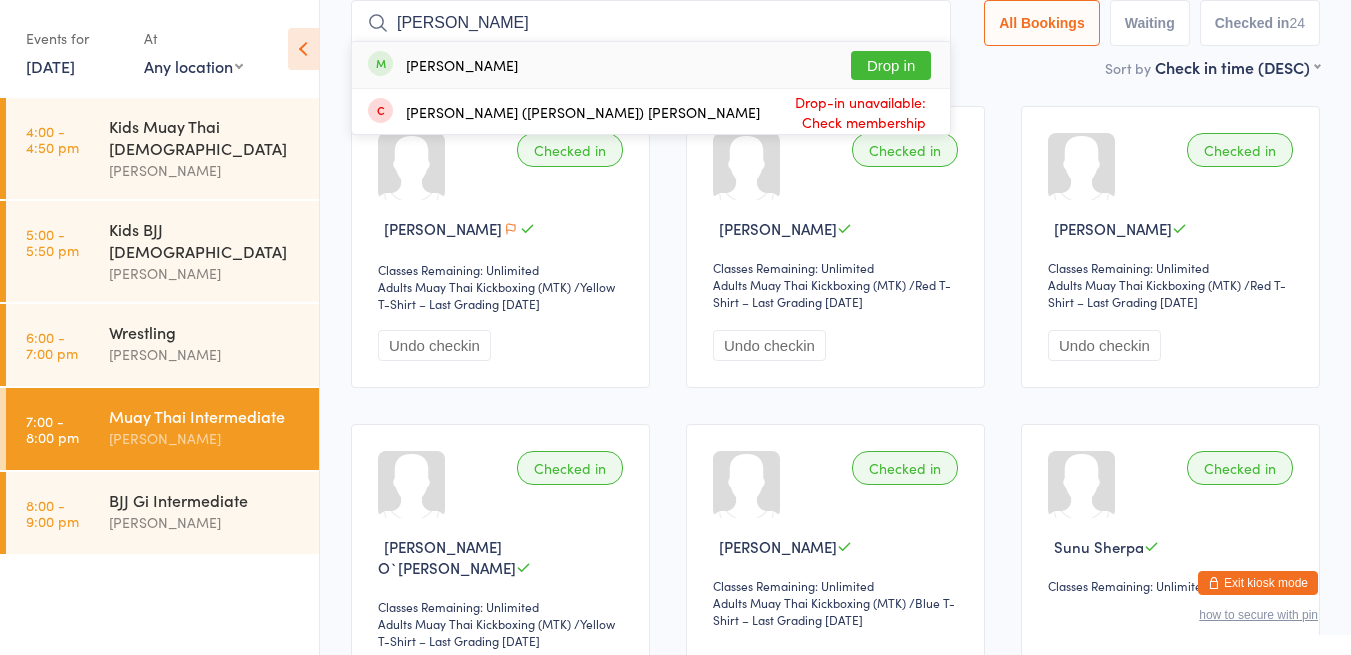 type on "[PERSON_NAME]" 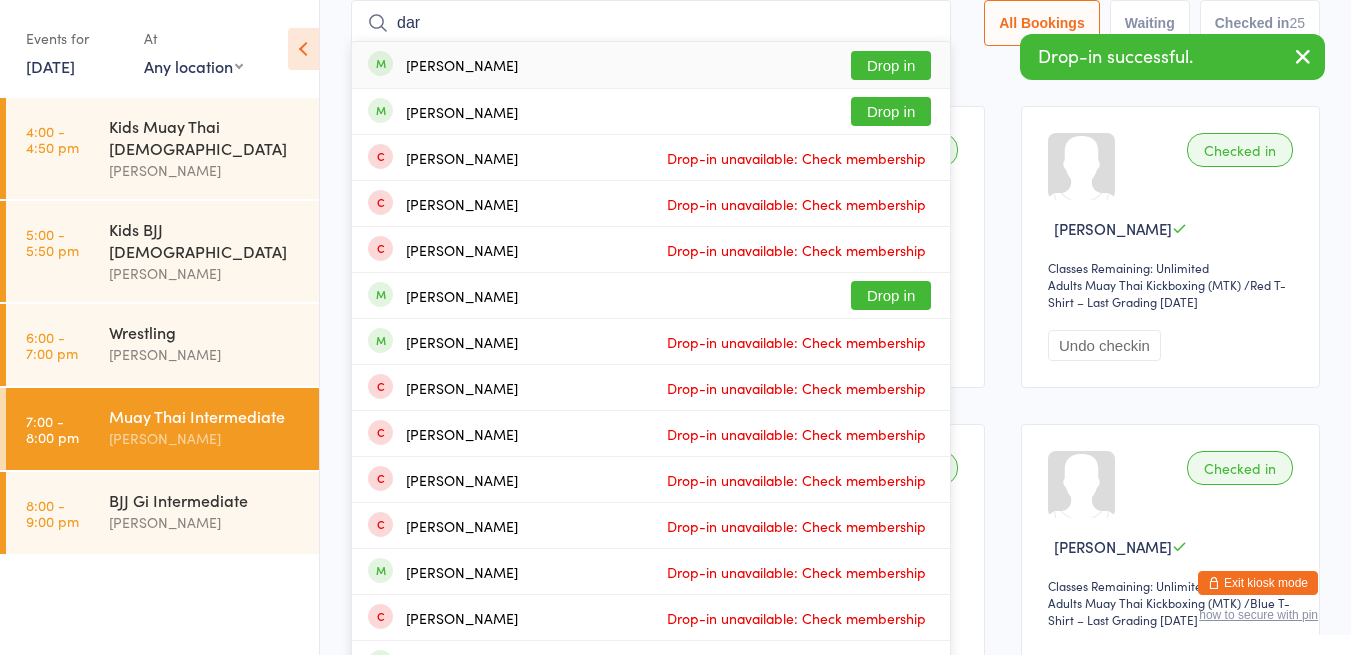 type on "dar" 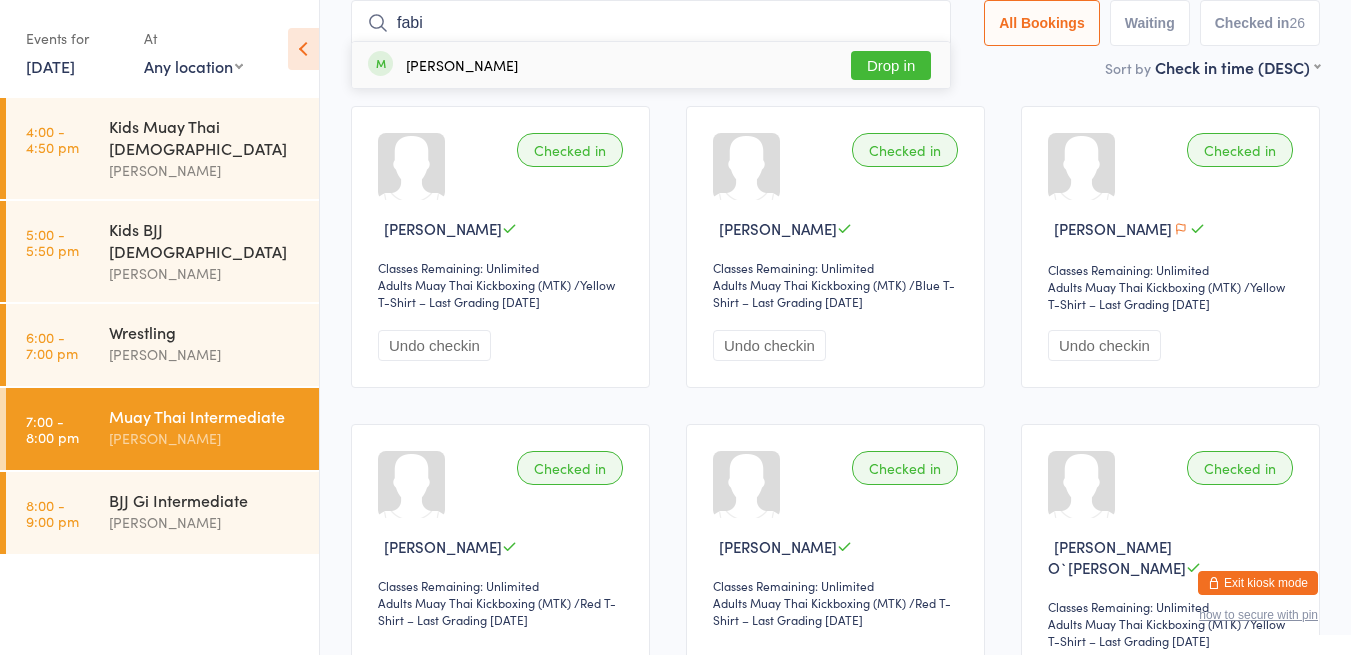 type on "fabi" 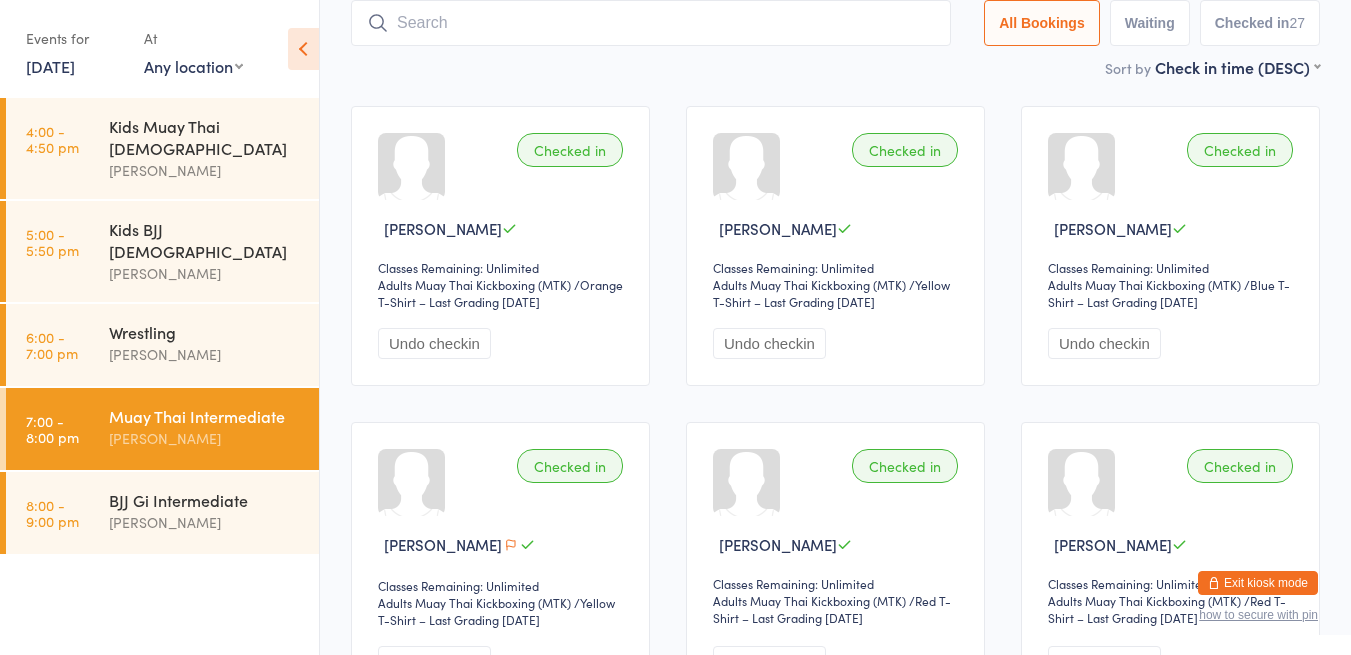 click on "Sort by   Check in time (DESC) First name (ASC) First name (DESC) Last name (ASC) Last name (DESC) Check in time (ASC) Check in time (DESC) Rank (ASC) Rank (DESC)" at bounding box center [835, 67] 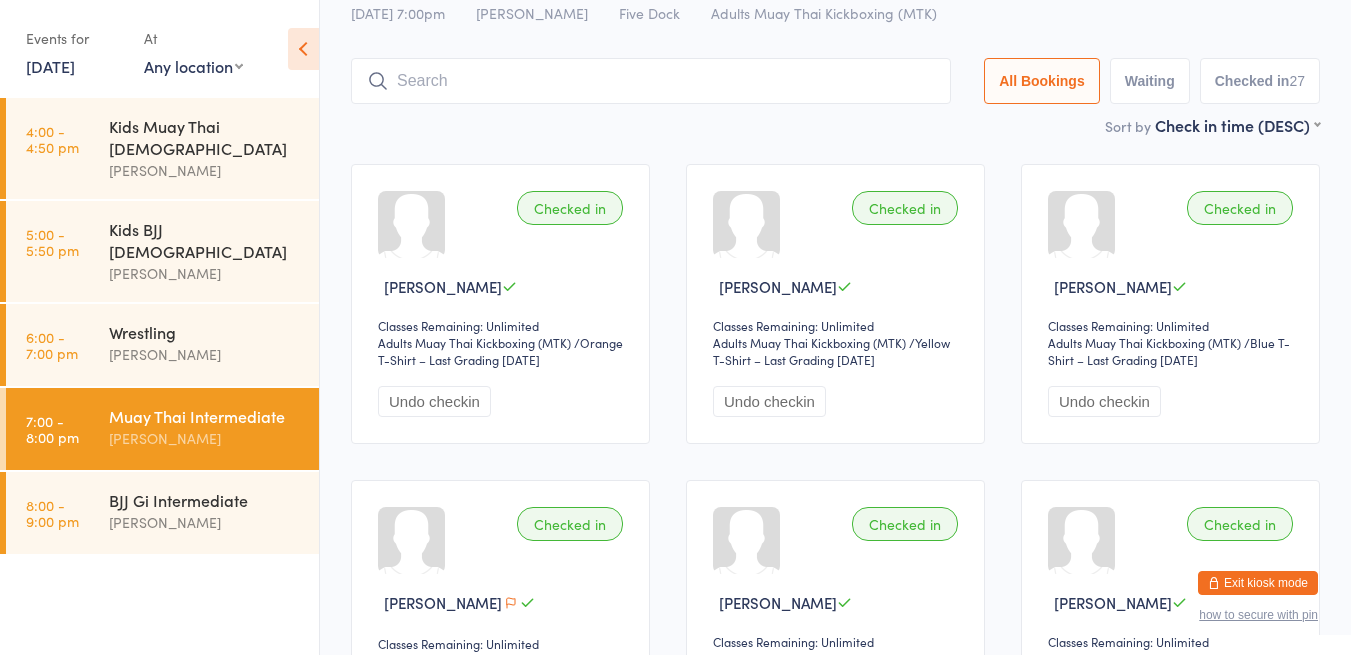 scroll, scrollTop: 0, scrollLeft: 0, axis: both 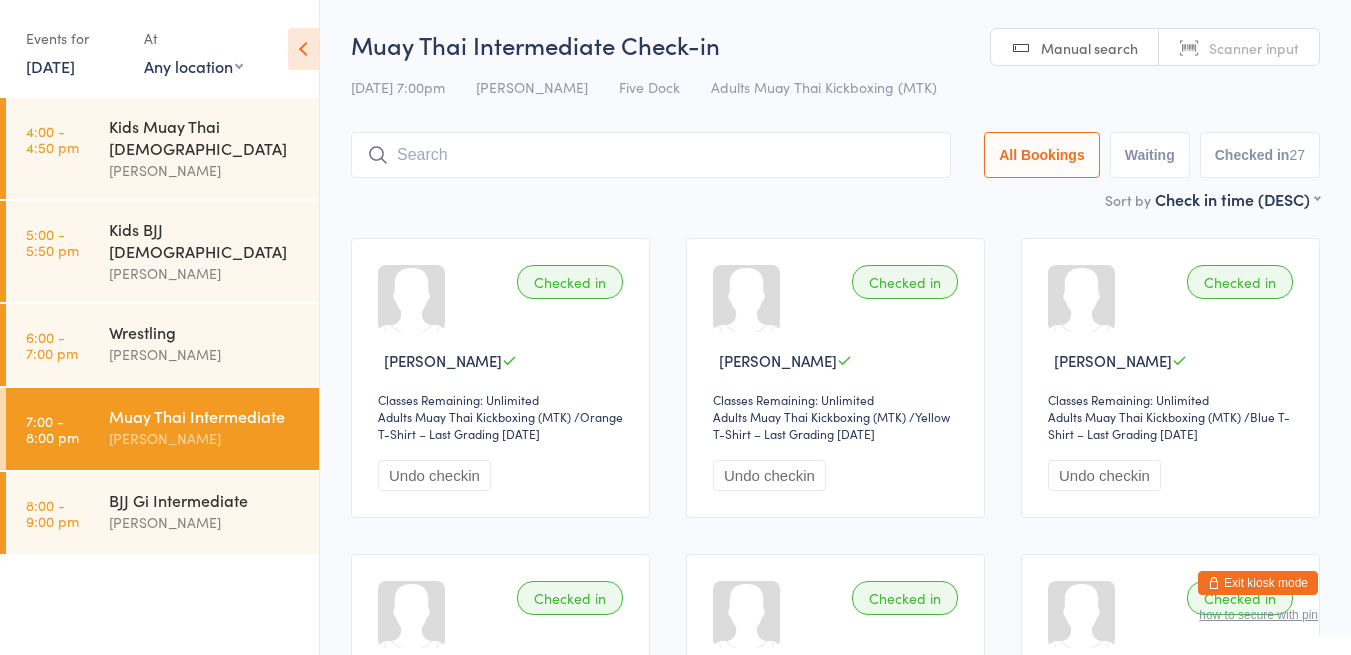 click on "BJJ Gi Intermediate" at bounding box center [205, 500] 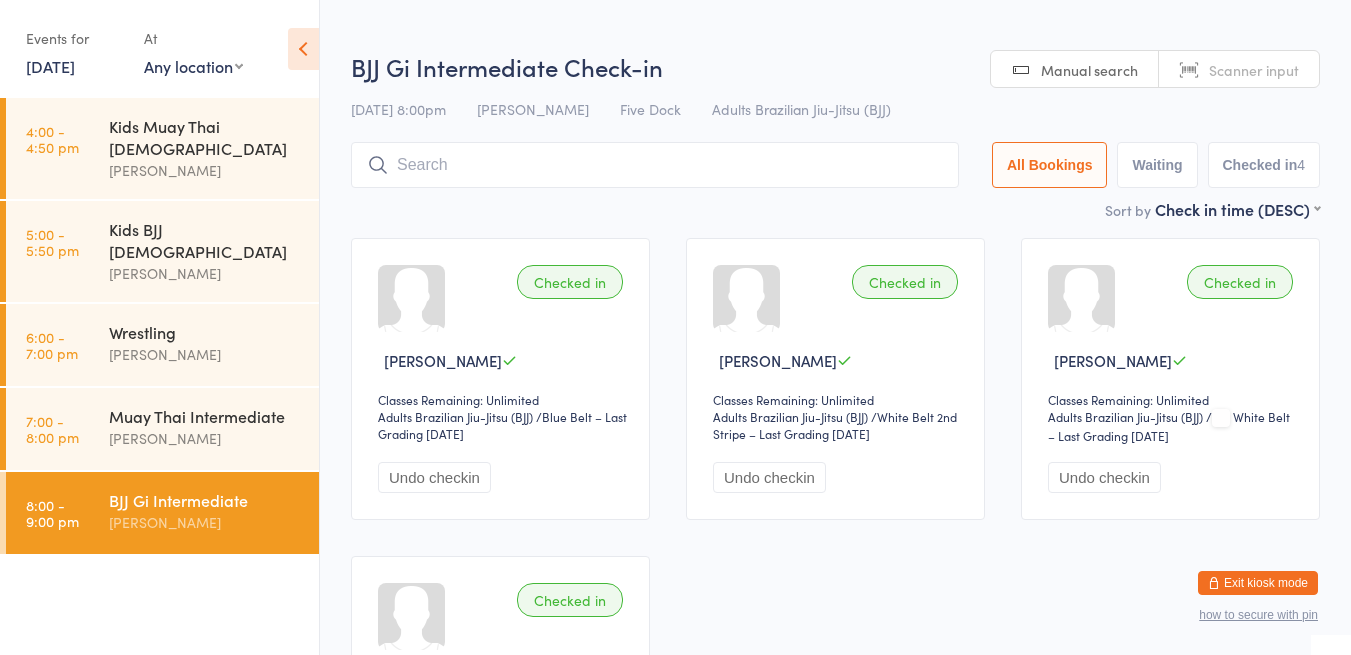 click on "Sort by   Check in time (DESC) First name (ASC) First name (DESC) Last name (ASC) Last name (DESC) Check in time (ASC) Check in time (DESC) Rank (ASC) Rank (DESC)" at bounding box center (835, 209) 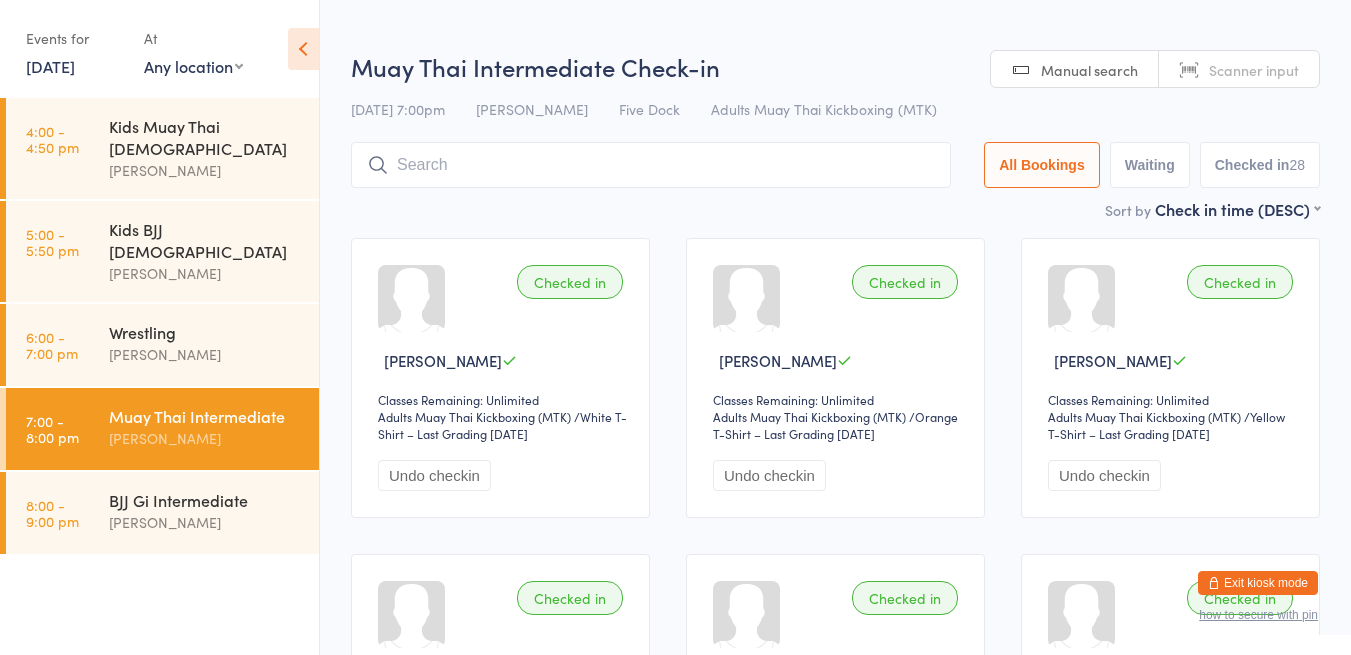 click on "You have now entered Kiosk Mode. Members will be able to check themselves in using the search field below. Click "Exit kiosk mode" below to exit Kiosk Mode at any time. Drop-in successful. Events for [DATE] D [DATE], [GEOGRAPHIC_DATA]
[DATE]
Sun Mon Tue Wed Thu Fri Sat
27
29
30
01
02
03
04
05
28
06
07
08
09
10
11
12
29
13
14
15
16
17
18
19
30
20
21
22
23
24
25" at bounding box center [675, 327] 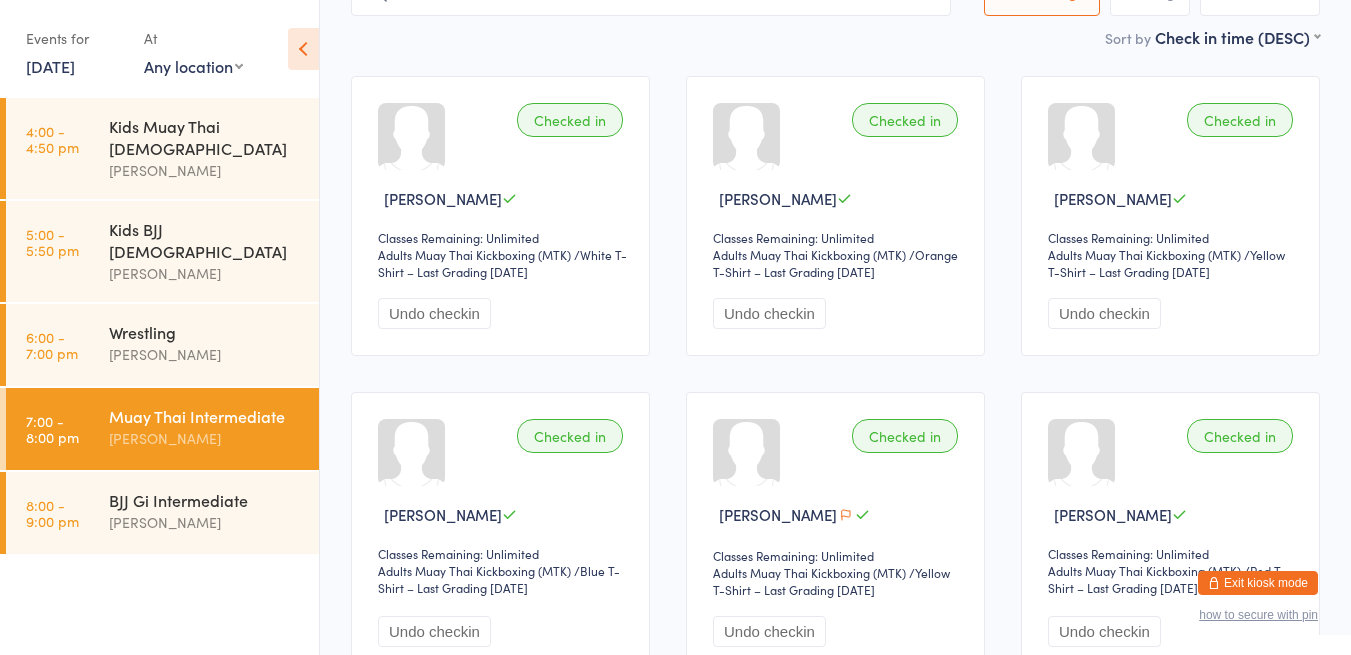 scroll, scrollTop: 0, scrollLeft: 0, axis: both 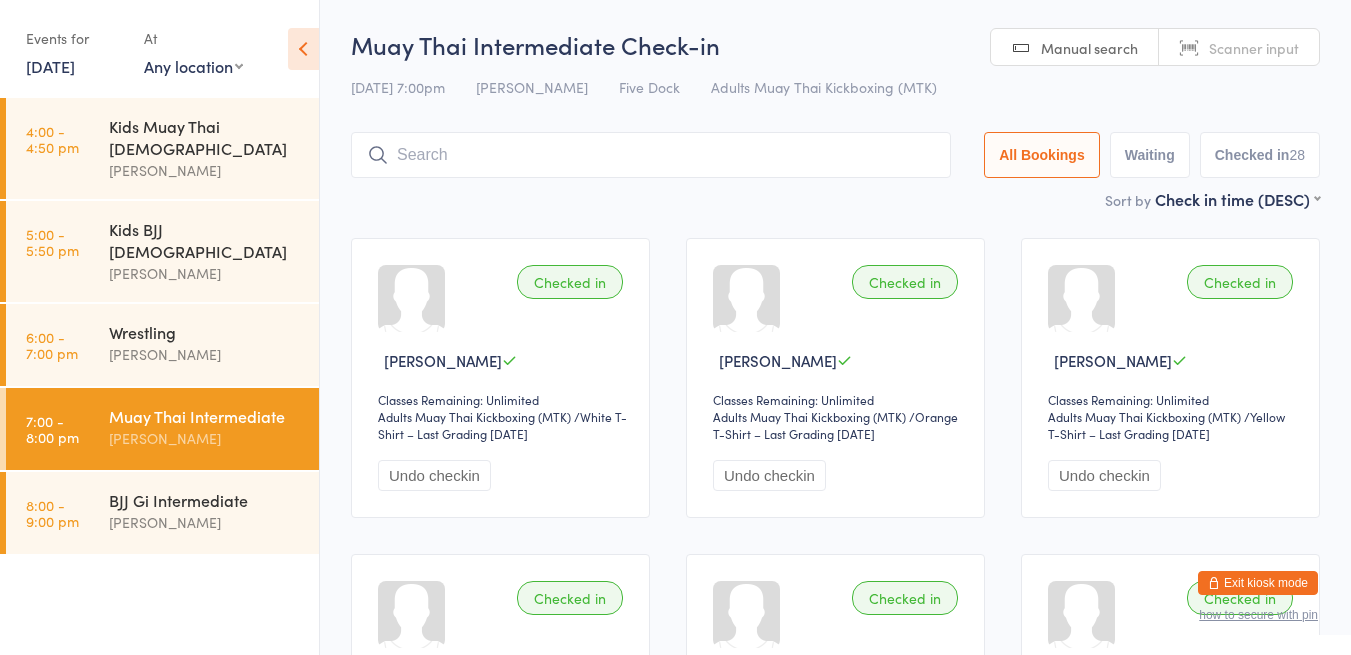 click on "[PERSON_NAME]" at bounding box center [205, 354] 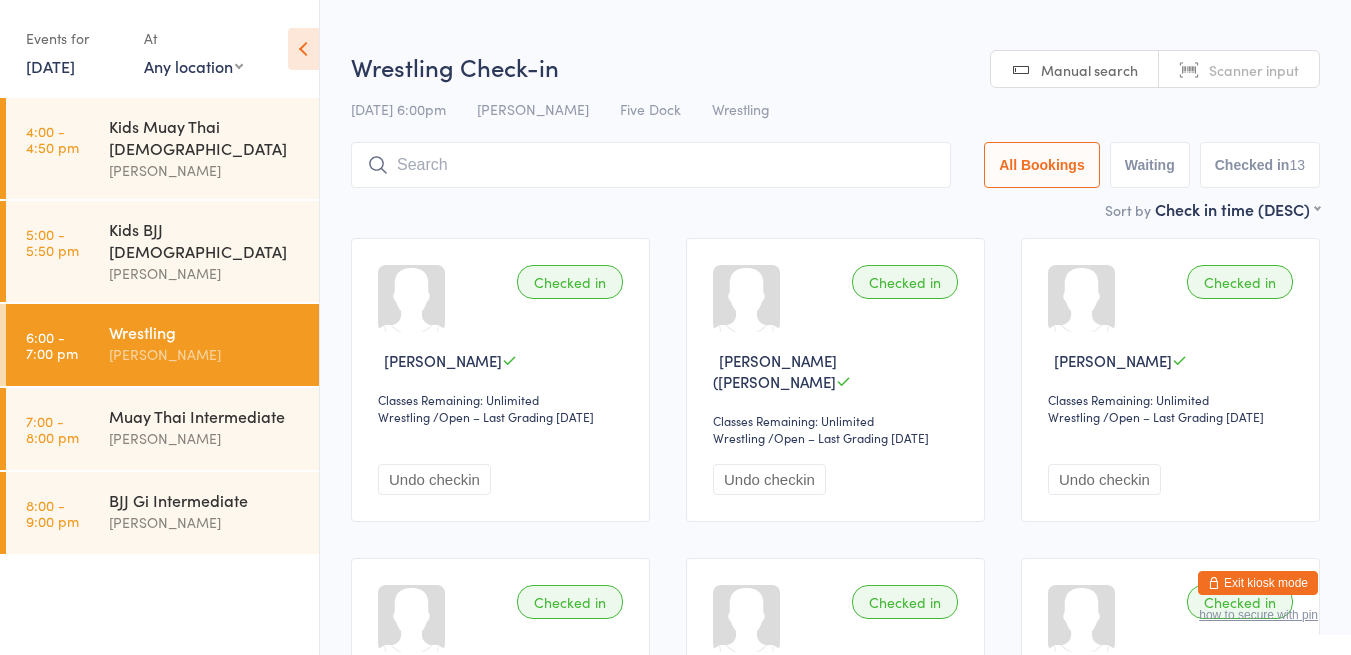 click on "Wrestling Check-in" at bounding box center [835, 66] 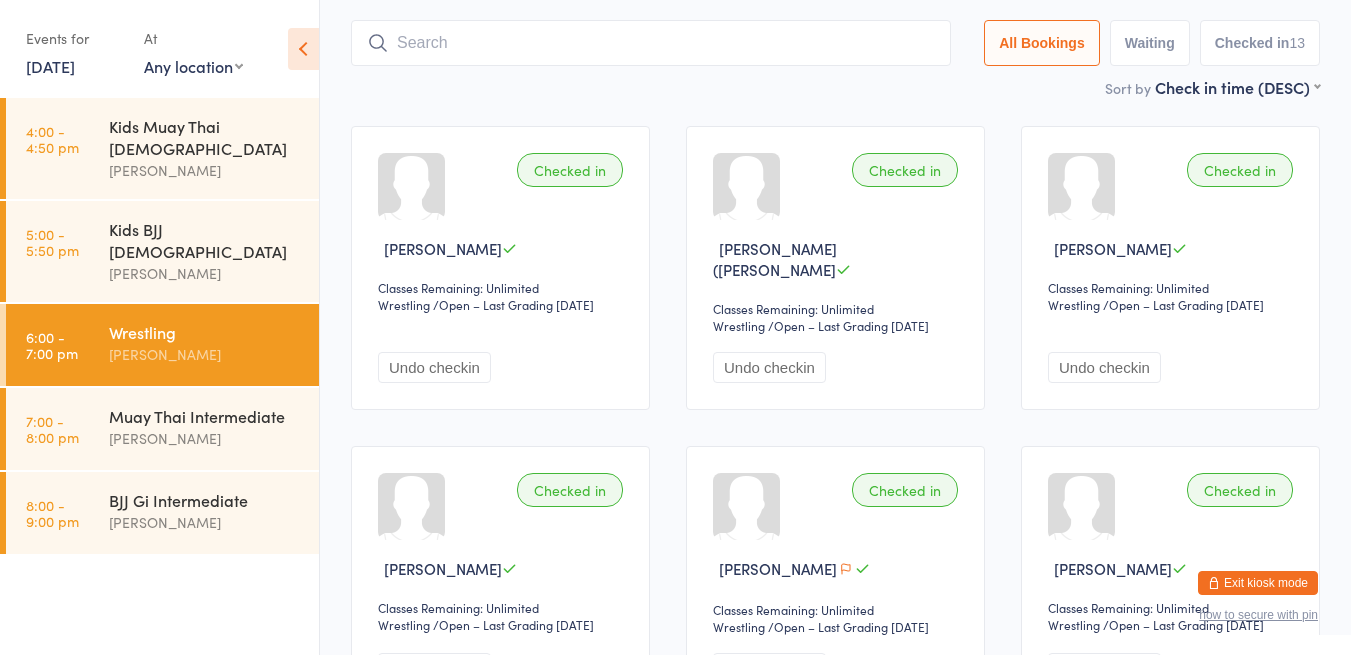 scroll, scrollTop: 0, scrollLeft: 0, axis: both 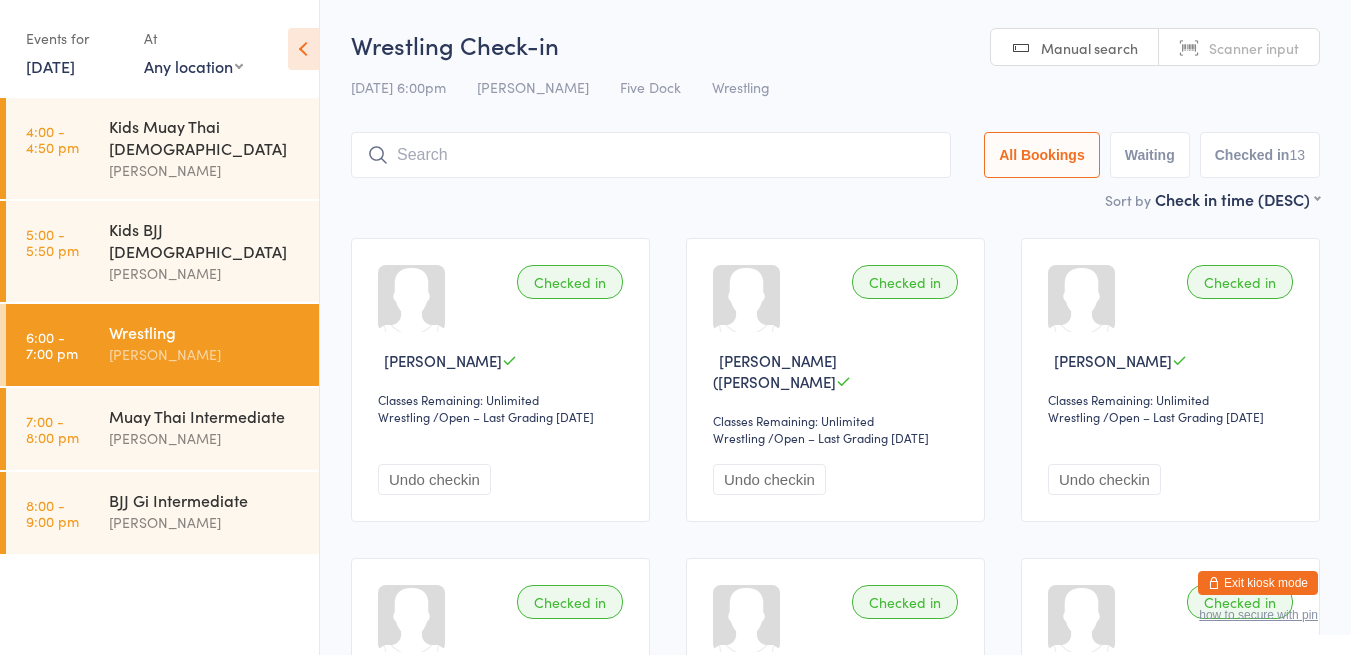 click on "Muay Thai Intermediate" at bounding box center (205, 416) 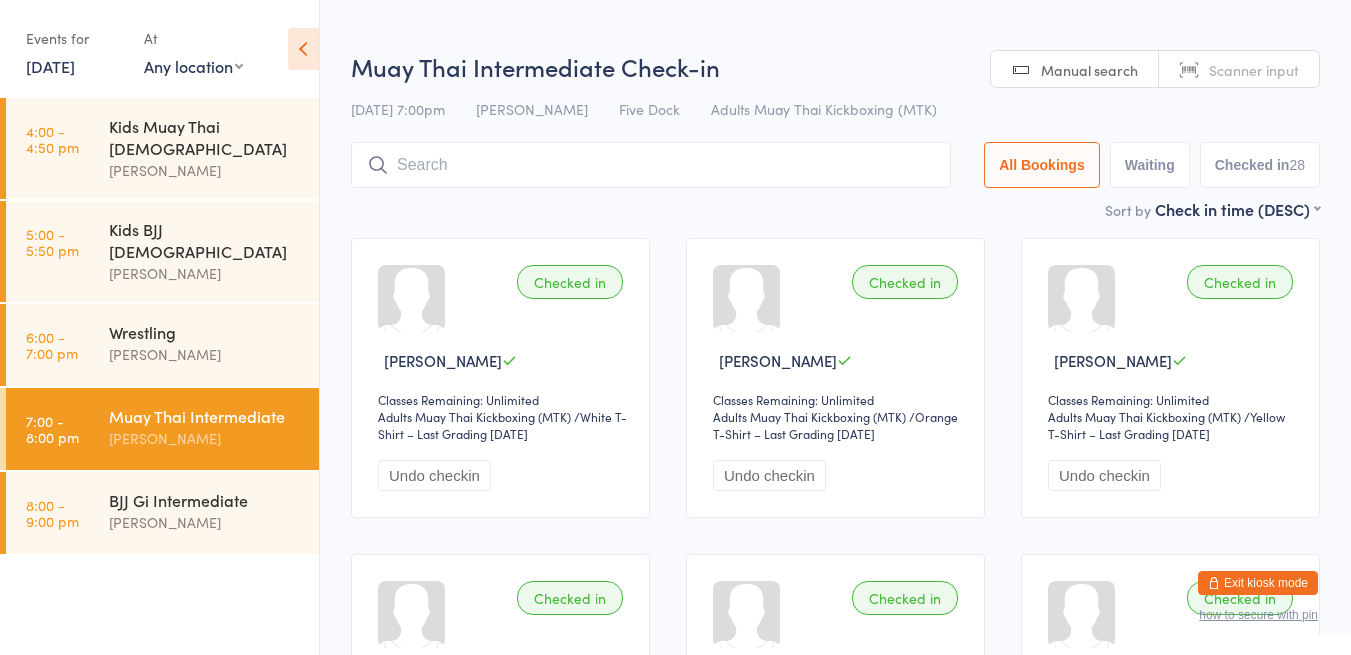 click on "Muay Thai Intermediate Check-in" at bounding box center (835, 66) 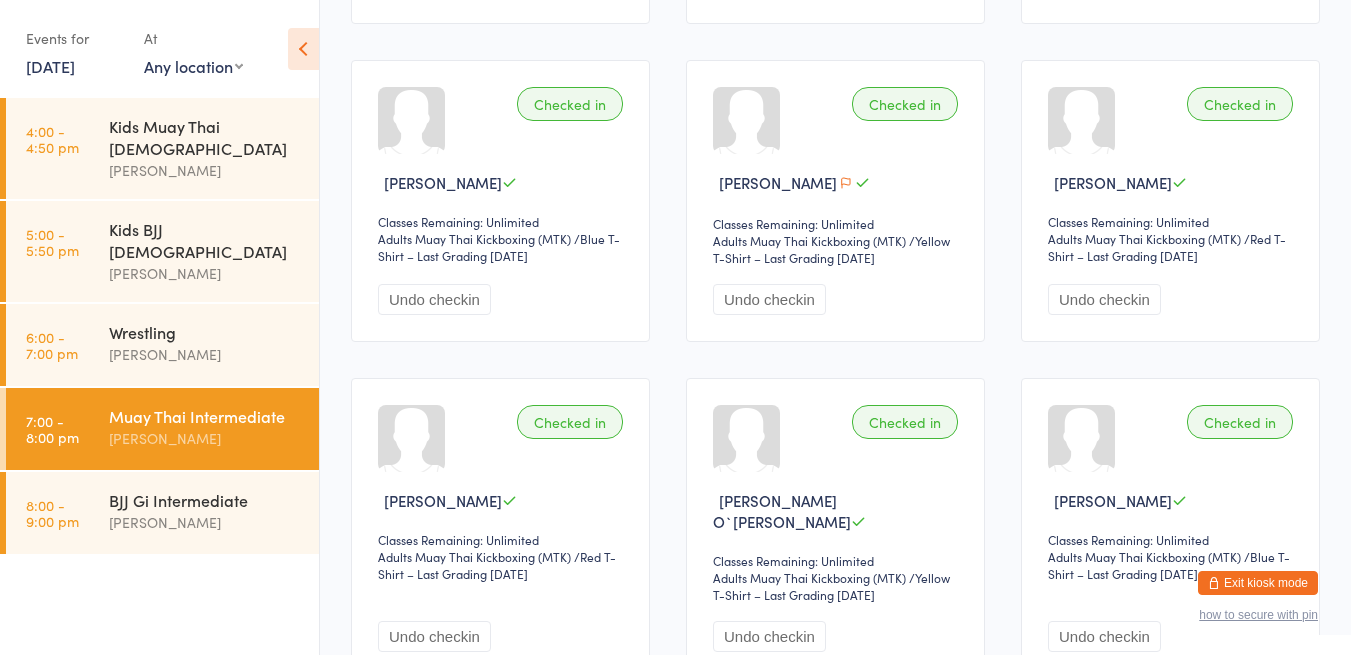 scroll, scrollTop: 475, scrollLeft: 0, axis: vertical 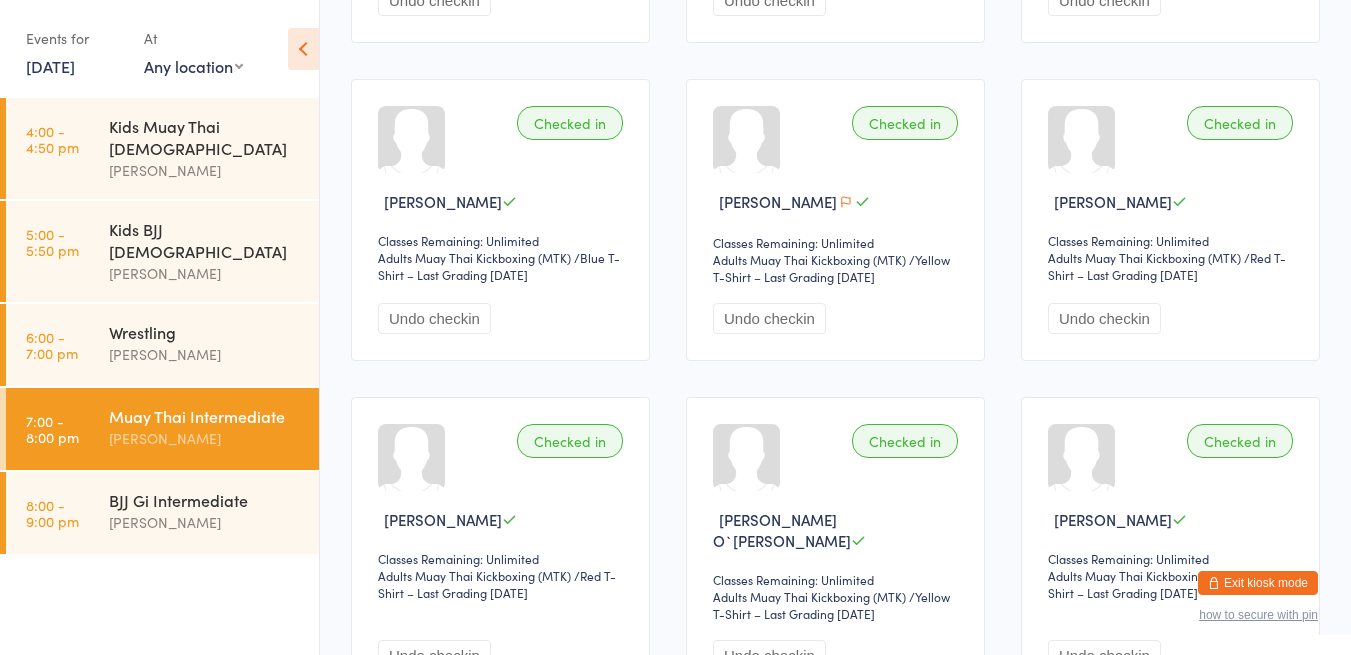 click at bounding box center (846, 202) 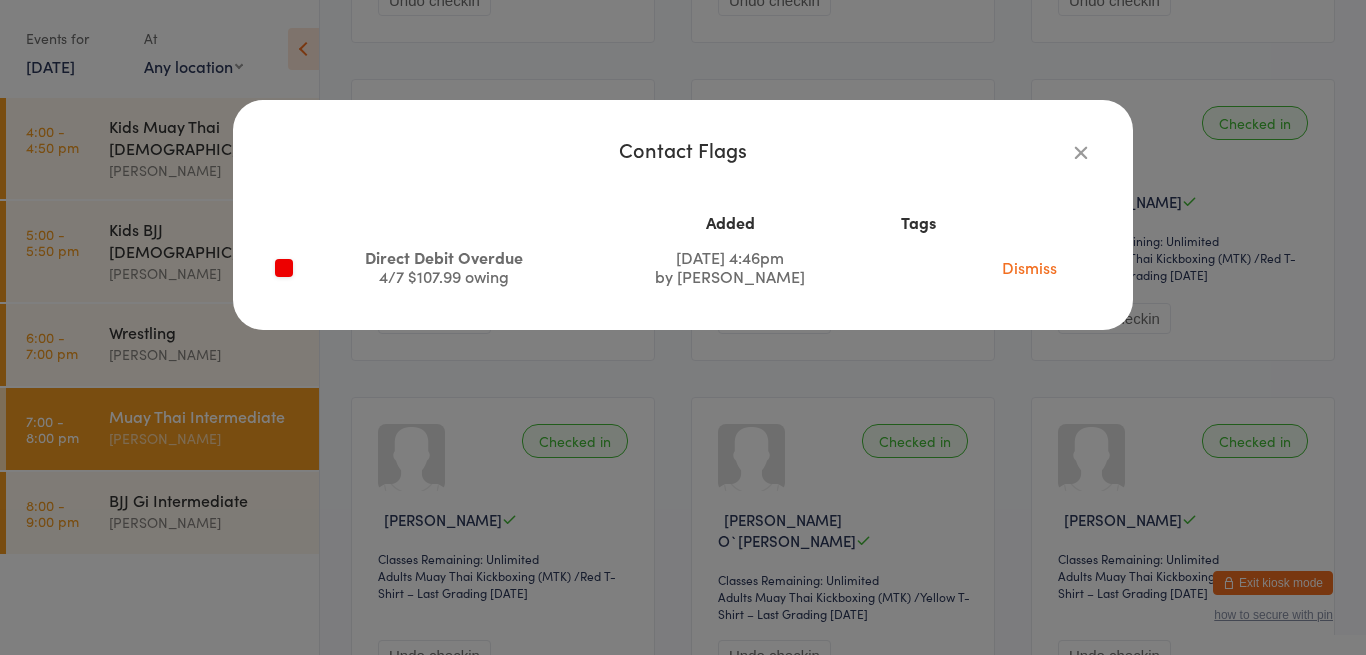 click at bounding box center (1081, 152) 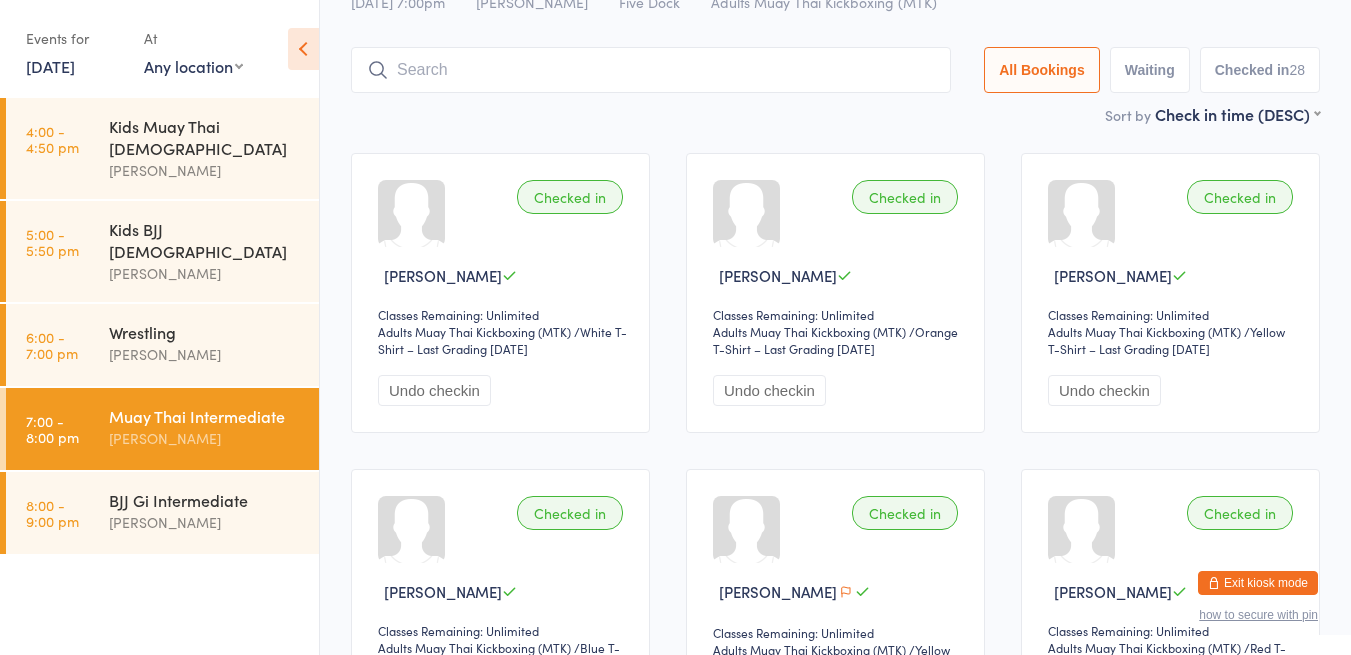 scroll, scrollTop: 231, scrollLeft: 0, axis: vertical 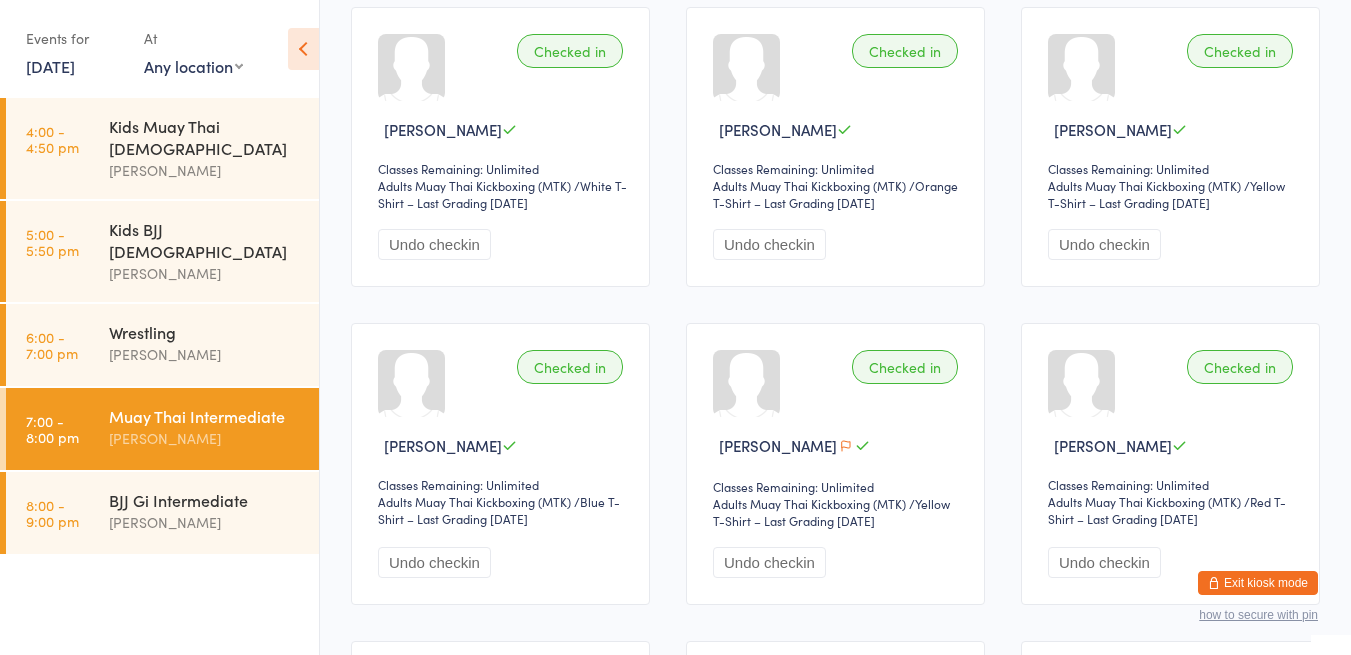 click on "[PERSON_NAME]" at bounding box center [205, 522] 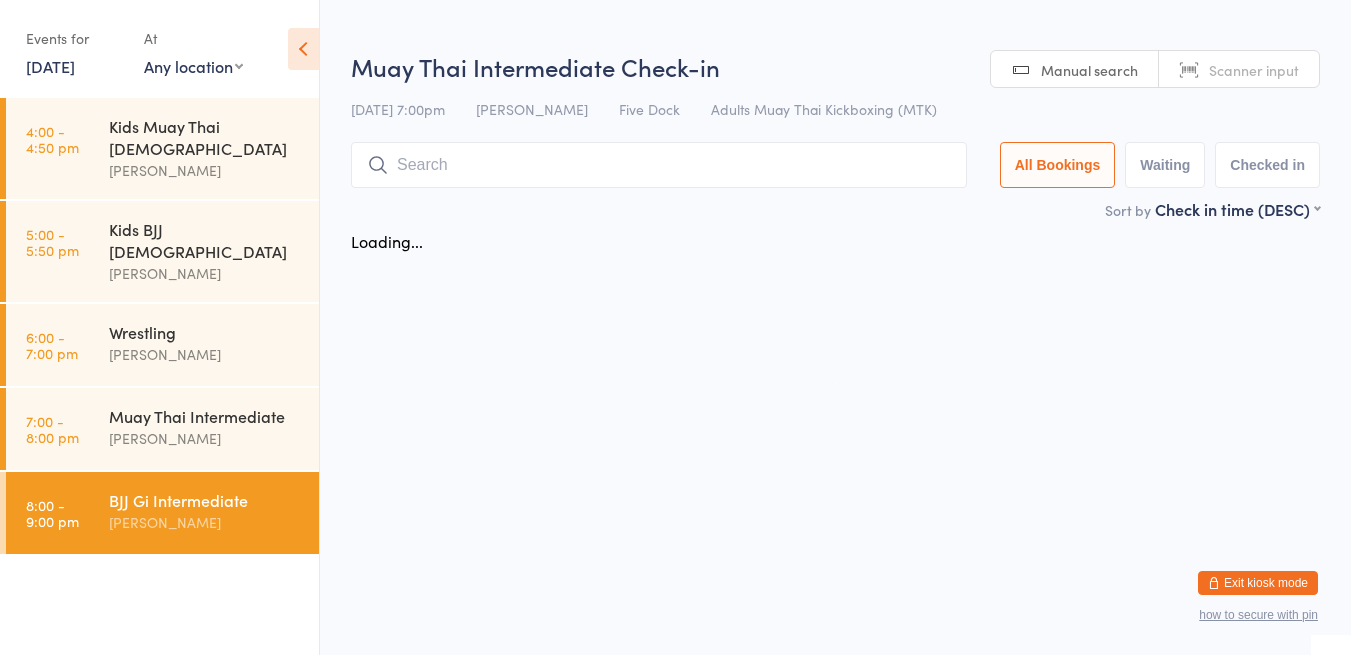 scroll, scrollTop: 0, scrollLeft: 0, axis: both 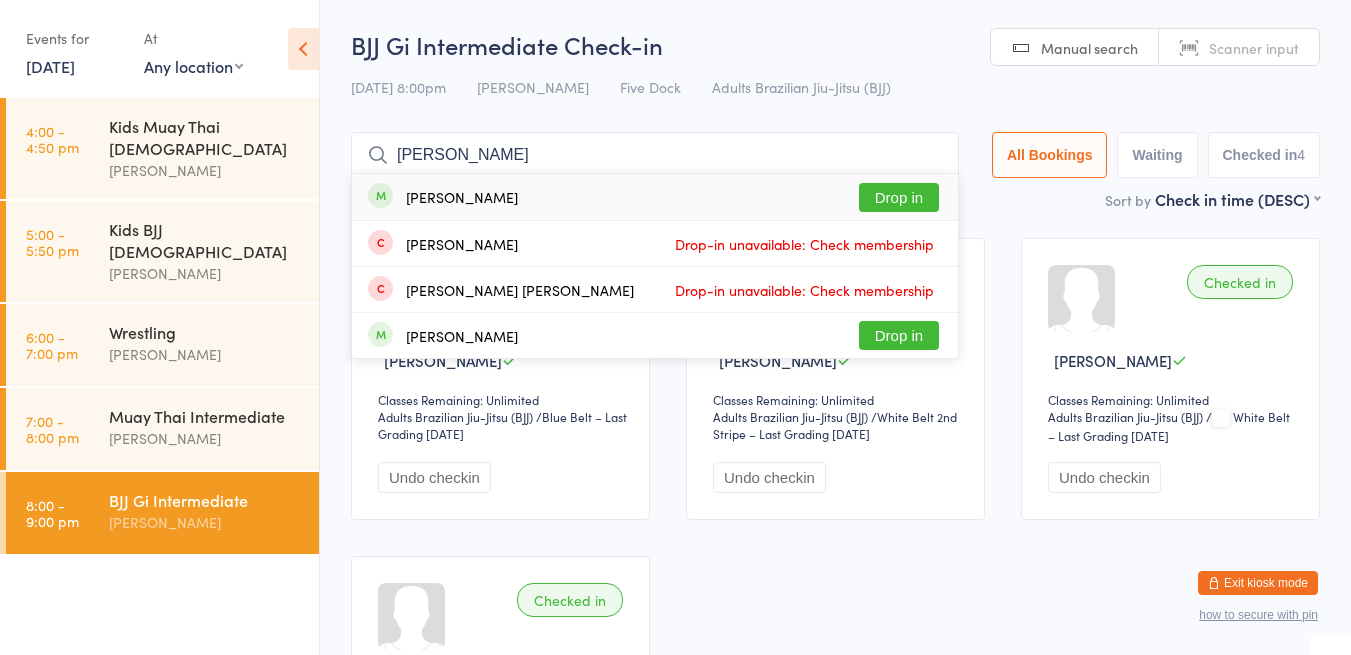 type on "[PERSON_NAME]" 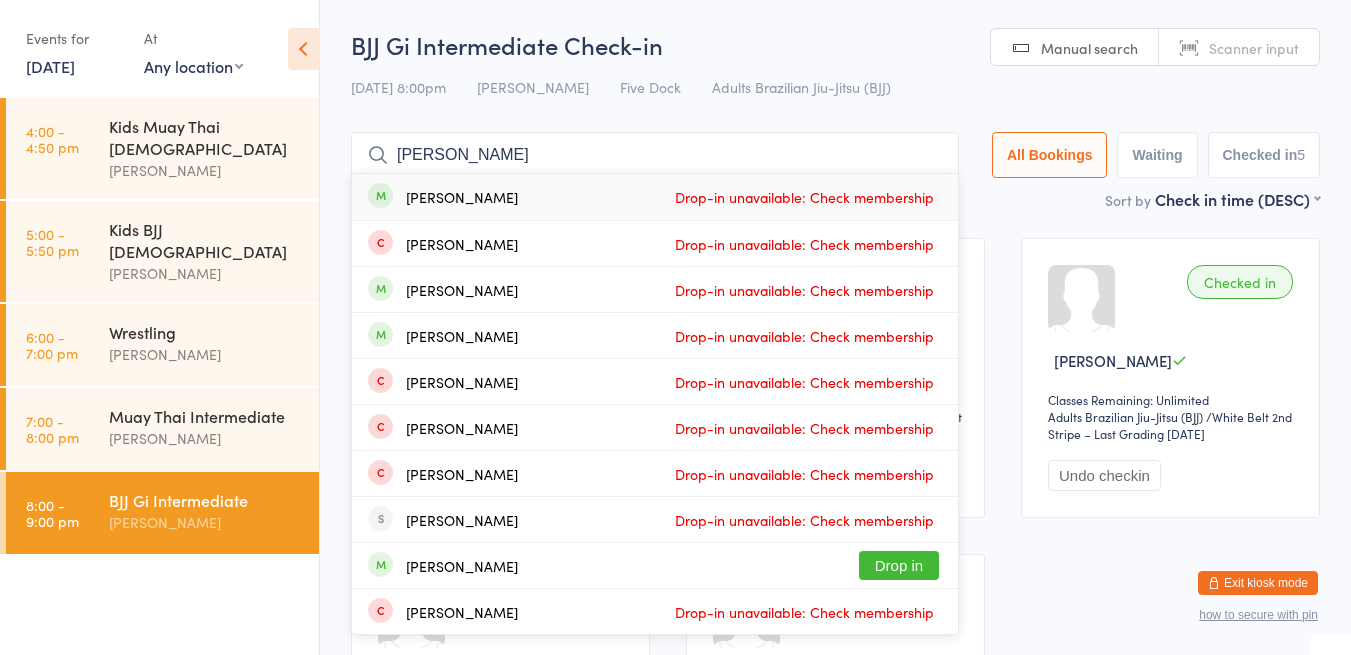 type on "[PERSON_NAME]" 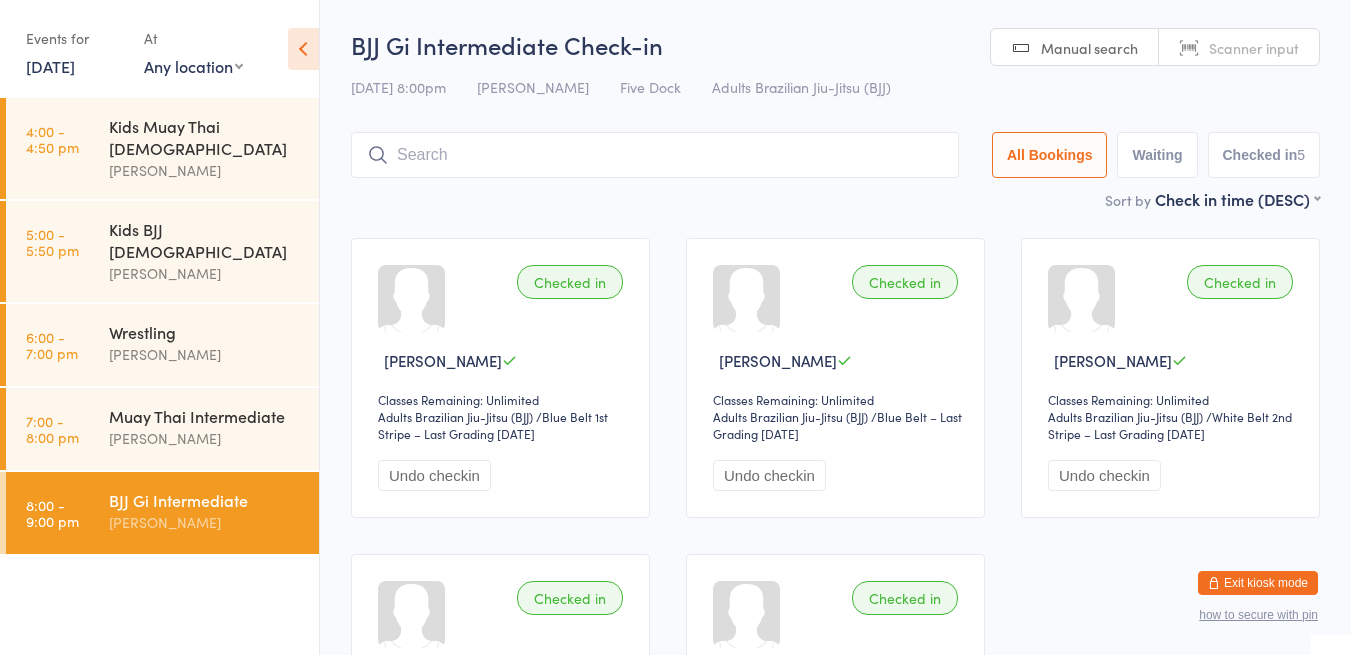 click on "BJJ Gi Intermediate Check-in" at bounding box center [835, 44] 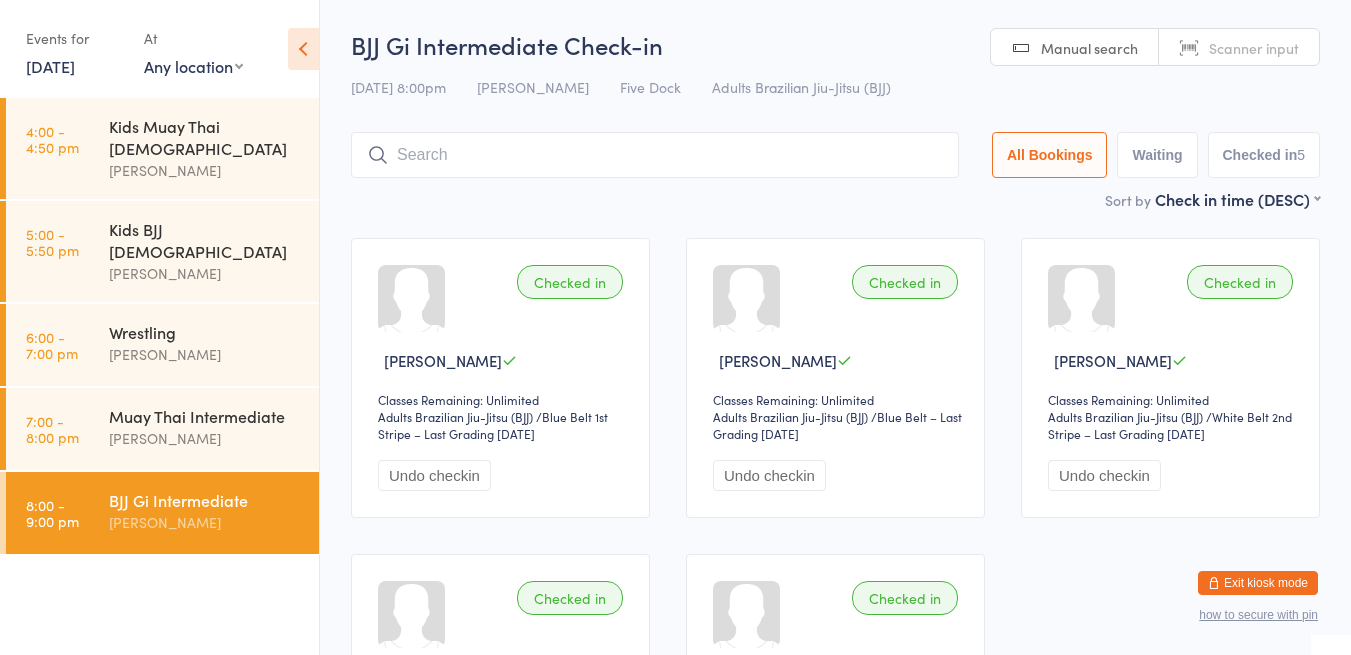 click on "[PERSON_NAME]" at bounding box center (205, 438) 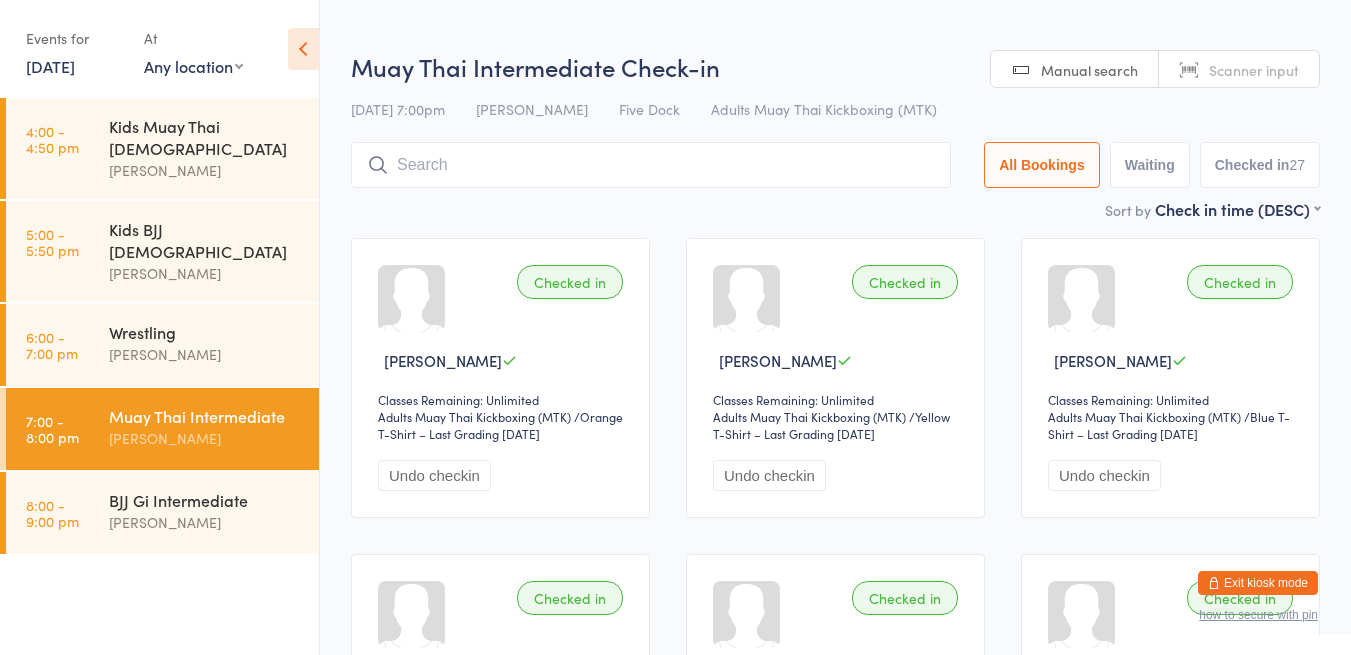 click on "Muay Thai Intermediate Check-in" at bounding box center (835, 66) 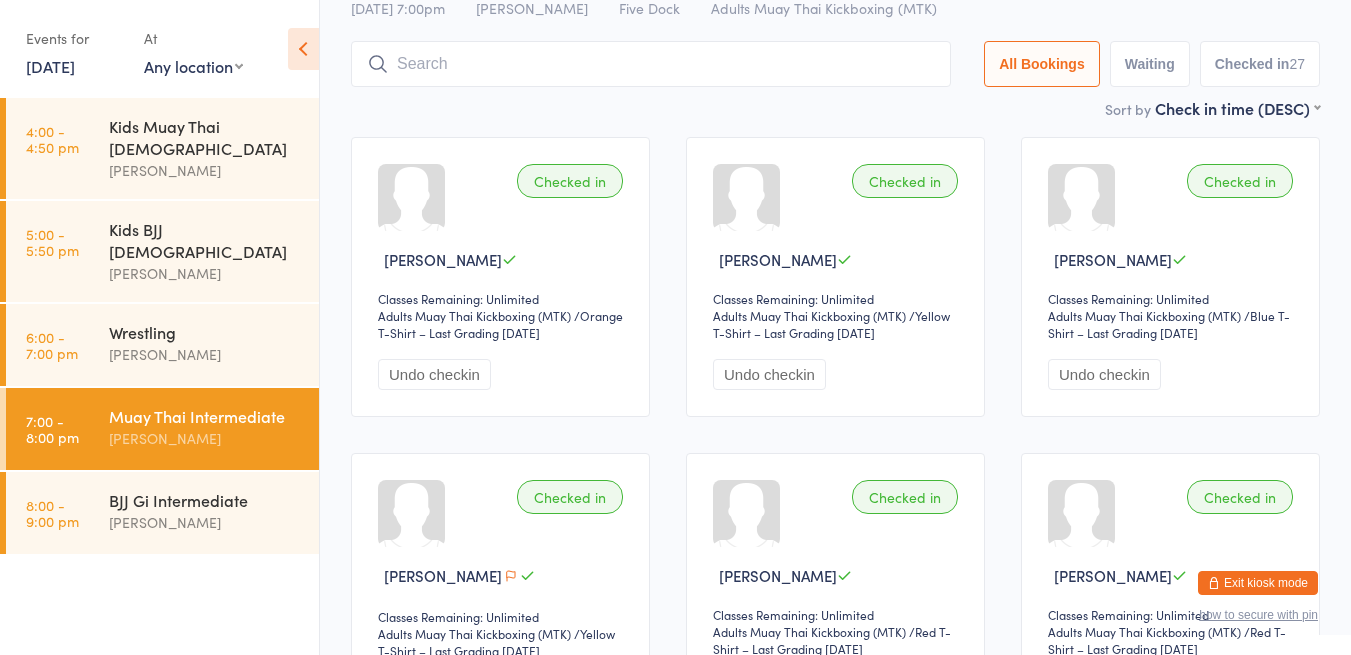 scroll, scrollTop: 142, scrollLeft: 0, axis: vertical 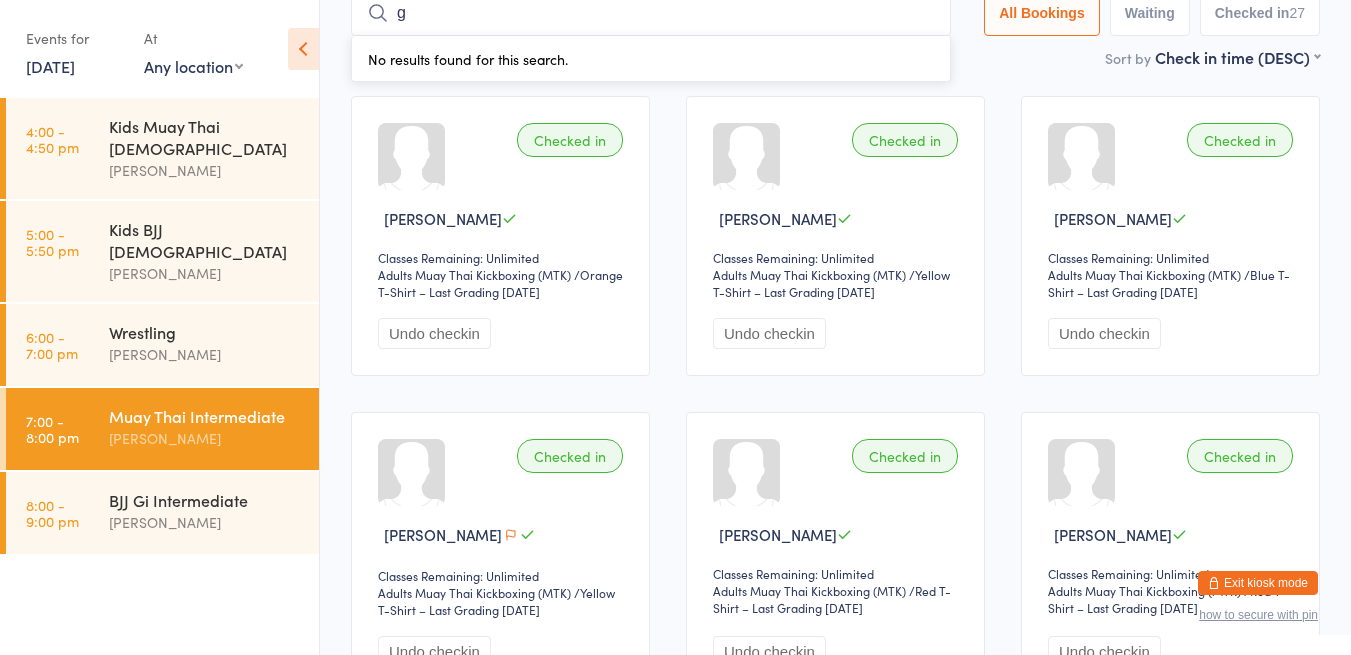 type on "[PERSON_NAME]" 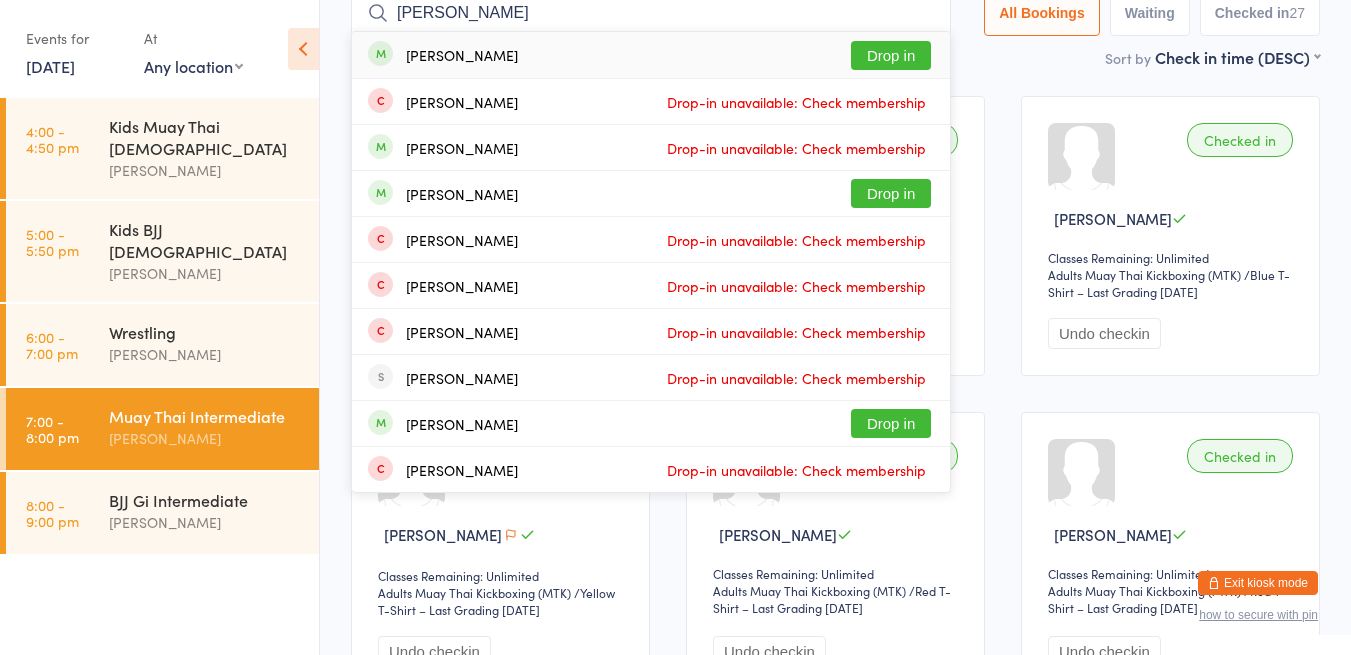click on "Drop in" at bounding box center (891, 55) 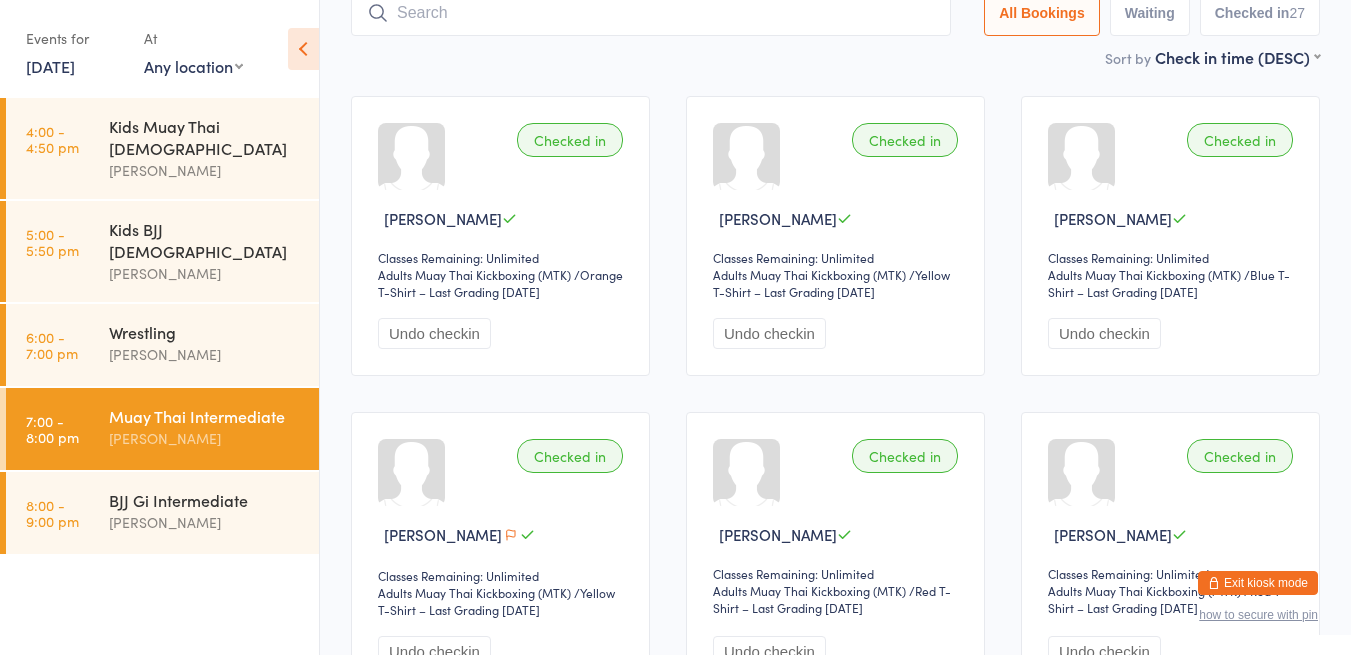scroll, scrollTop: 132, scrollLeft: 0, axis: vertical 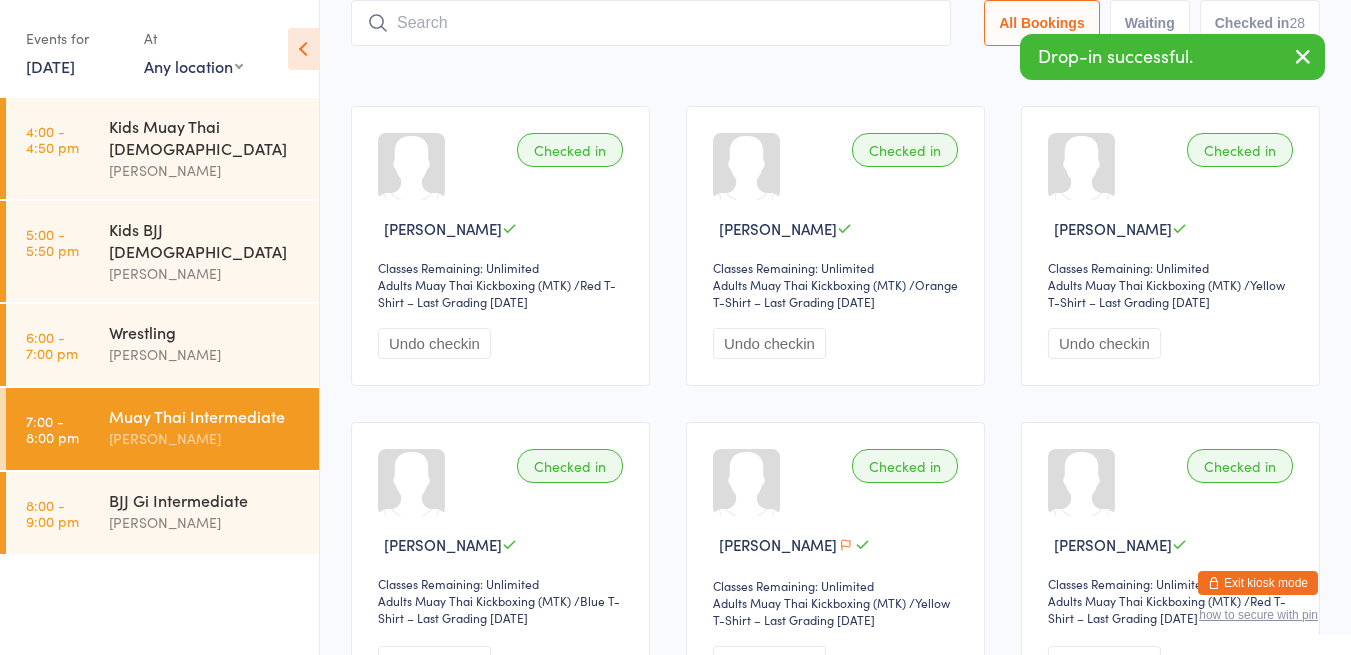 click on "Checked in [PERSON_NAME]  Classes Remaining: Unlimited Adults Muay Thai Kickboxing (MTK)  Adults Muay Thai Kickboxing (MTK)   /  Red T-Shirt – Last Grading [DATE]   Undo checkin Checked in [PERSON_NAME]  Classes Remaining: Unlimited Adults Muay Thai Kickboxing (MTK)  Adults Muay Thai Kickboxing (MTK)   /  Orange T-Shirt – Last Grading [DATE]   Undo checkin Checked in [PERSON_NAME]  Classes Remaining: Unlimited Adults Muay Thai Kickboxing (MTK)  Adults Muay Thai Kickboxing (MTK)   /  Yellow T-Shirt – Last Grading [DATE]   Undo checkin Checked in [PERSON_NAME]  Classes Remaining: Unlimited Adults Muay Thai Kickboxing (MTK)  Adults Muay Thai Kickboxing (MTK)   /  Blue T-Shirt – Last Grading [DATE]   Undo checkin Checked in [PERSON_NAME]  Classes Remaining: Unlimited Adults Muay Thai Kickboxing (MTK)  Adults Muay Thai Kickboxing (MTK)   /  Yellow T-Shirt – Last Grading [DATE]   Undo checkin Checked in [PERSON_NAME]  Classes Remaining: Unlimited Adults Muay Thai Kickboxing (MTK)    /" at bounding box center [835, 1679] 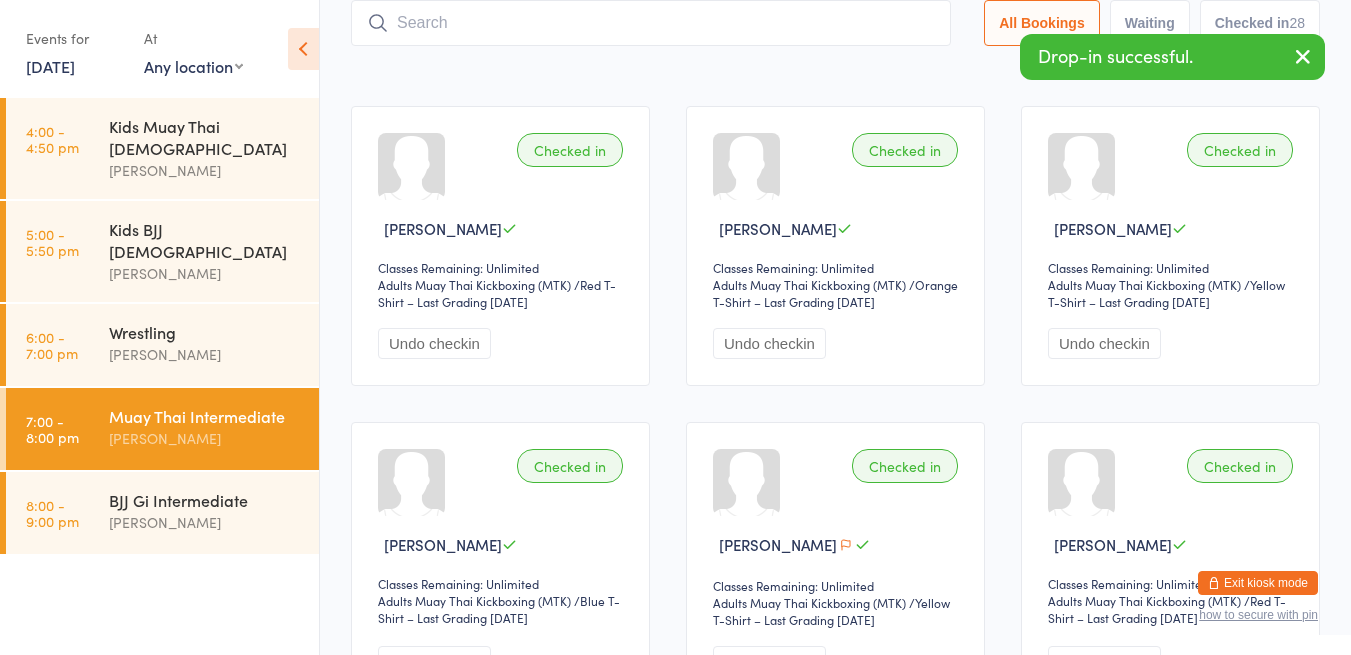 click on "[PERSON_NAME]" at bounding box center [205, 522] 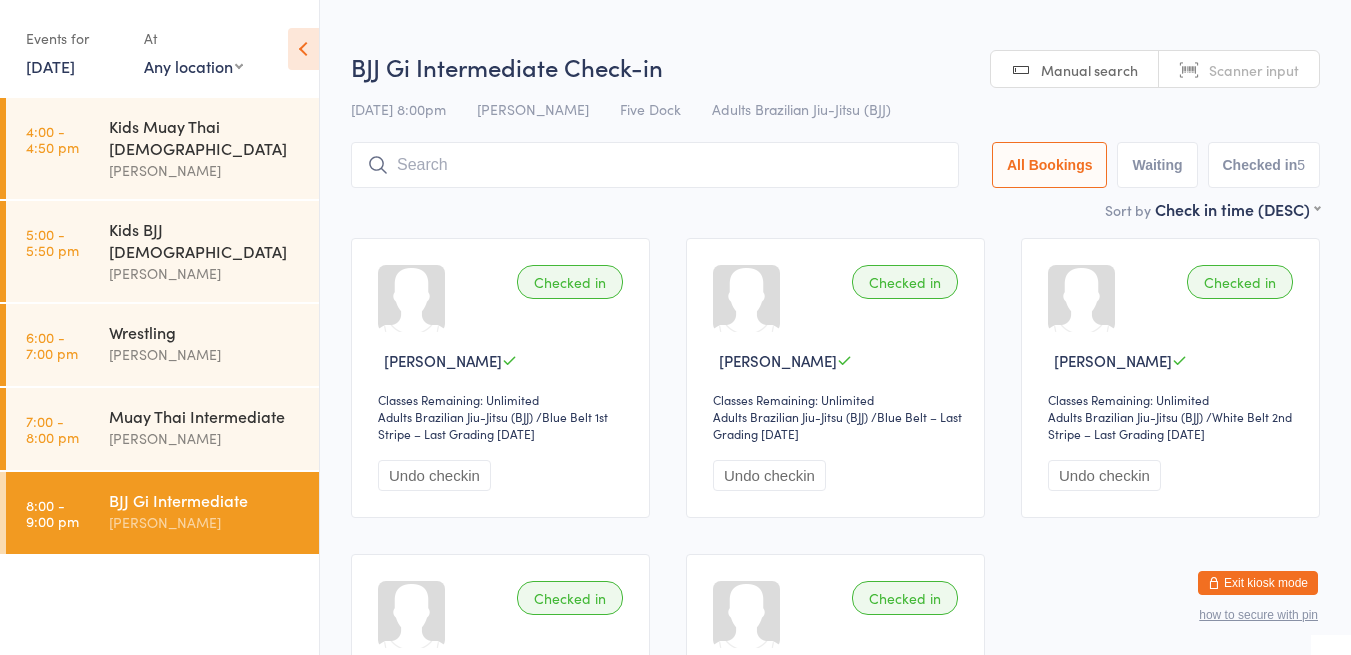 click on "BJJ Gi Intermediate Check-in" at bounding box center (835, 66) 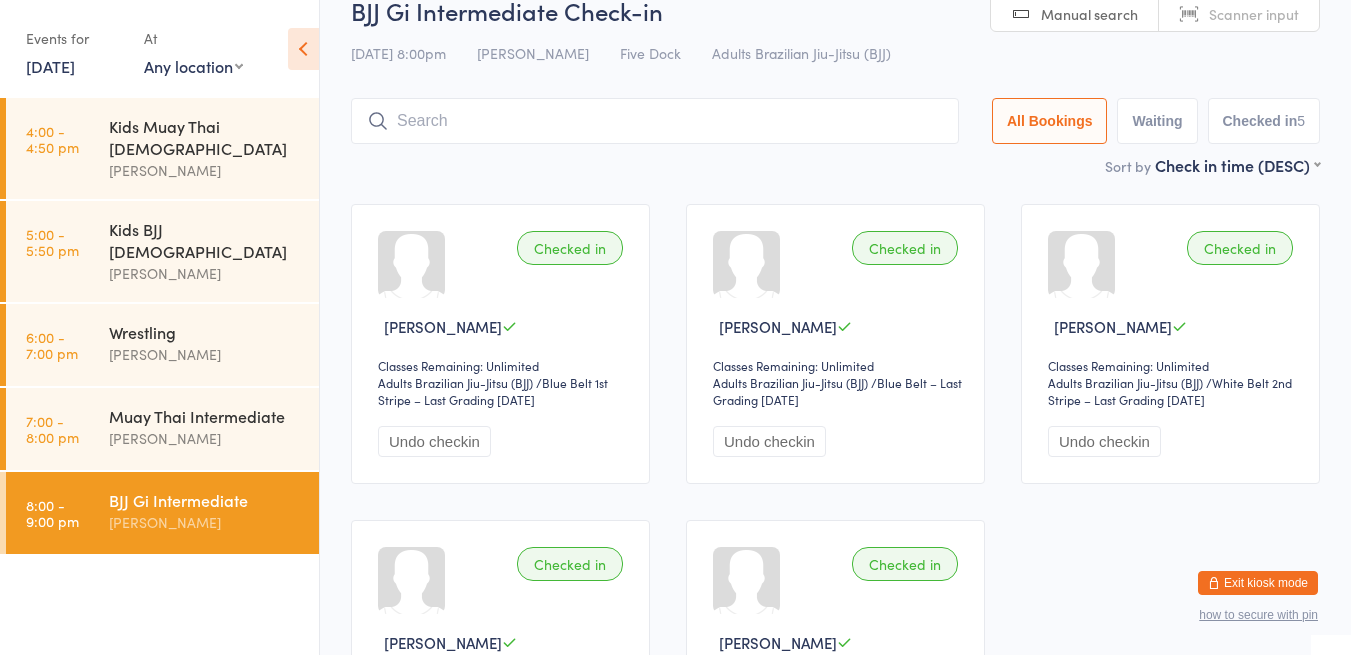 scroll, scrollTop: 0, scrollLeft: 0, axis: both 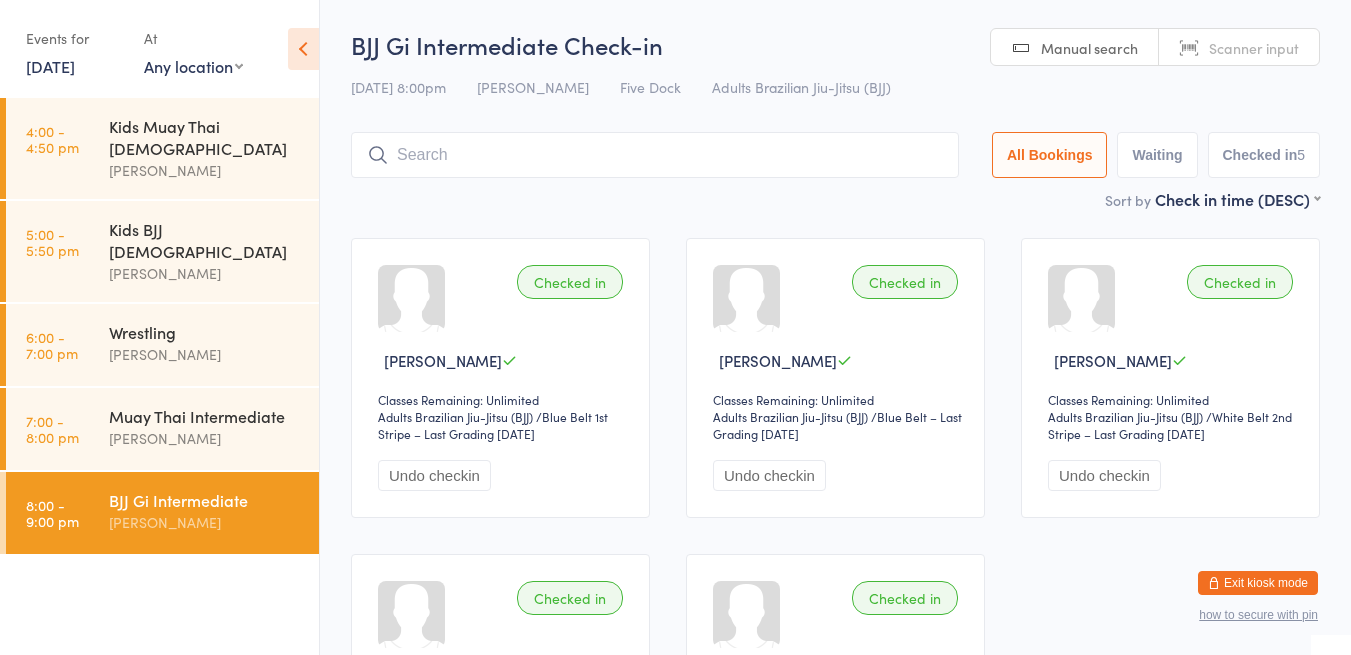 click at bounding box center [655, 155] 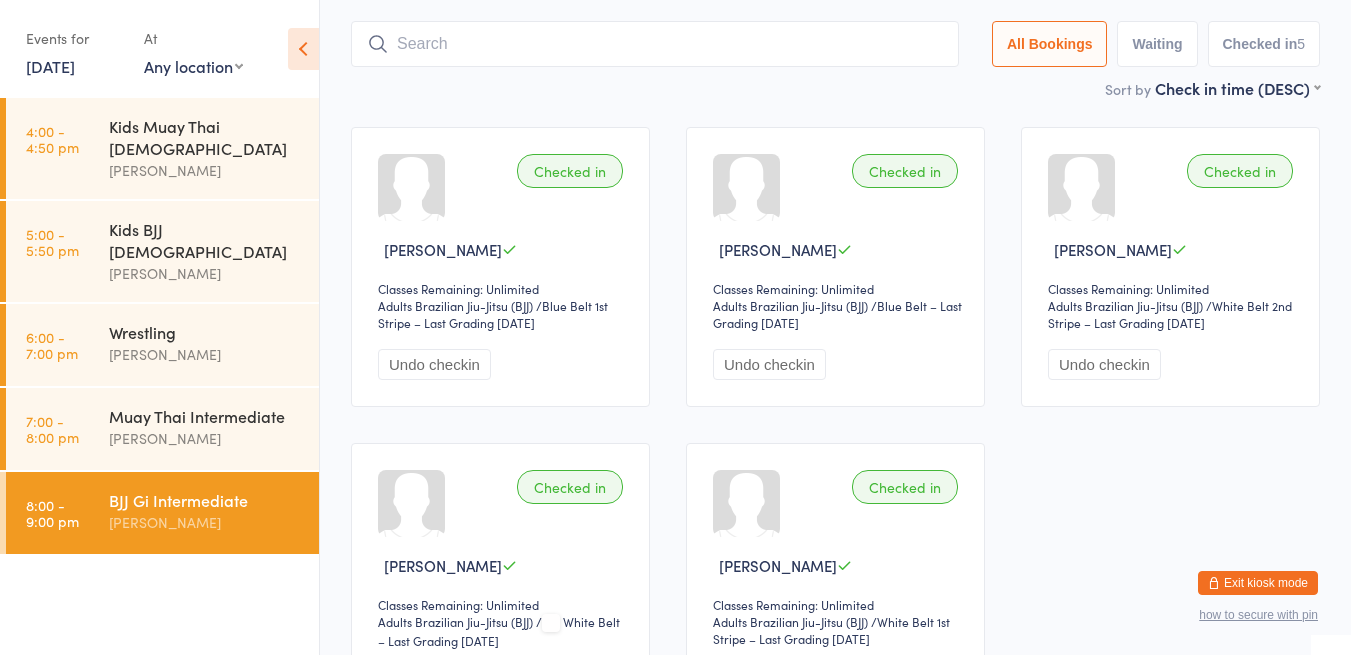 scroll, scrollTop: 132, scrollLeft: 0, axis: vertical 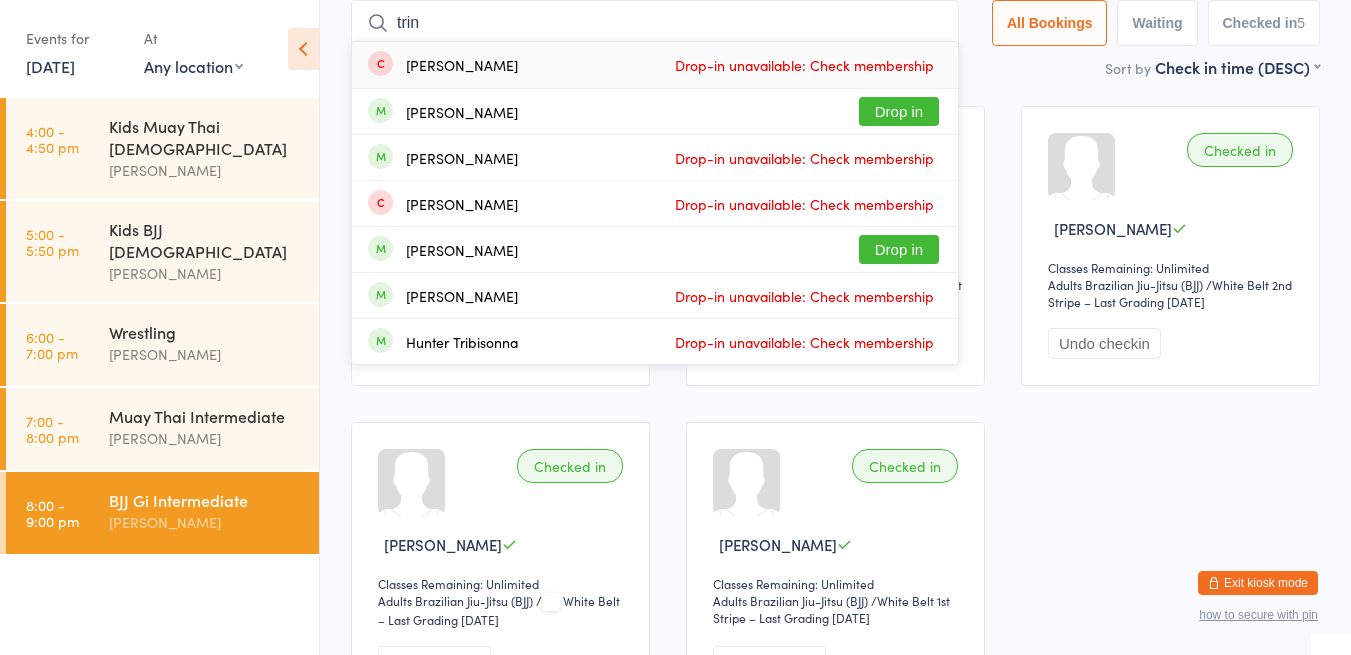 type on "trin" 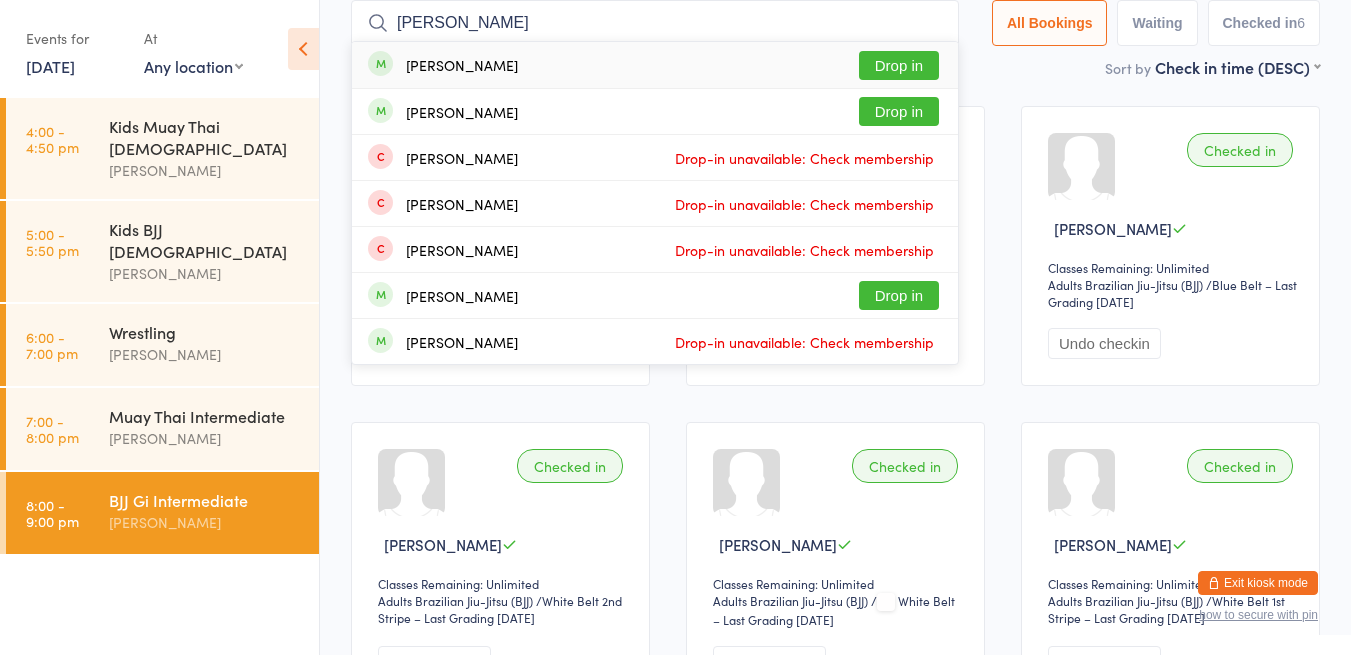 type on "[PERSON_NAME]" 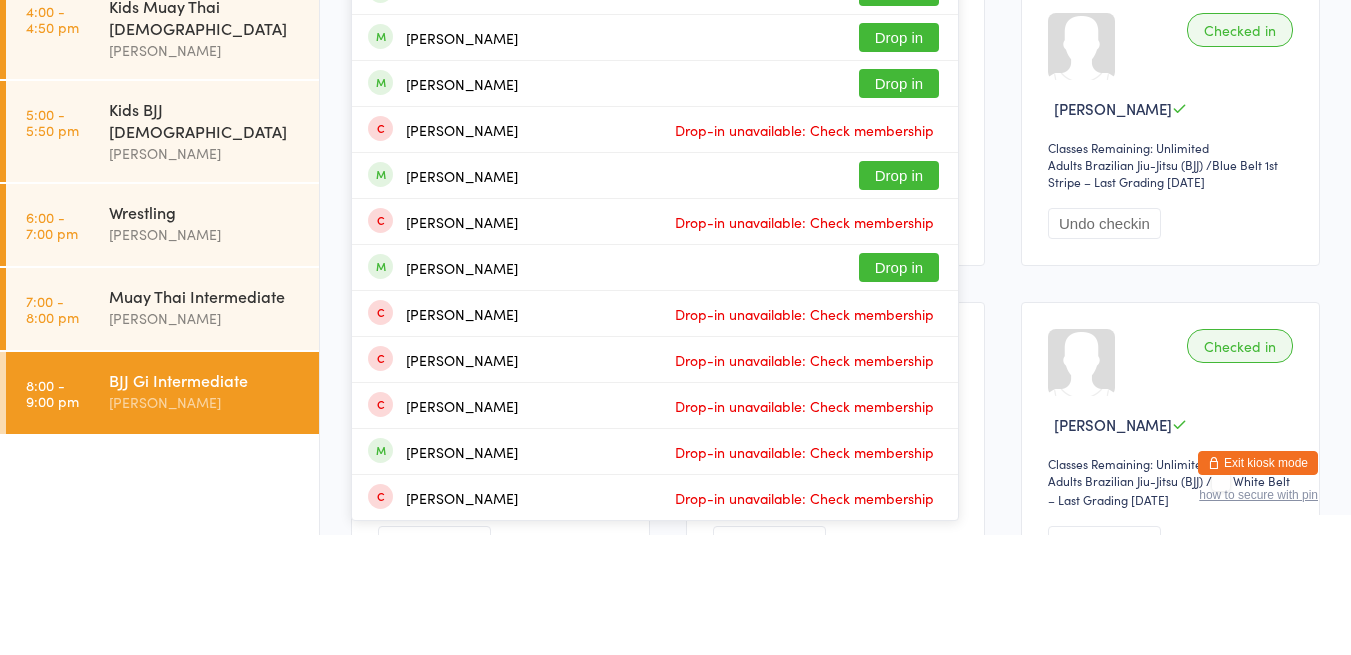 type on "mich" 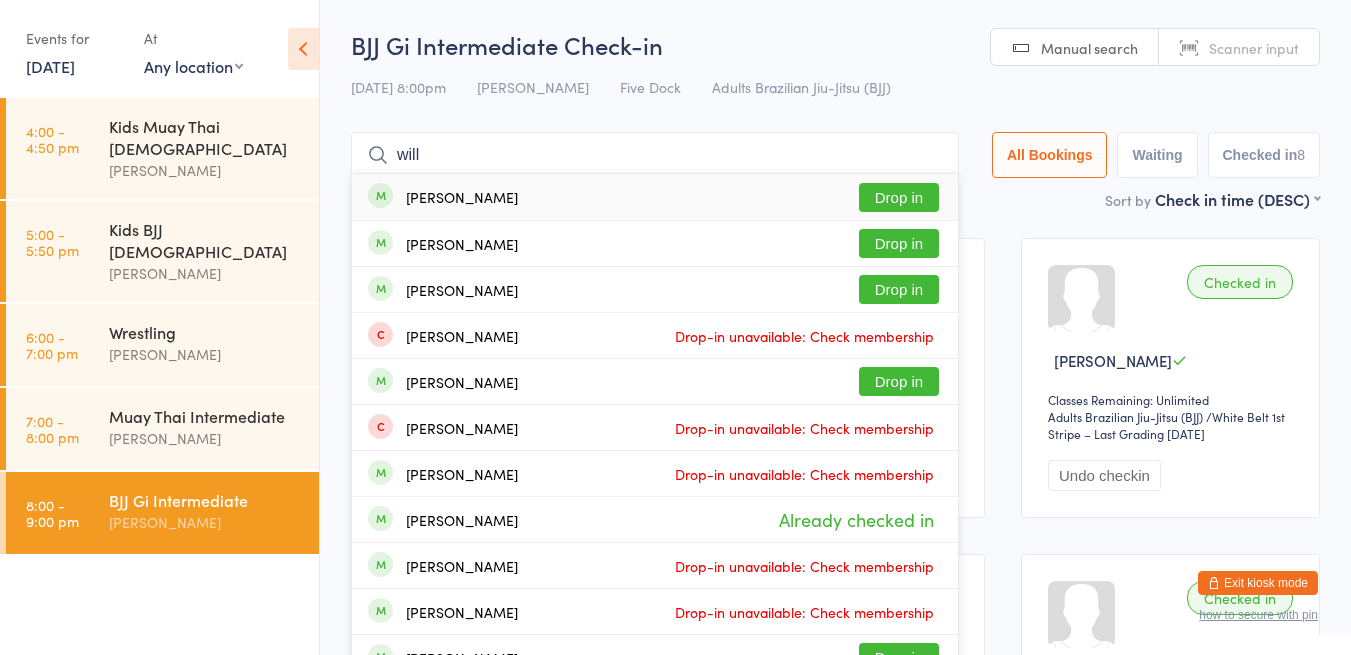 type on "will" 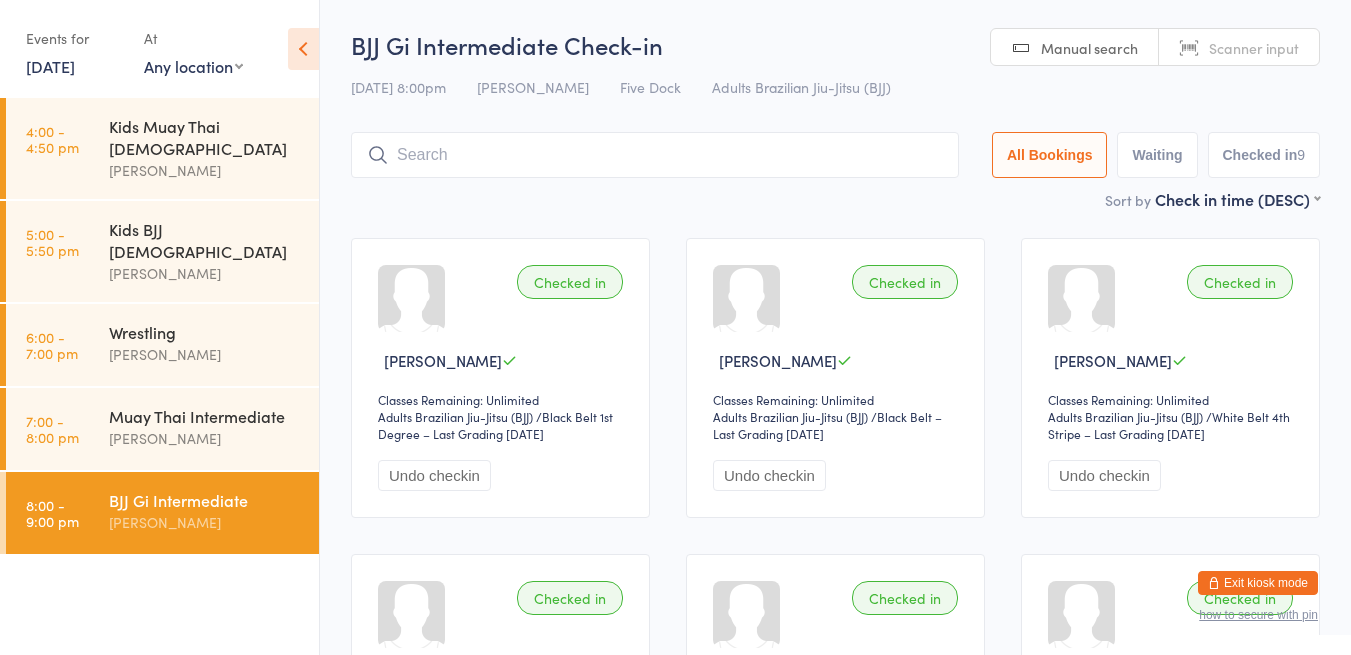 click at bounding box center [655, 155] 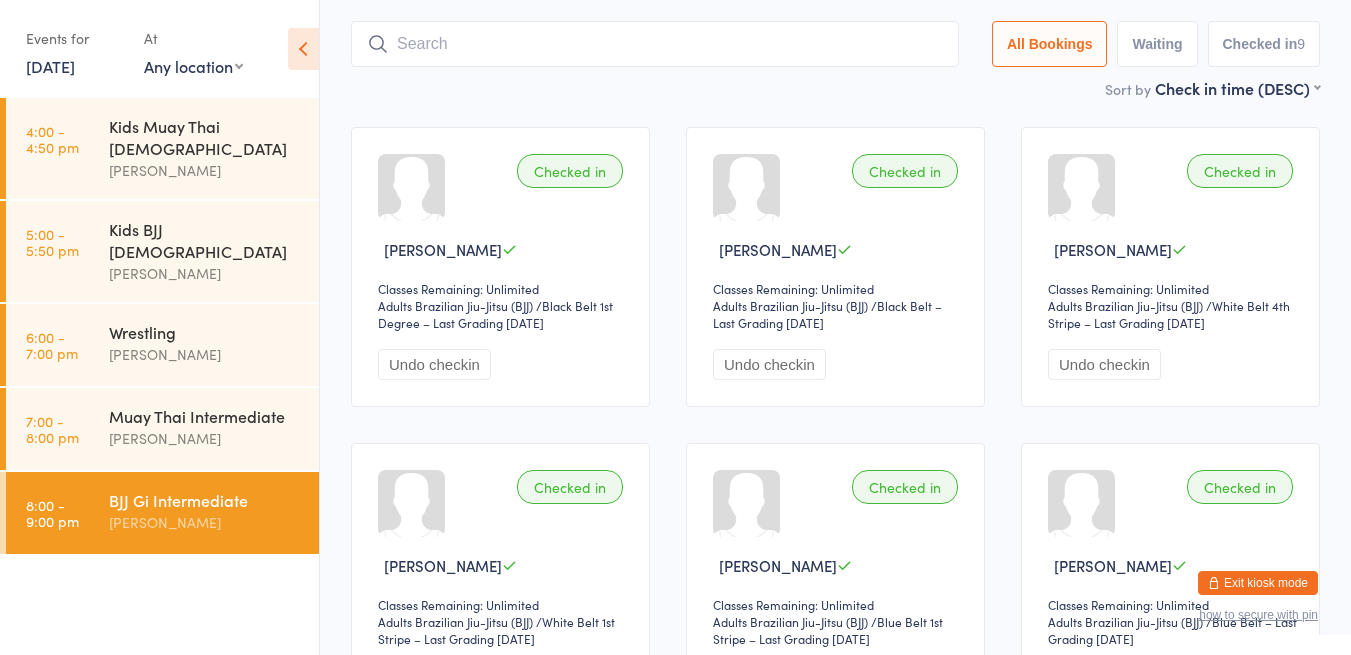 scroll, scrollTop: 132, scrollLeft: 0, axis: vertical 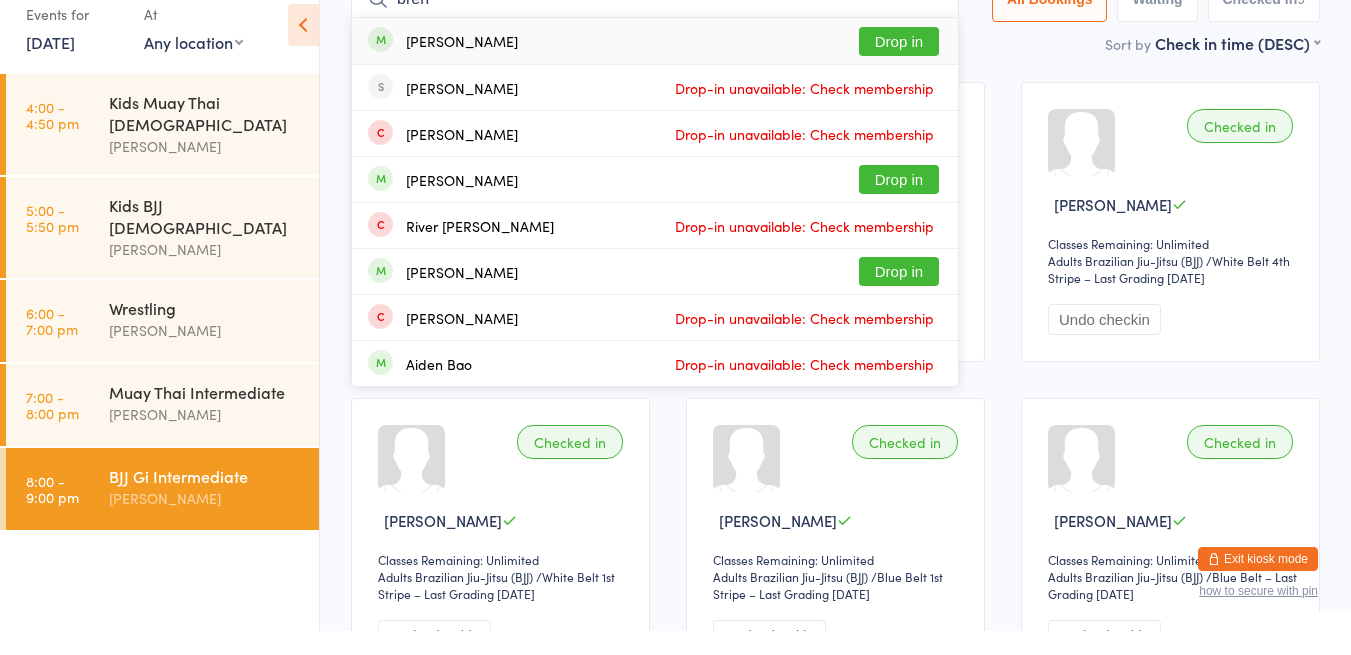 type on "bren" 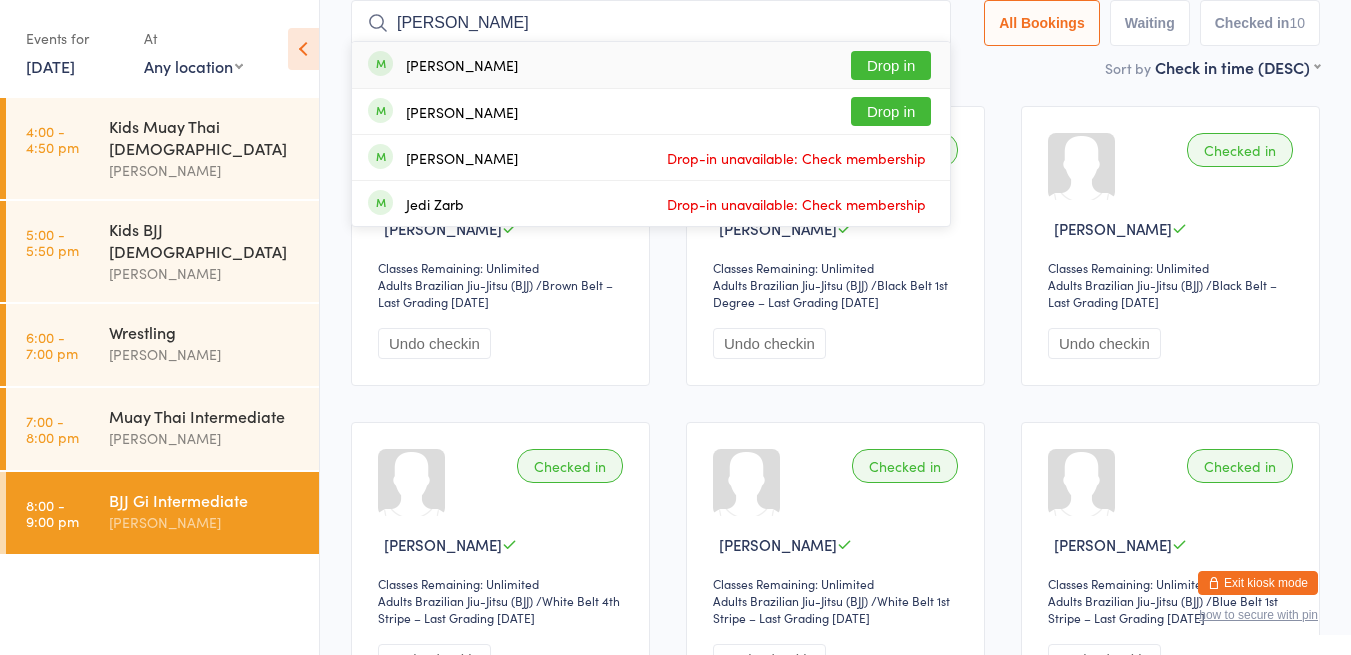 type on "[PERSON_NAME]" 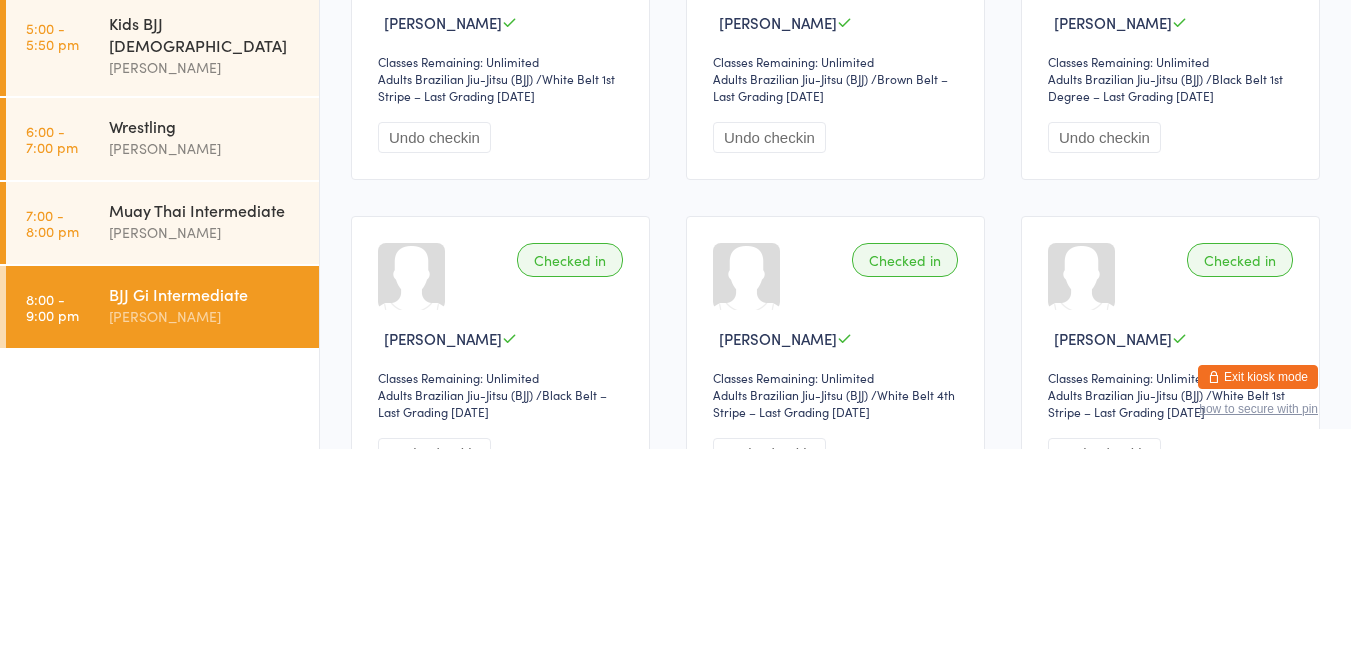 click on "BJJ Gi Intermediate" at bounding box center (205, 500) 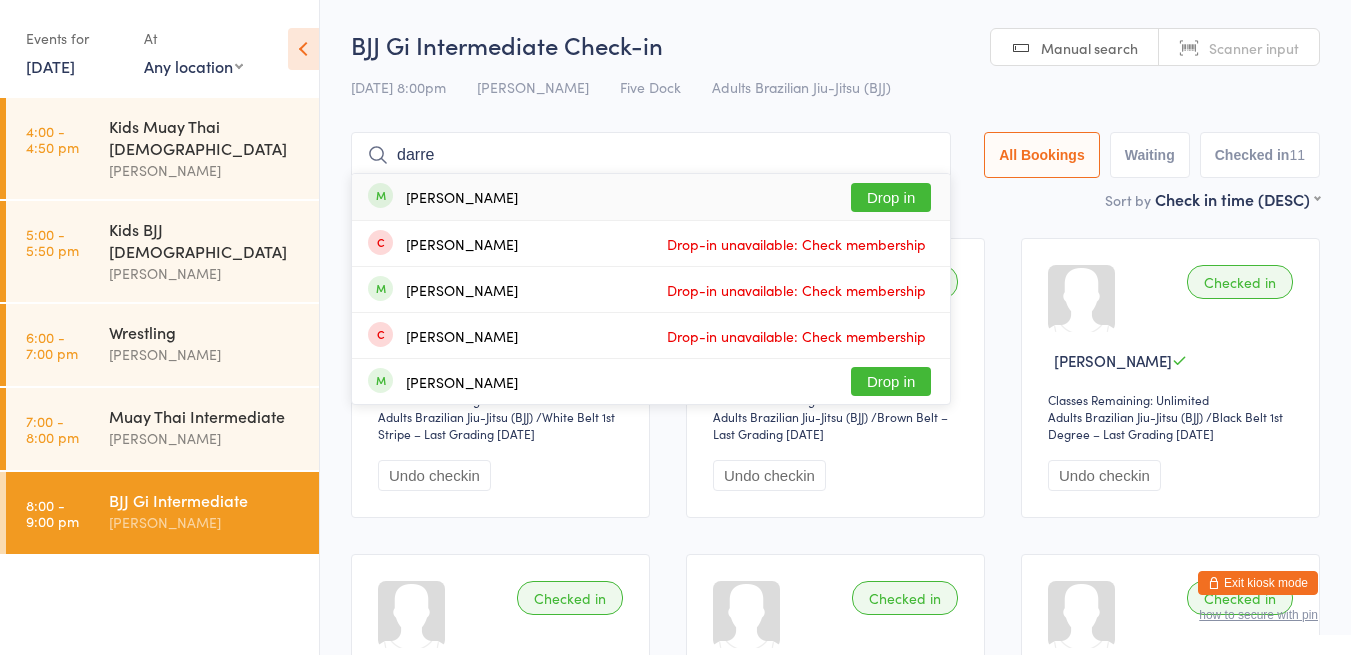 type on "darre" 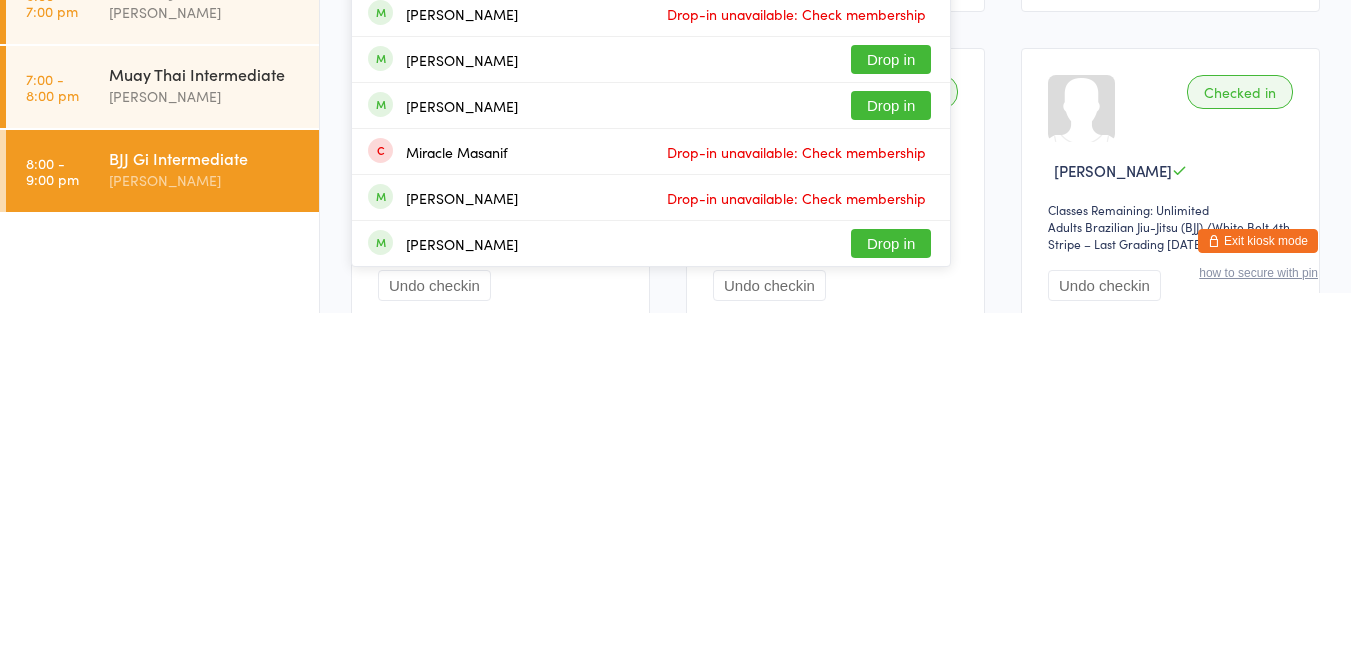 scroll, scrollTop: 187, scrollLeft: 0, axis: vertical 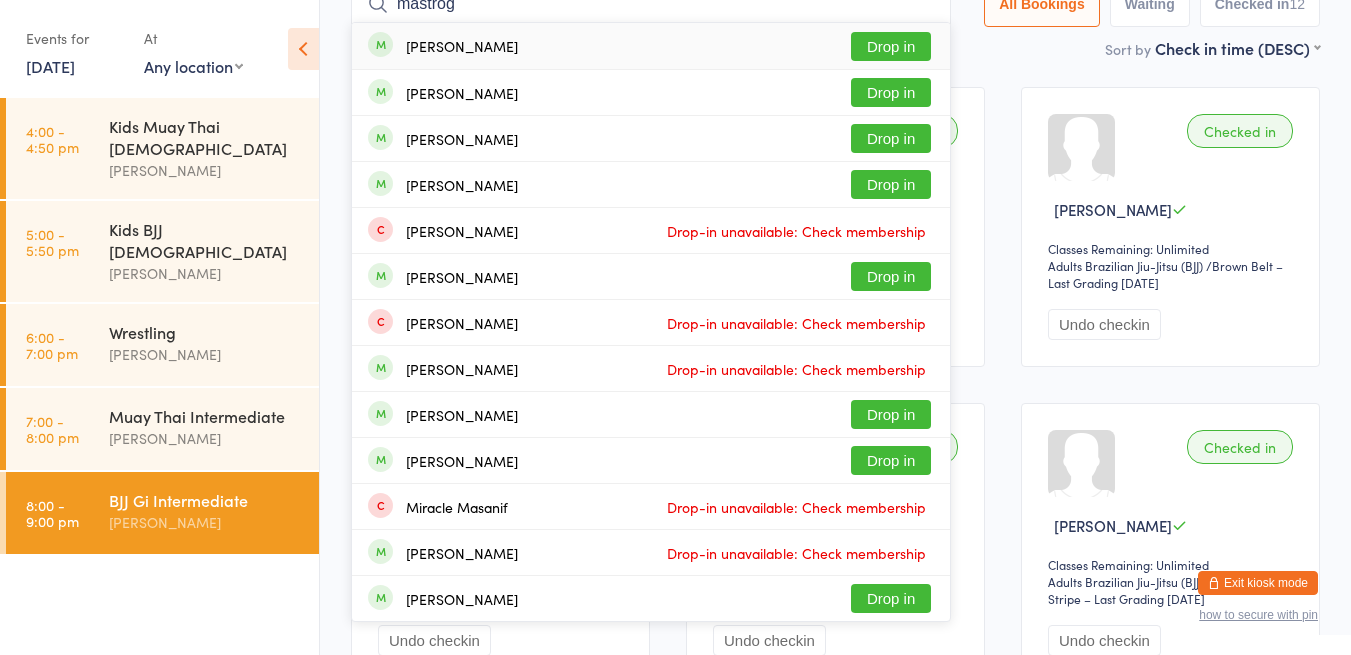 type on "mastrog" 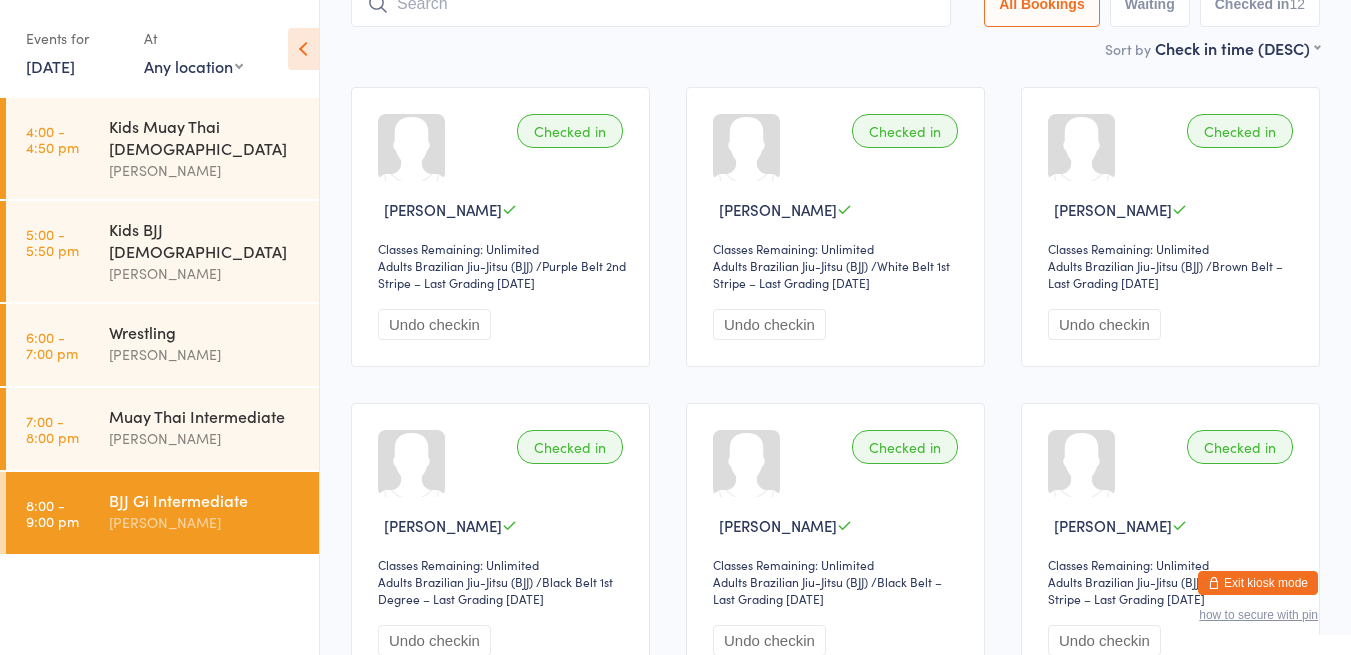 scroll, scrollTop: 132, scrollLeft: 0, axis: vertical 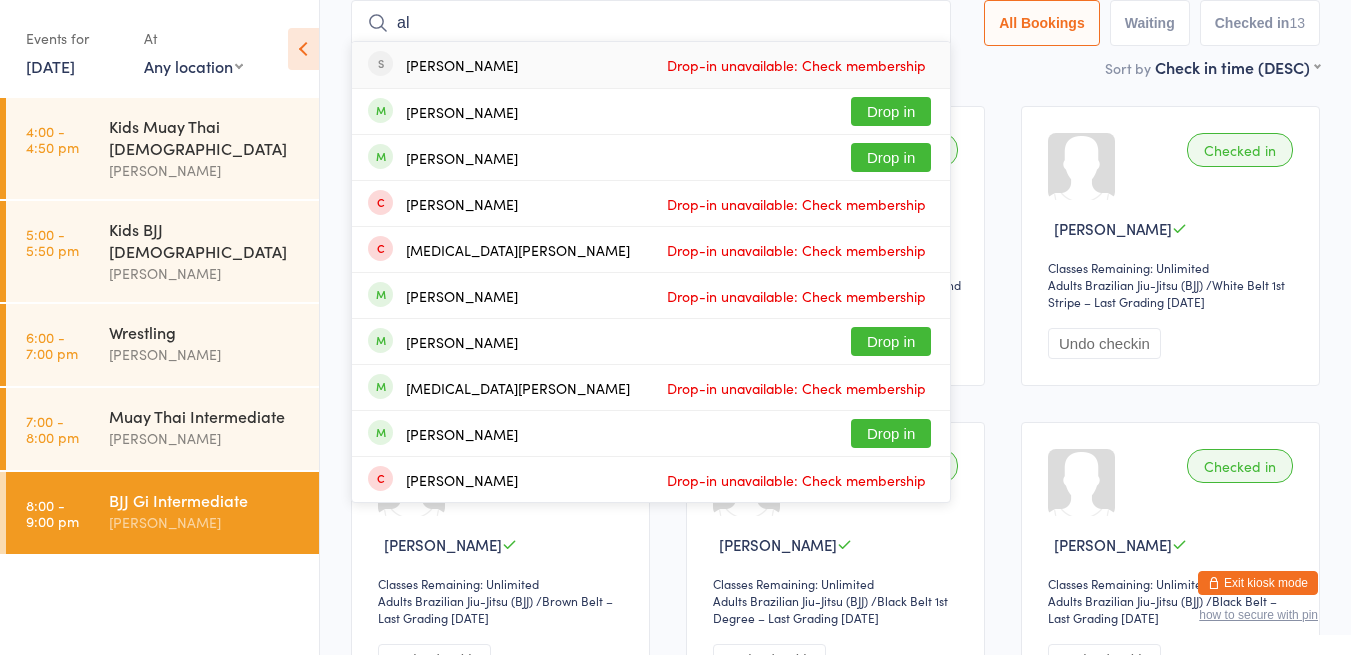 type on "a" 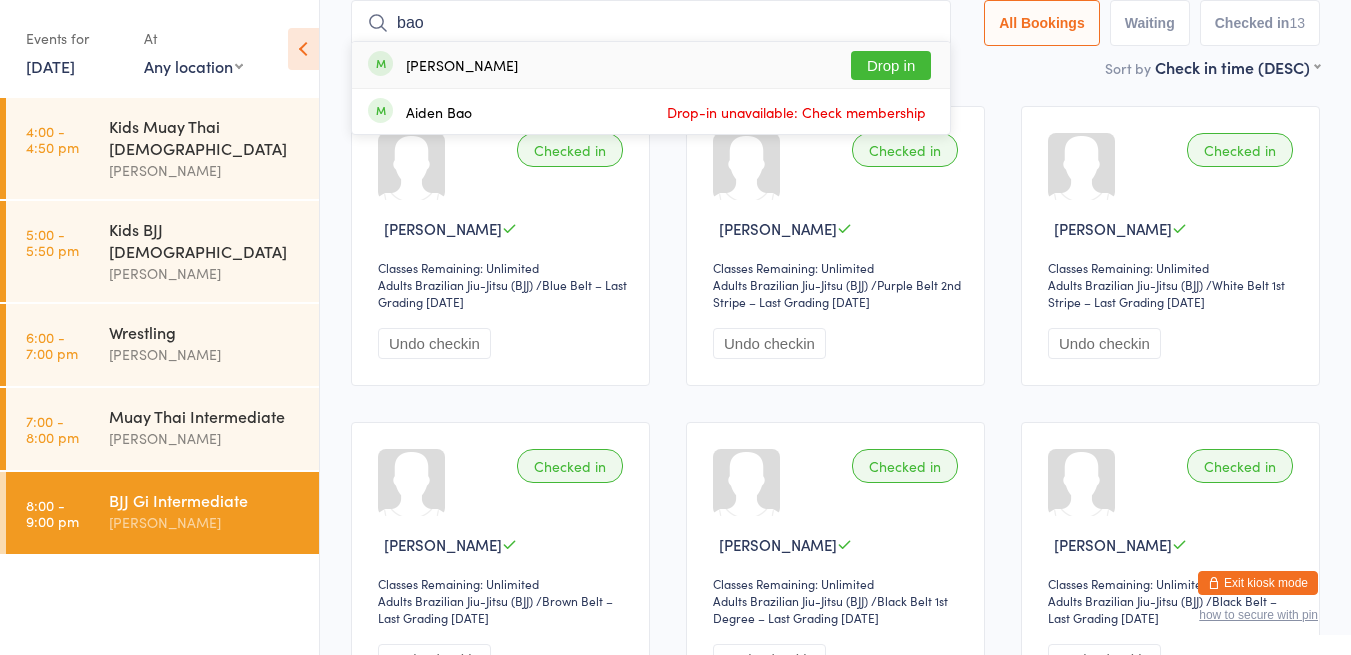 type on "bao" 